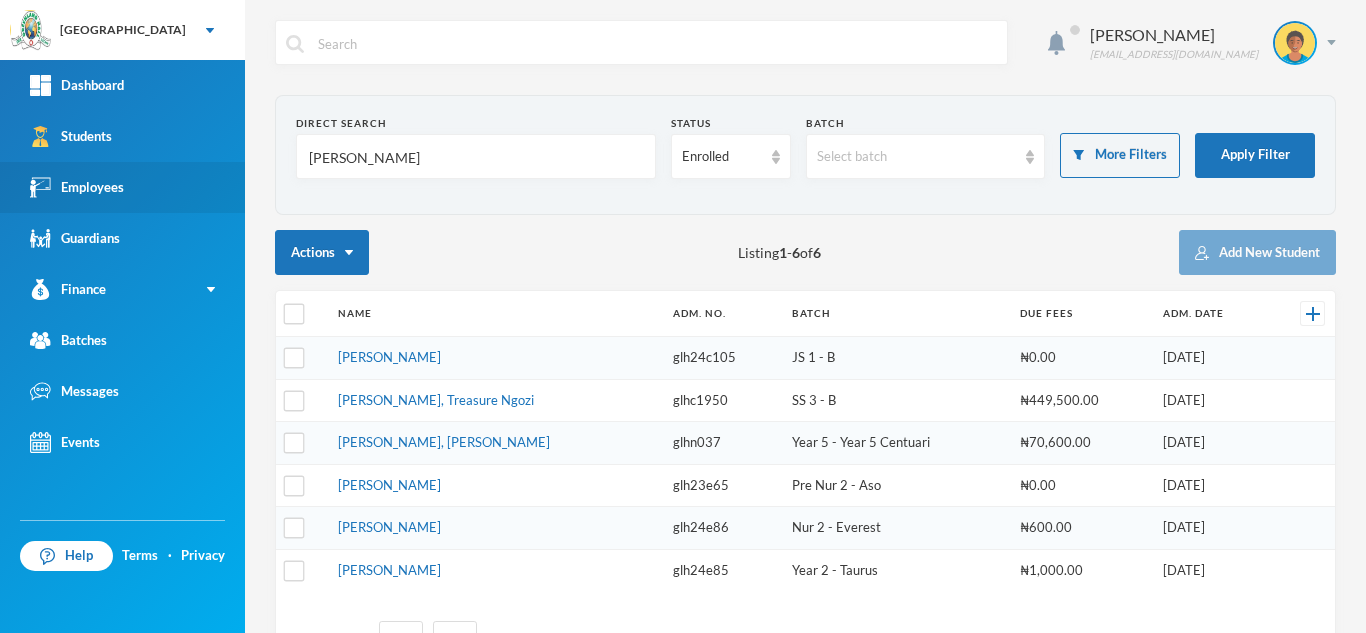 scroll, scrollTop: 0, scrollLeft: 0, axis: both 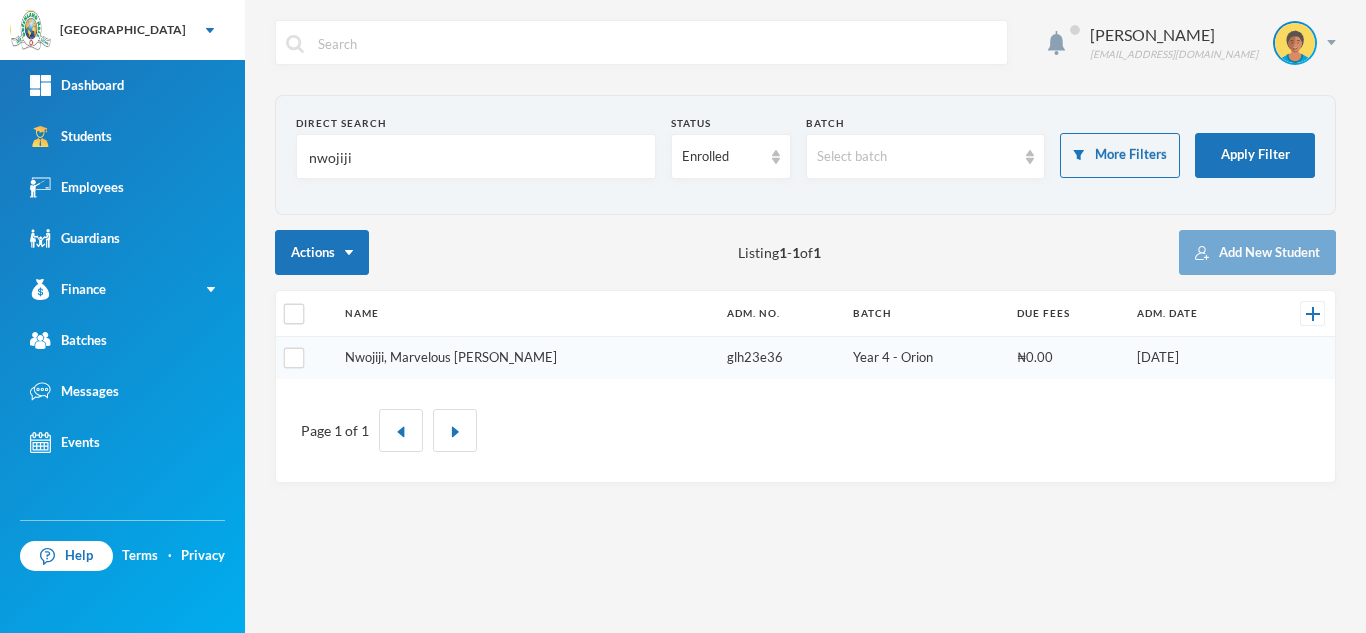 type on "nwojiji" 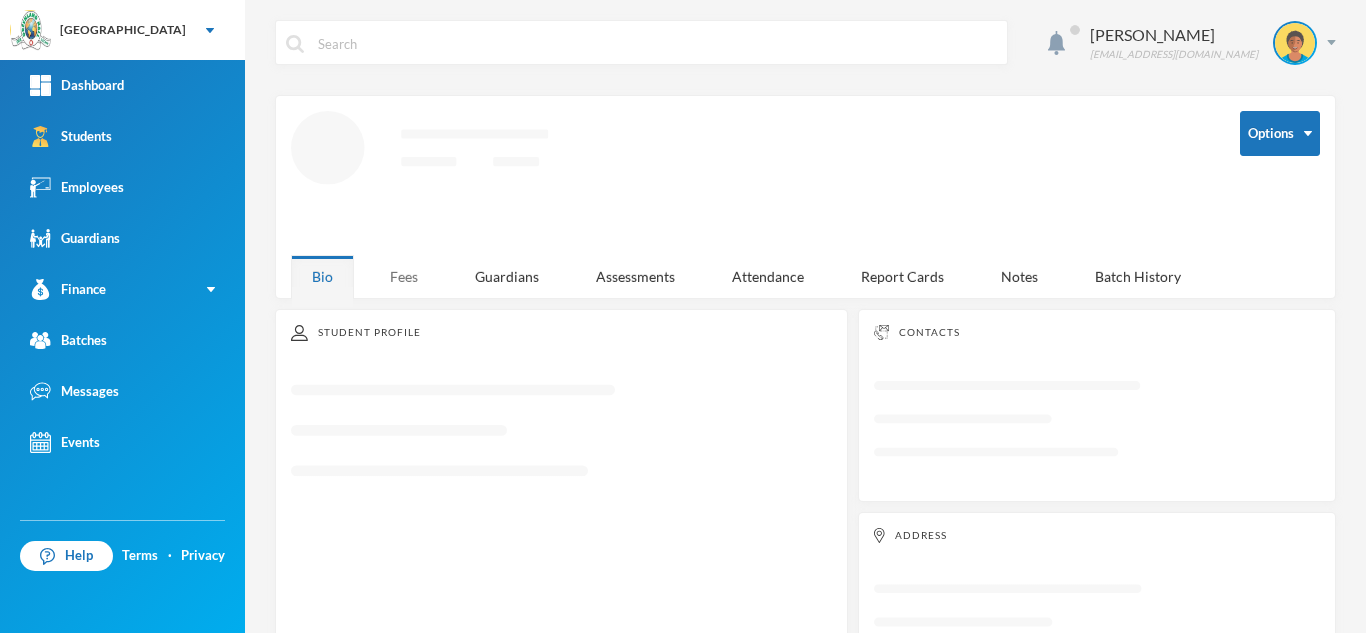 click on "Fees" at bounding box center (404, 276) 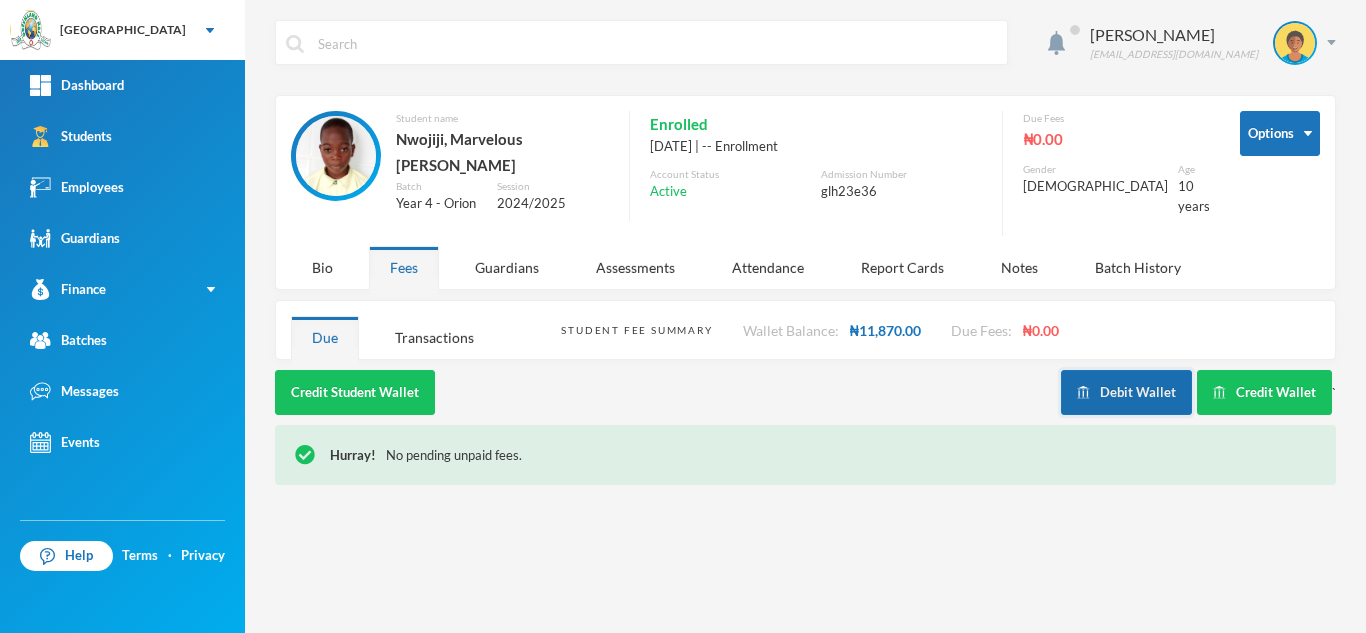 click on "Debit Wallet" at bounding box center [1126, 392] 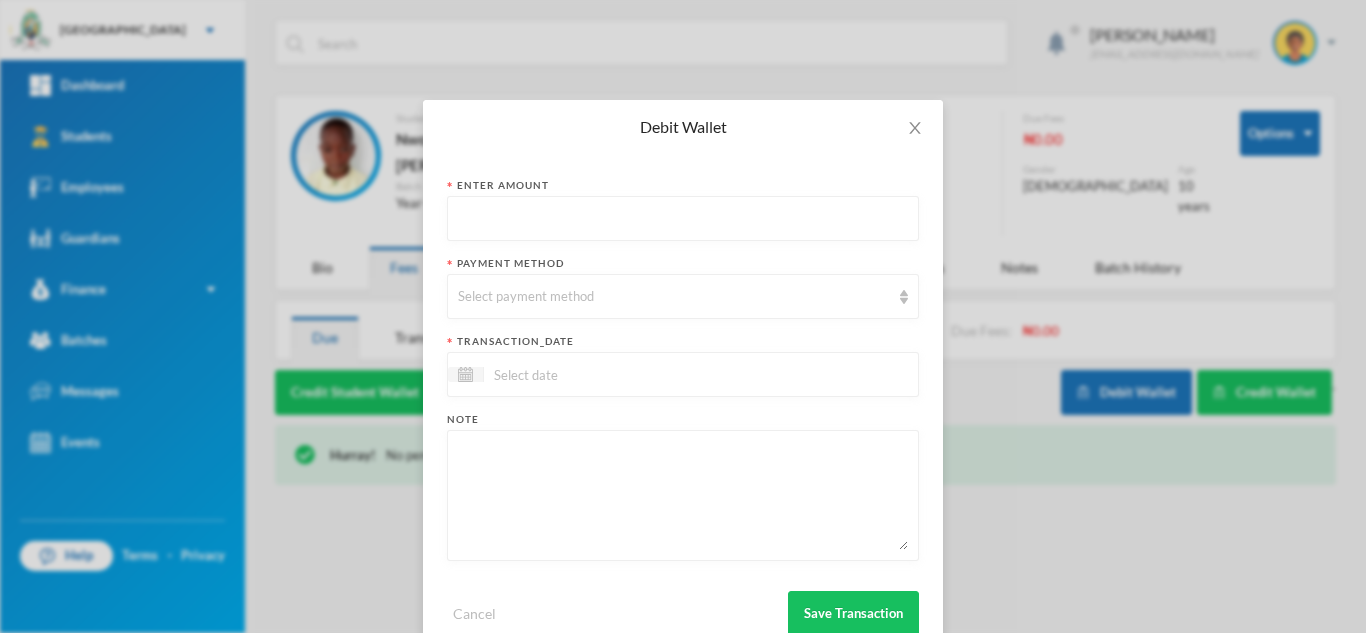 click at bounding box center (683, 219) 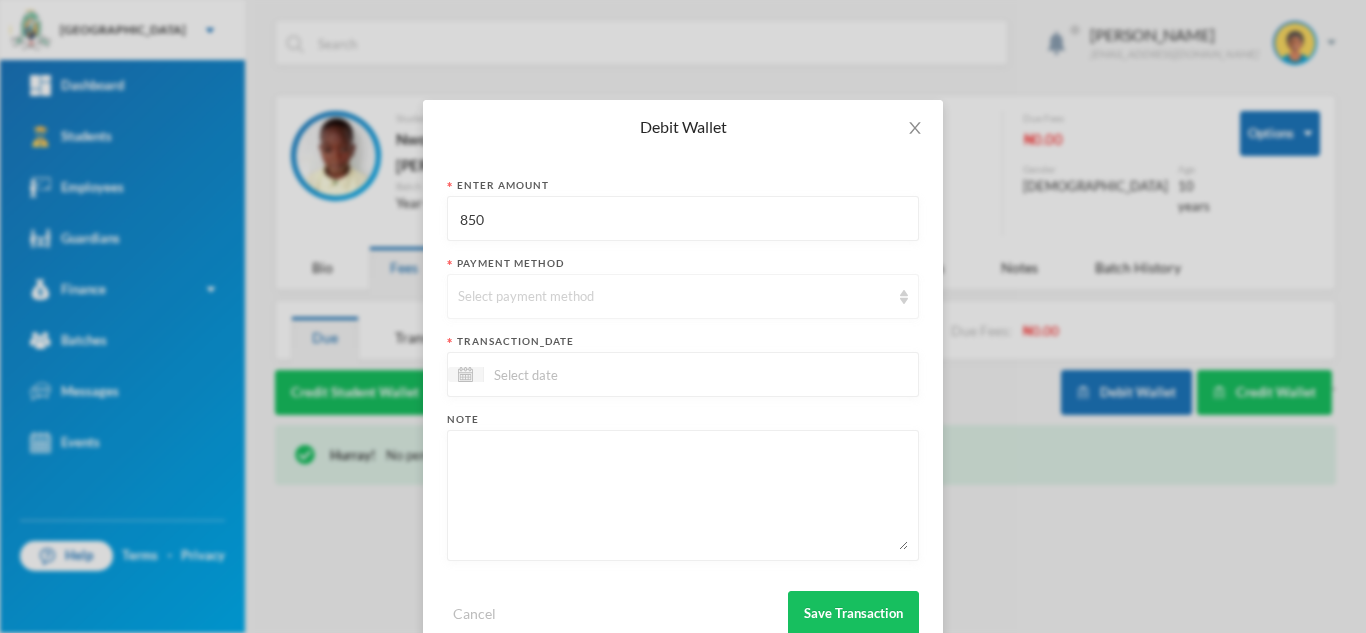 type on "850" 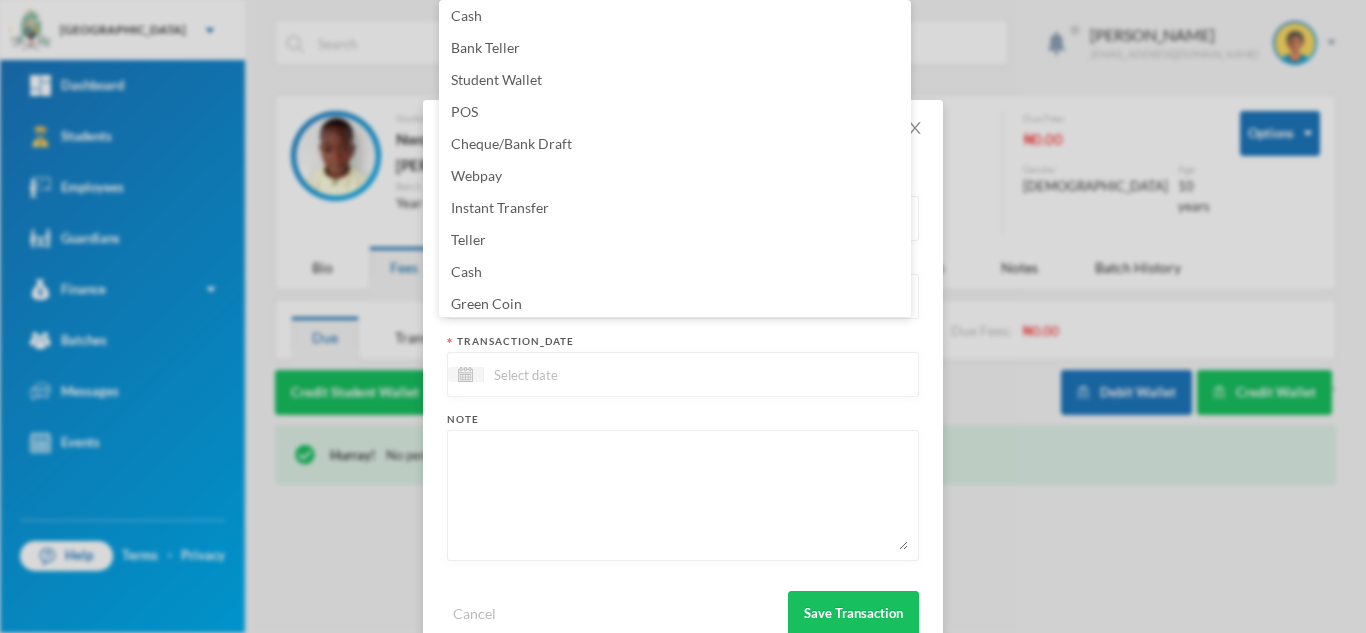 scroll, scrollTop: 7, scrollLeft: 0, axis: vertical 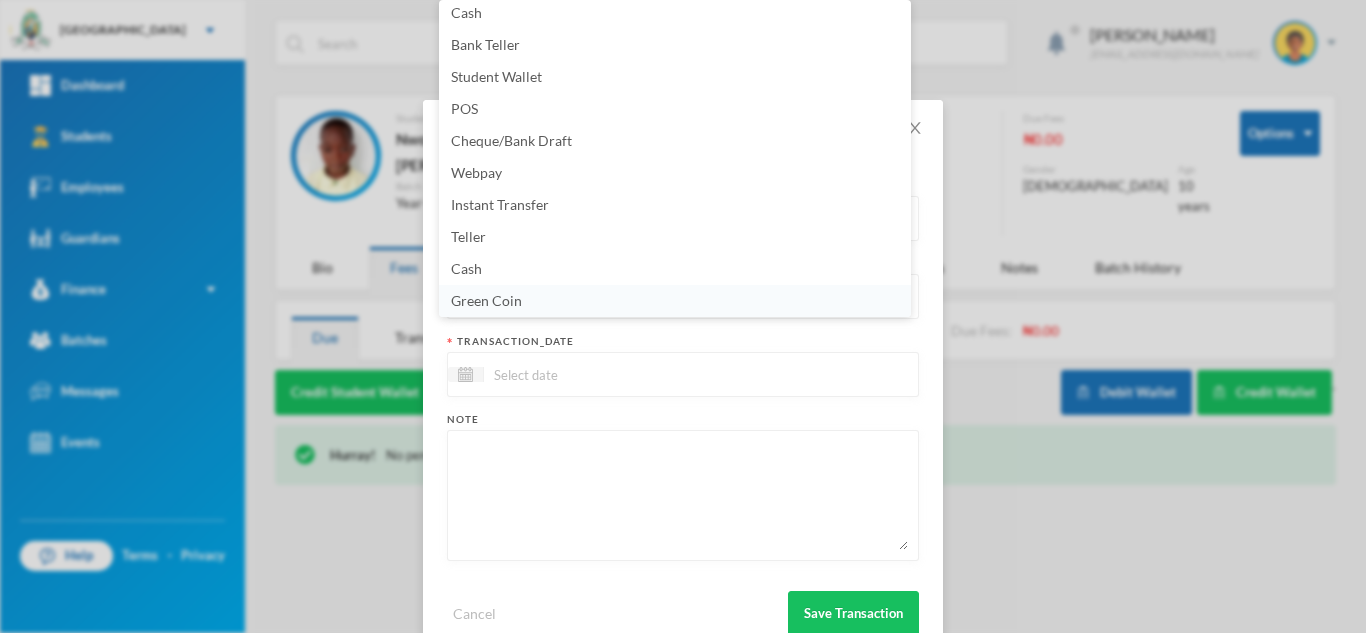 click on "Green Coin" at bounding box center [486, 300] 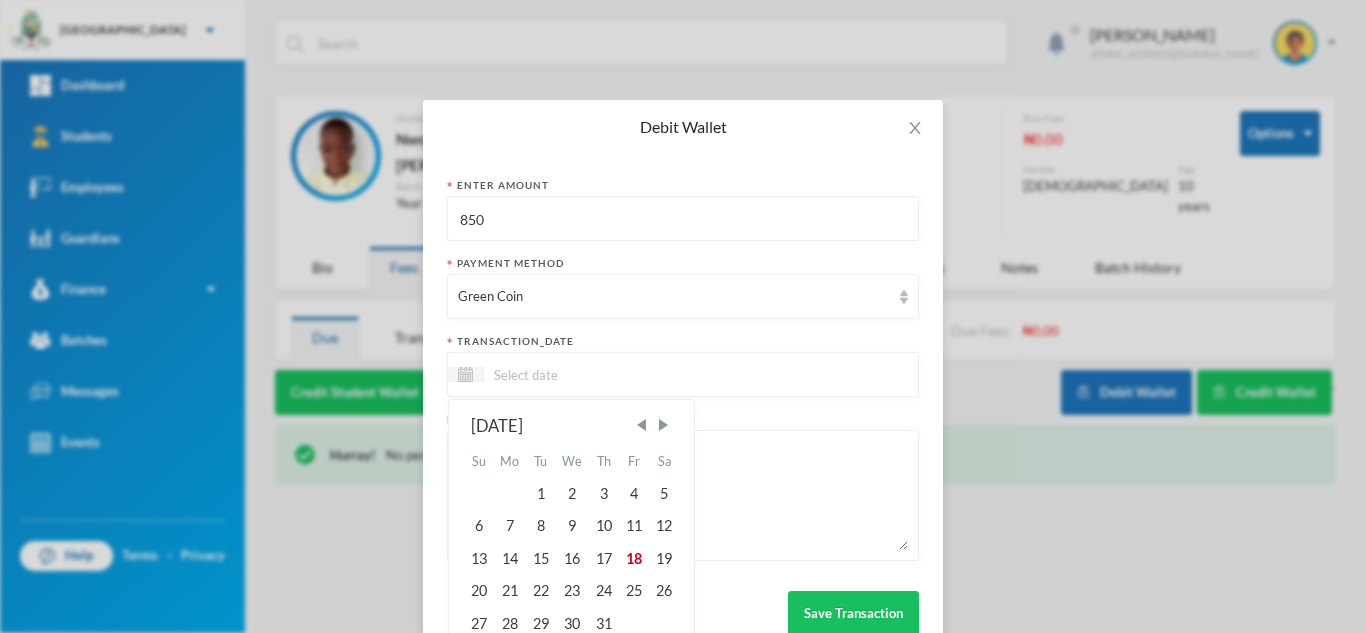 click at bounding box center (568, 374) 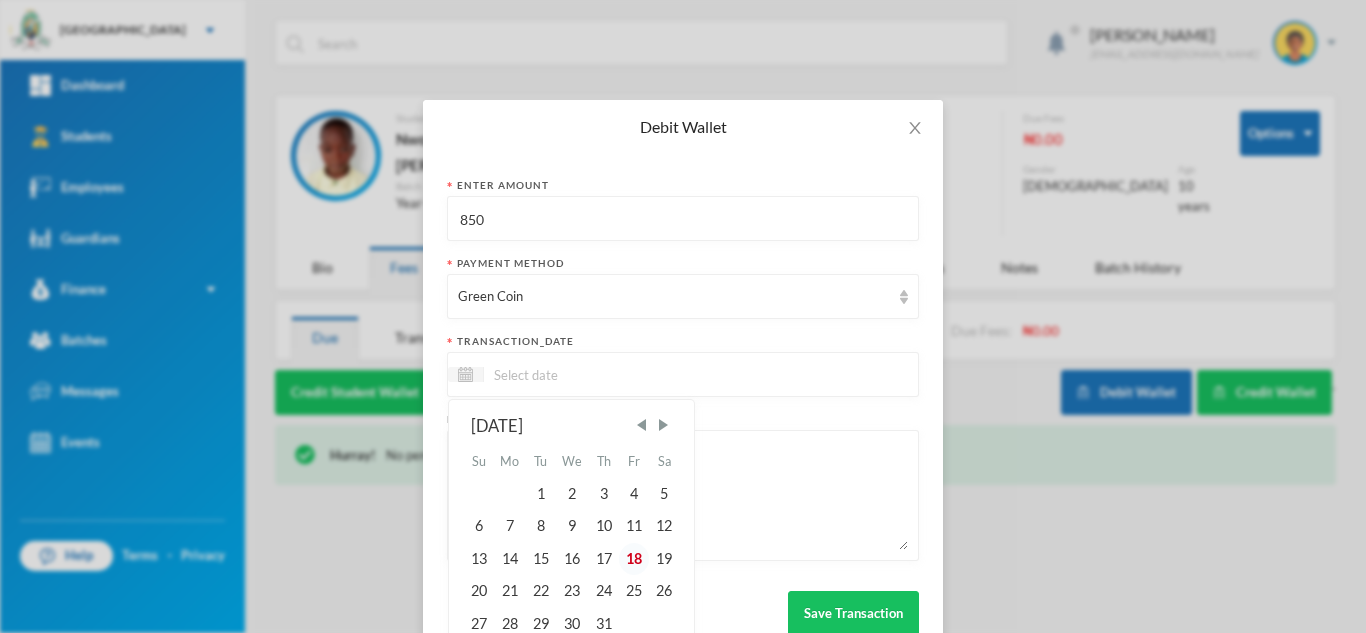 click on "18" at bounding box center [634, 559] 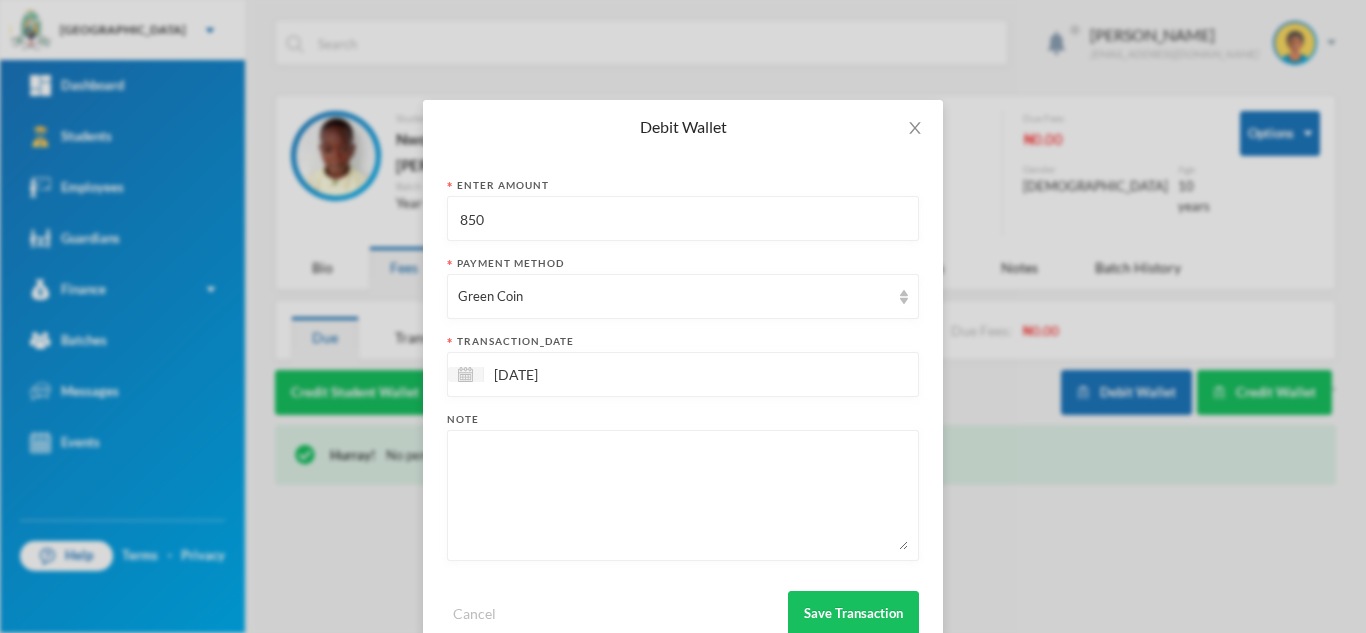 click at bounding box center (683, 495) 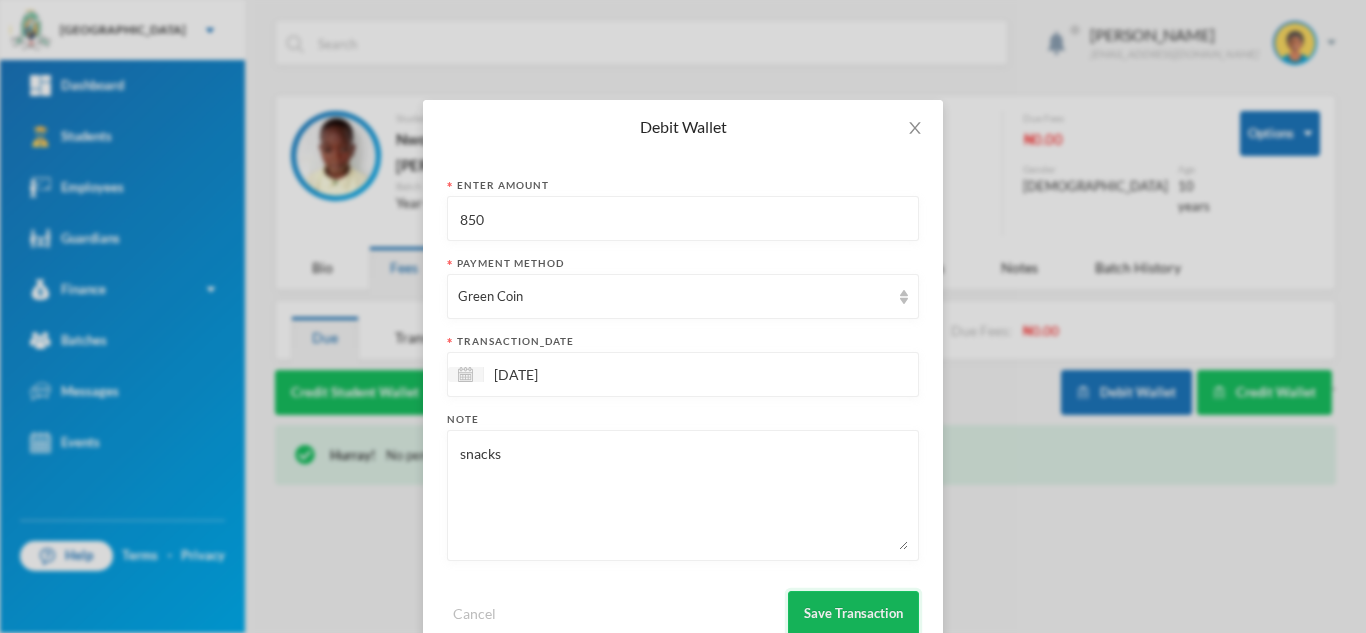 type on "snacks" 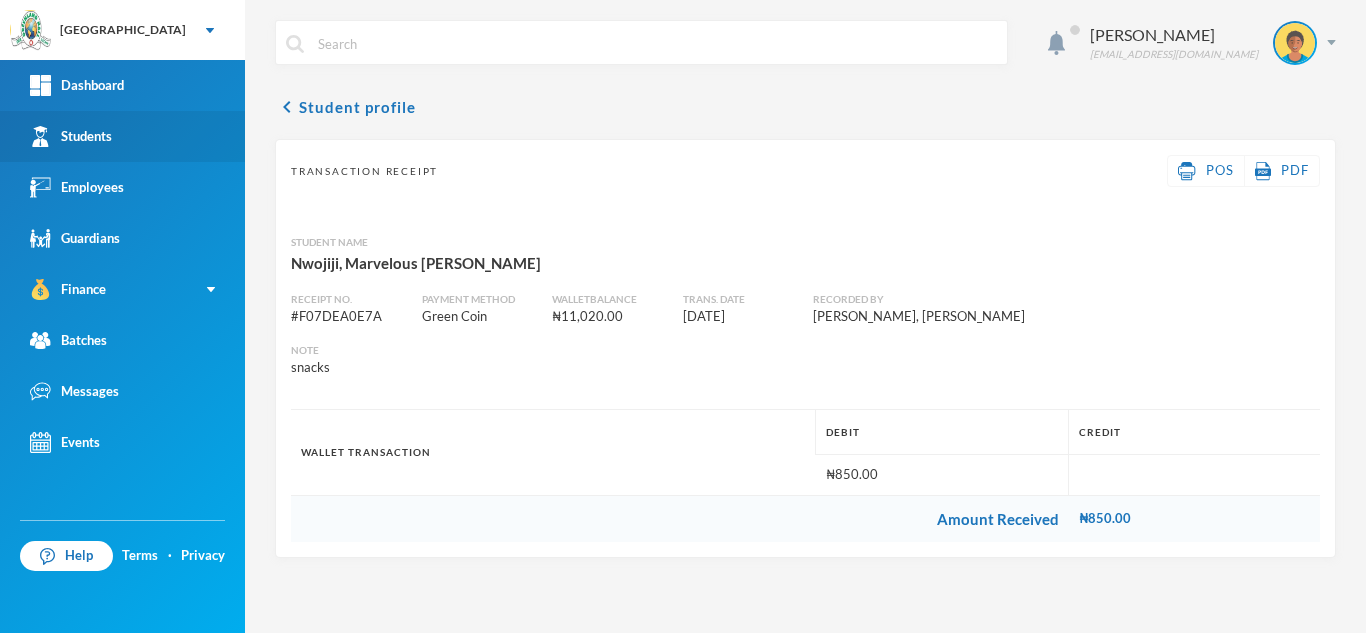 click on "Students" at bounding box center [122, 136] 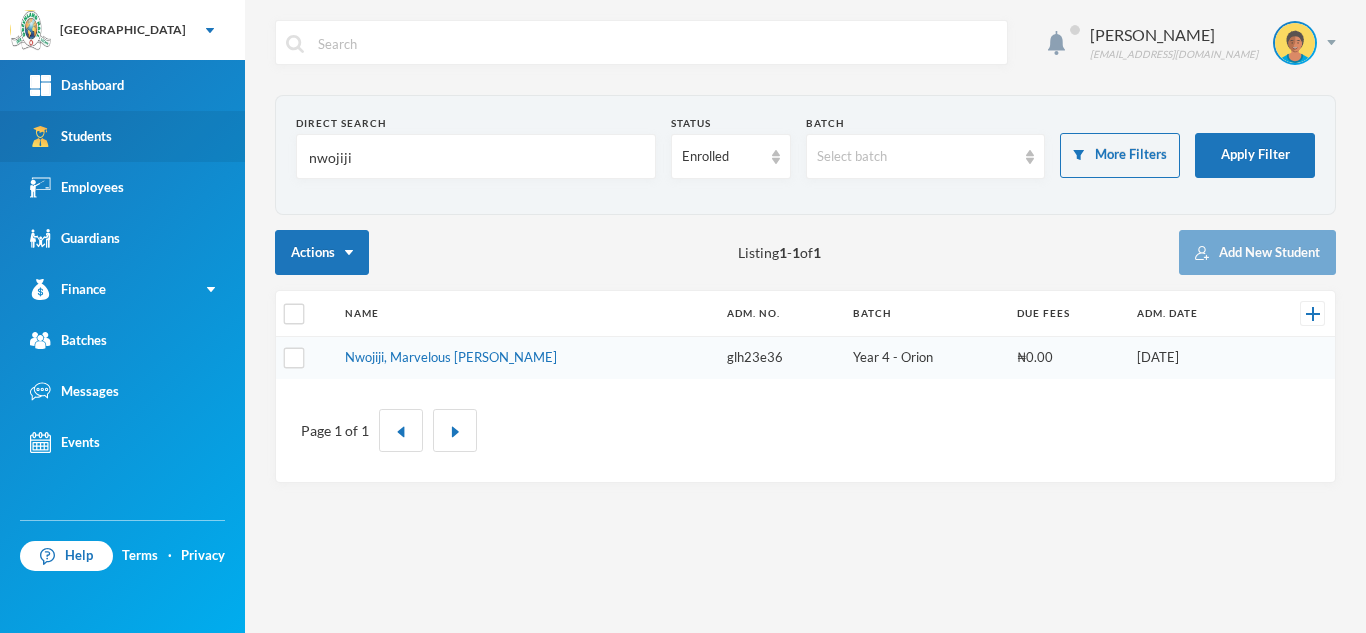 drag, startPoint x: 319, startPoint y: 145, endPoint x: 0, endPoint y: 140, distance: 319.03918 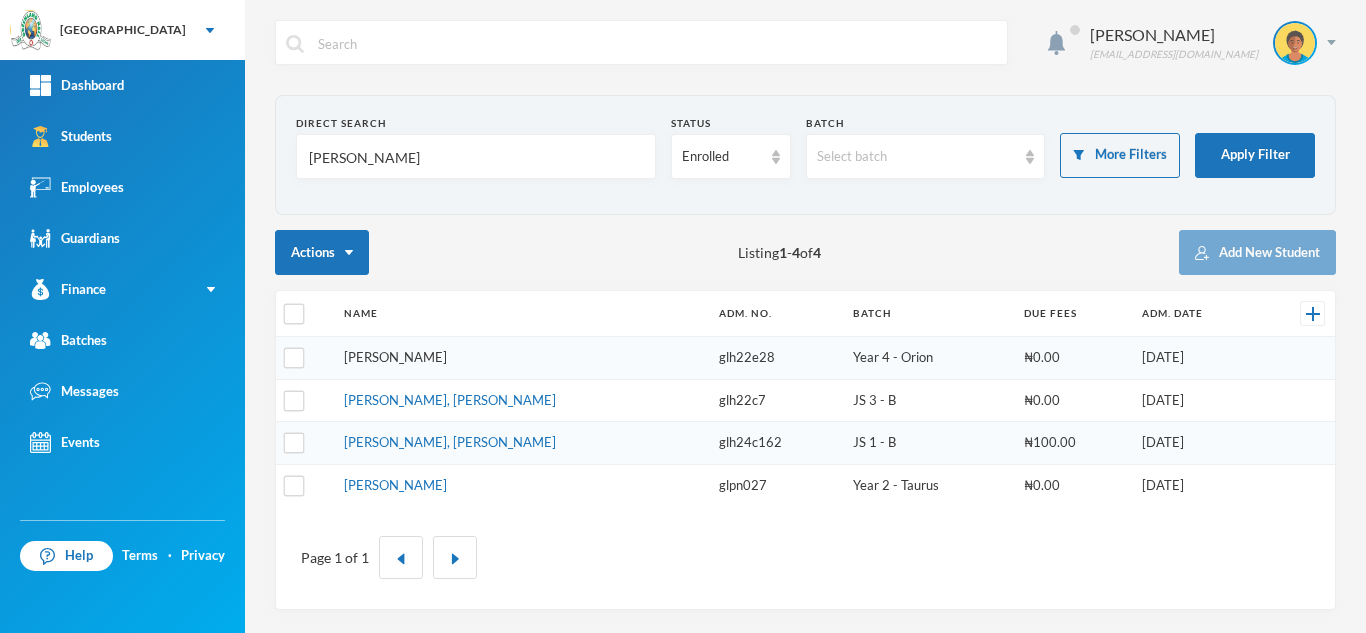 type on "[PERSON_NAME]" 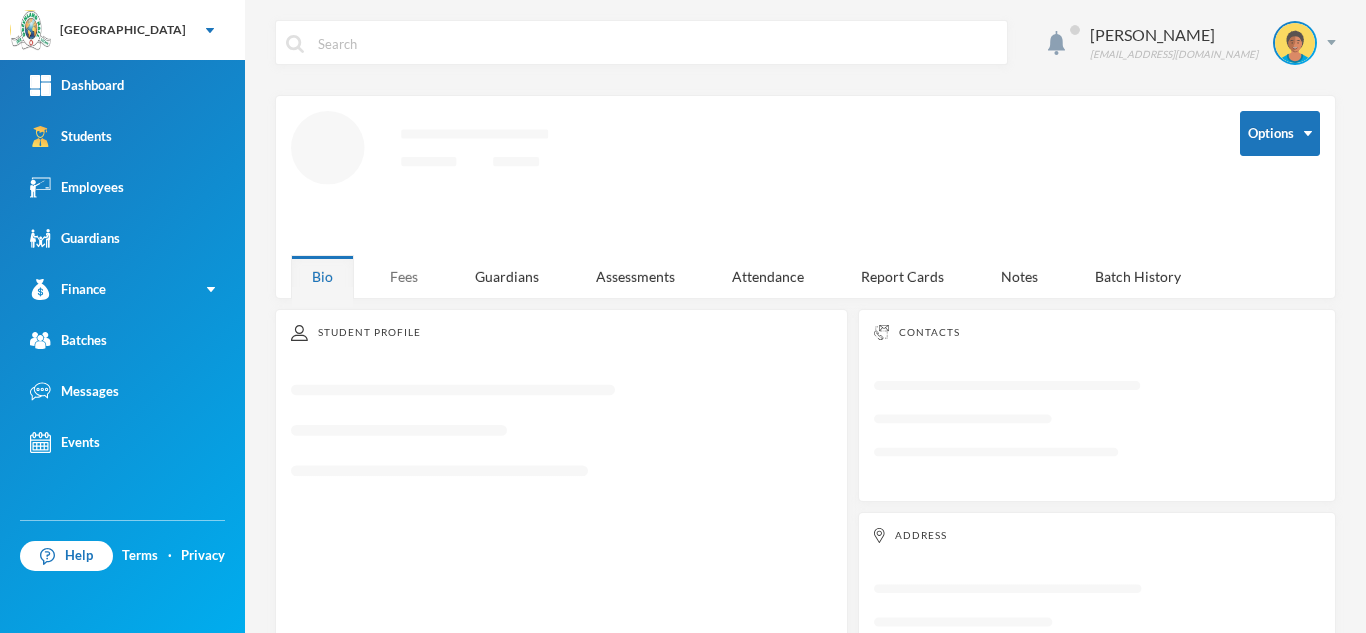 click on "Fees" at bounding box center [404, 276] 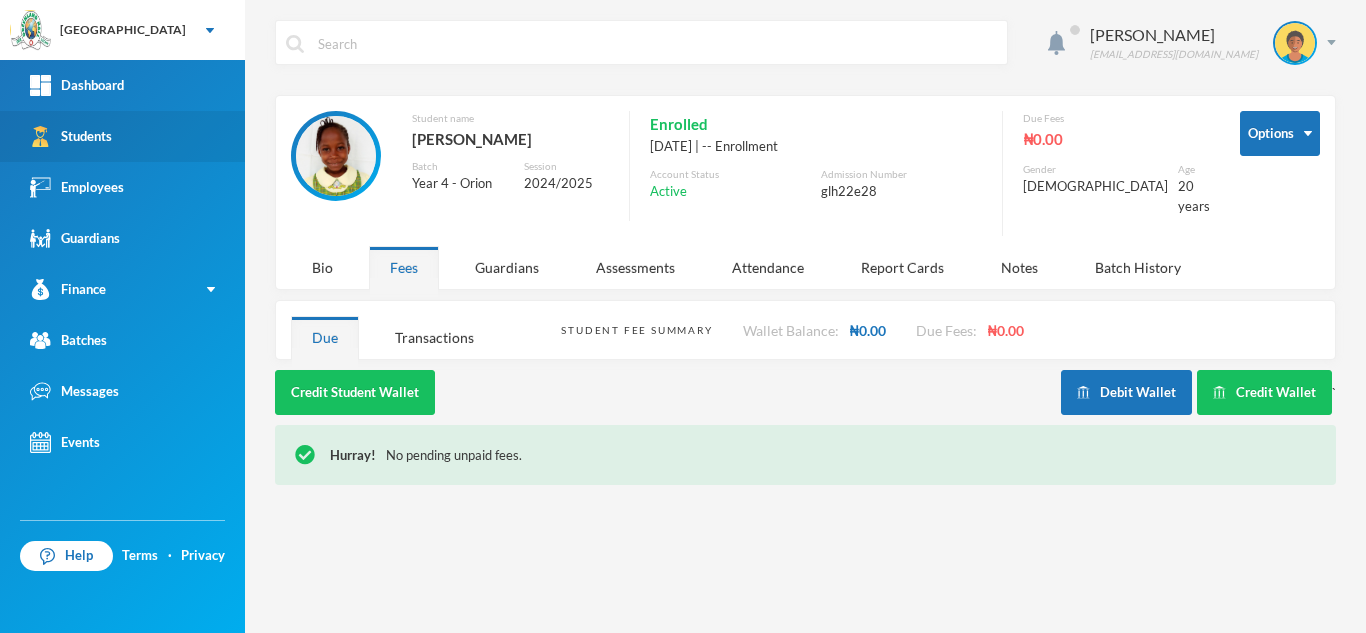 click on "Students" at bounding box center [122, 136] 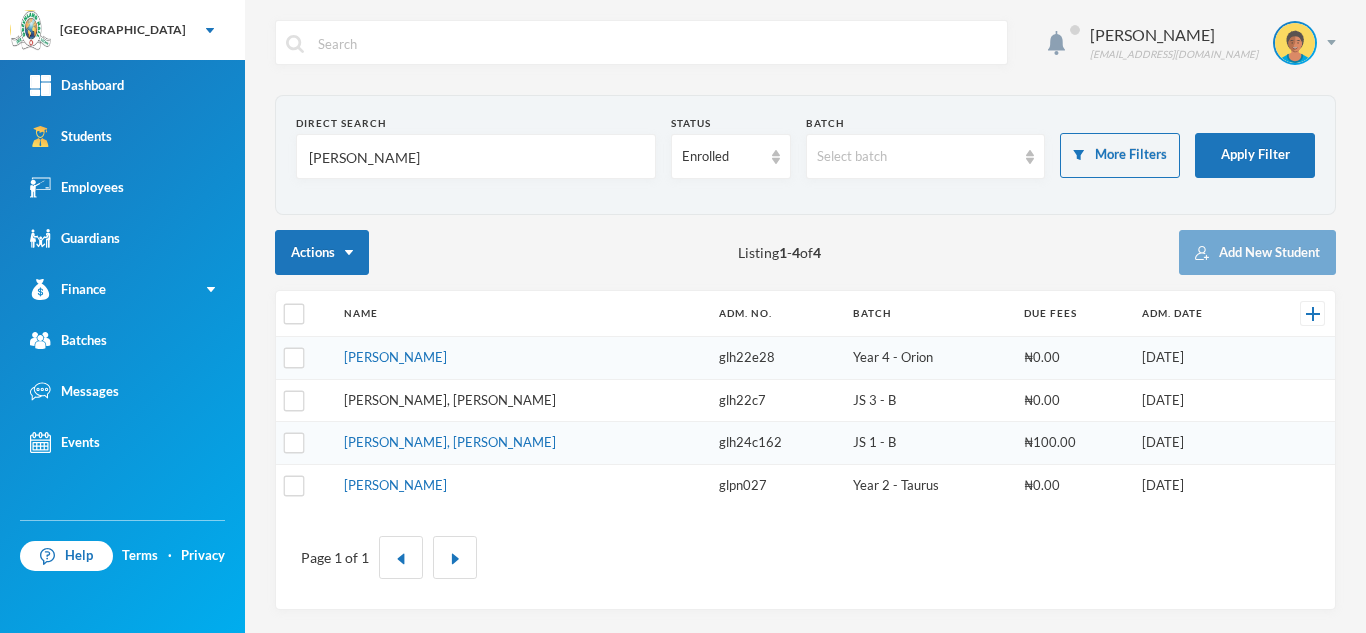 click on "[PERSON_NAME], [PERSON_NAME]" at bounding box center (450, 400) 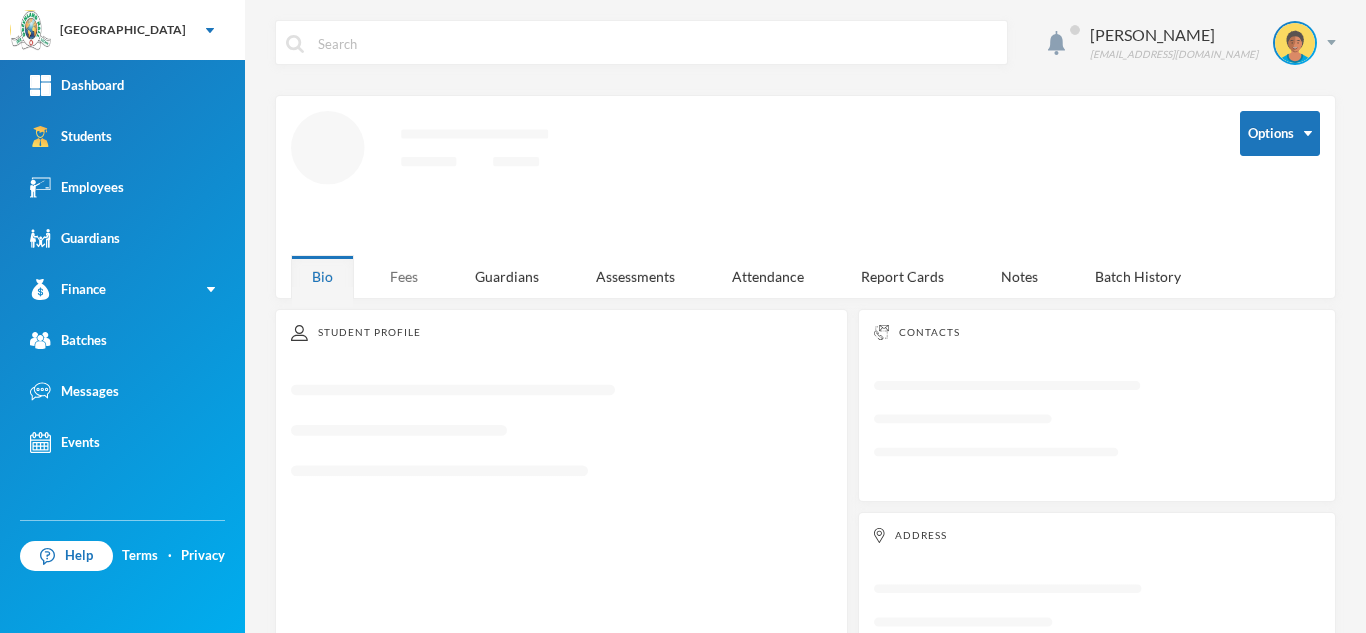 click on "Fees" at bounding box center (404, 276) 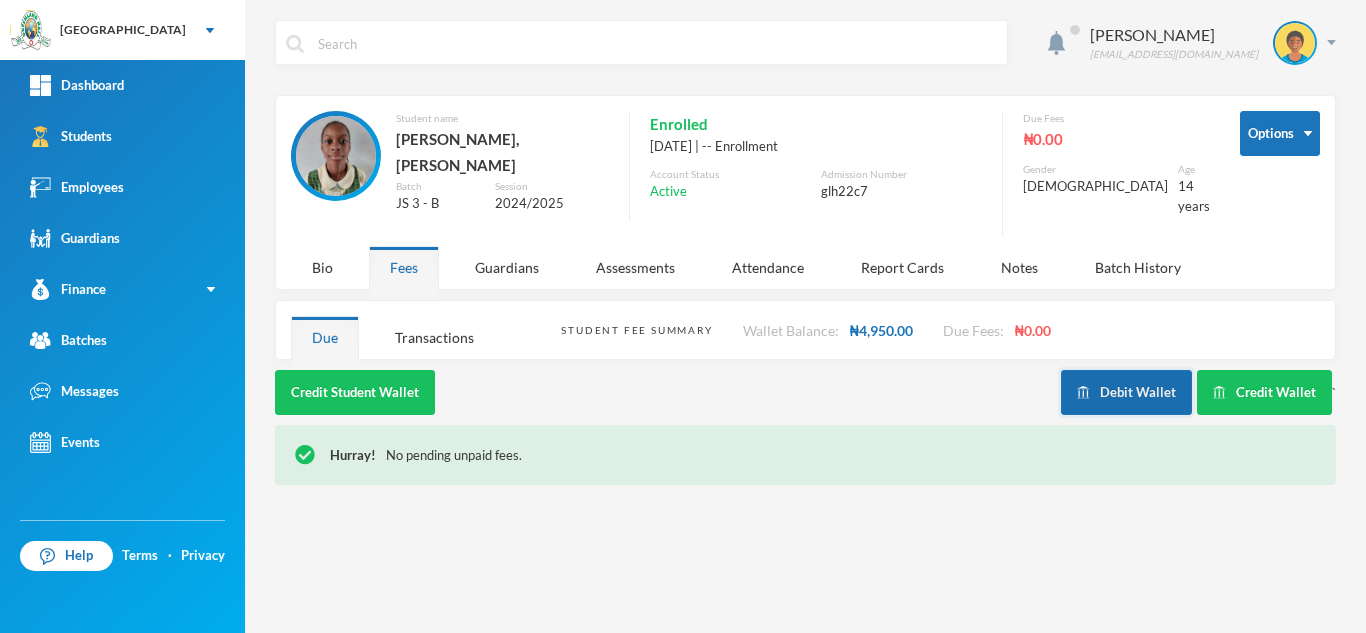 click on "Debit Wallet" at bounding box center (1126, 392) 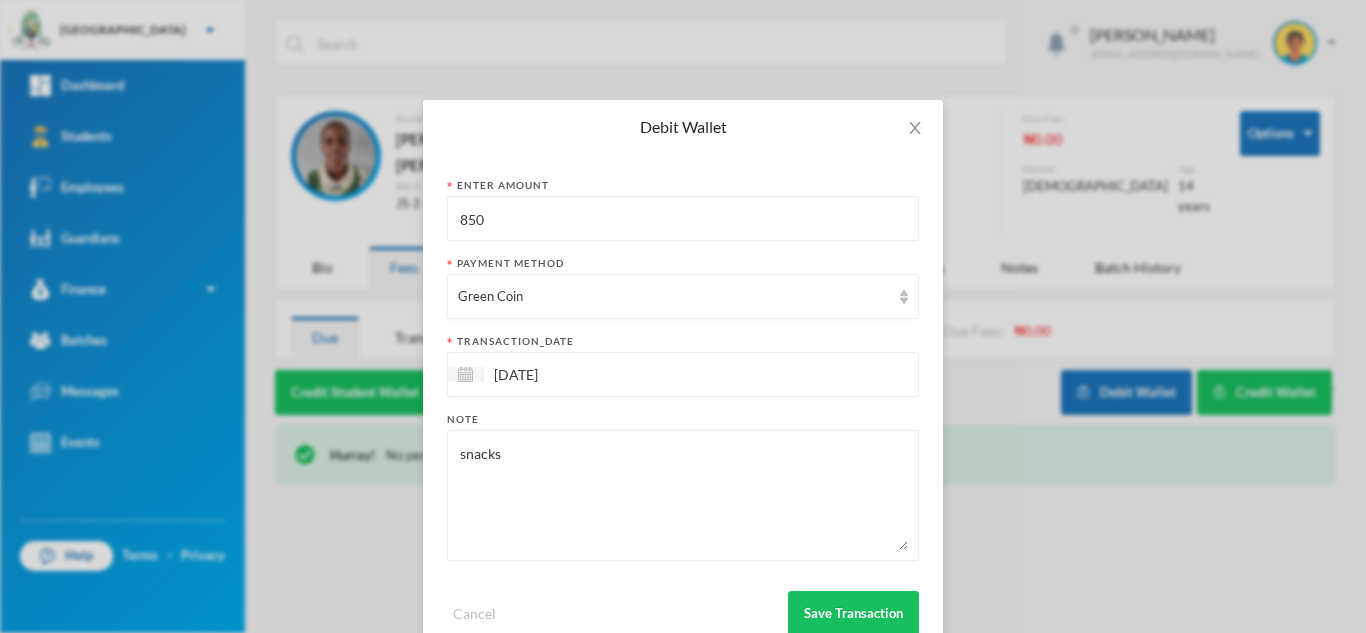 drag, startPoint x: 491, startPoint y: 217, endPoint x: 83, endPoint y: 227, distance: 408.12253 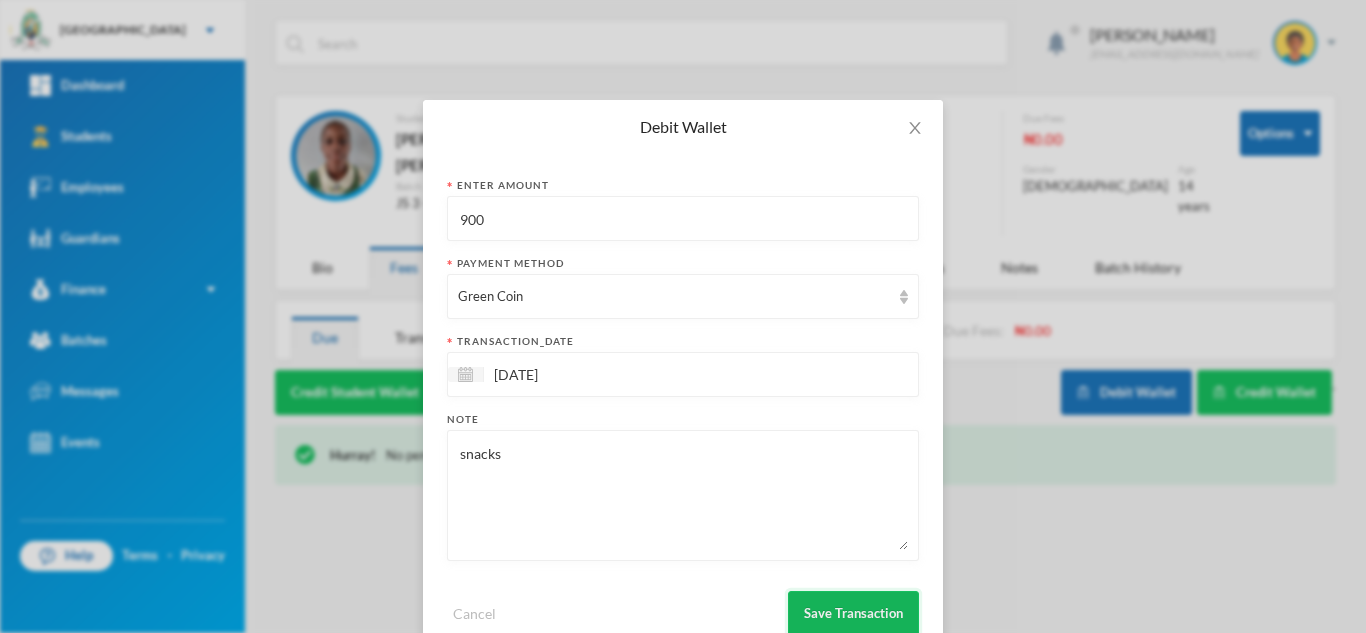 type on "900" 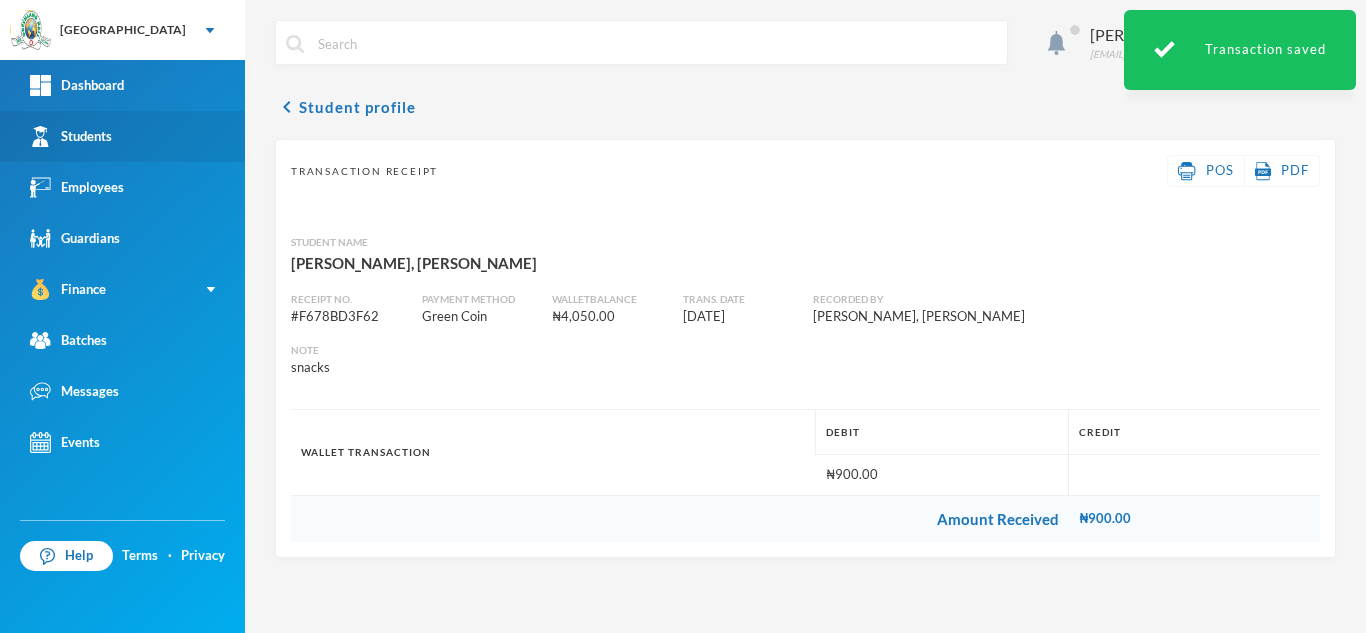 click on "Students" at bounding box center [122, 136] 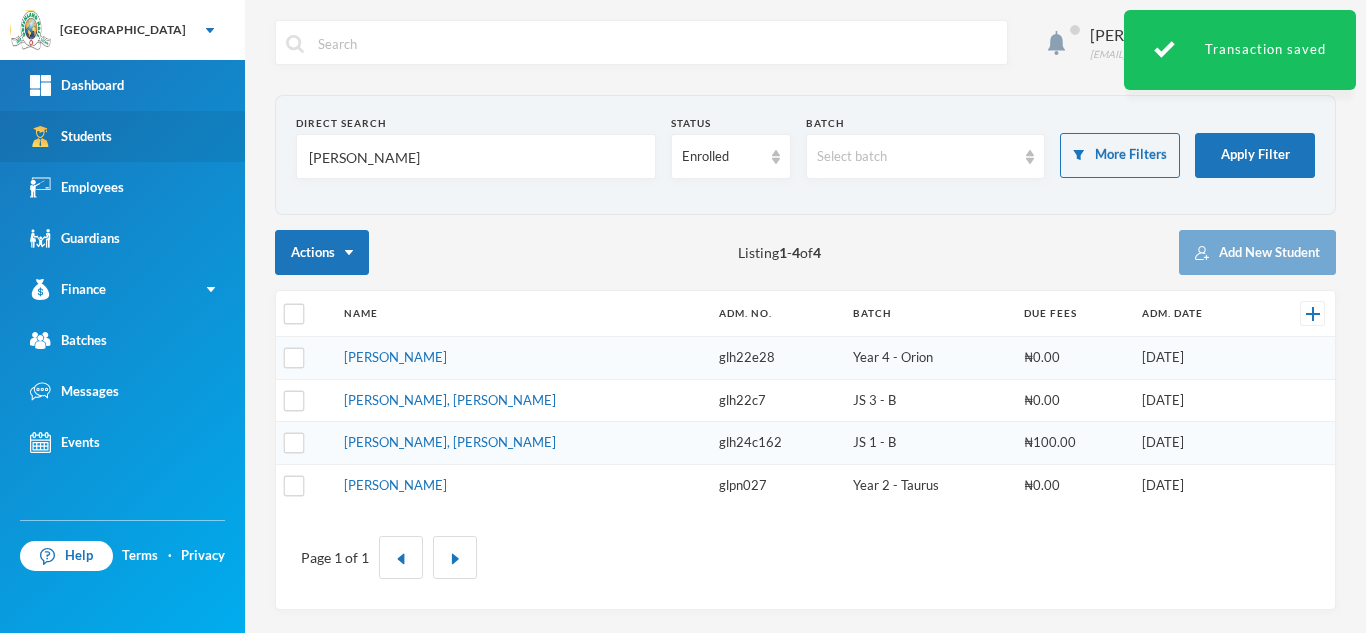 drag, startPoint x: 385, startPoint y: 169, endPoint x: 0, endPoint y: 147, distance: 385.62805 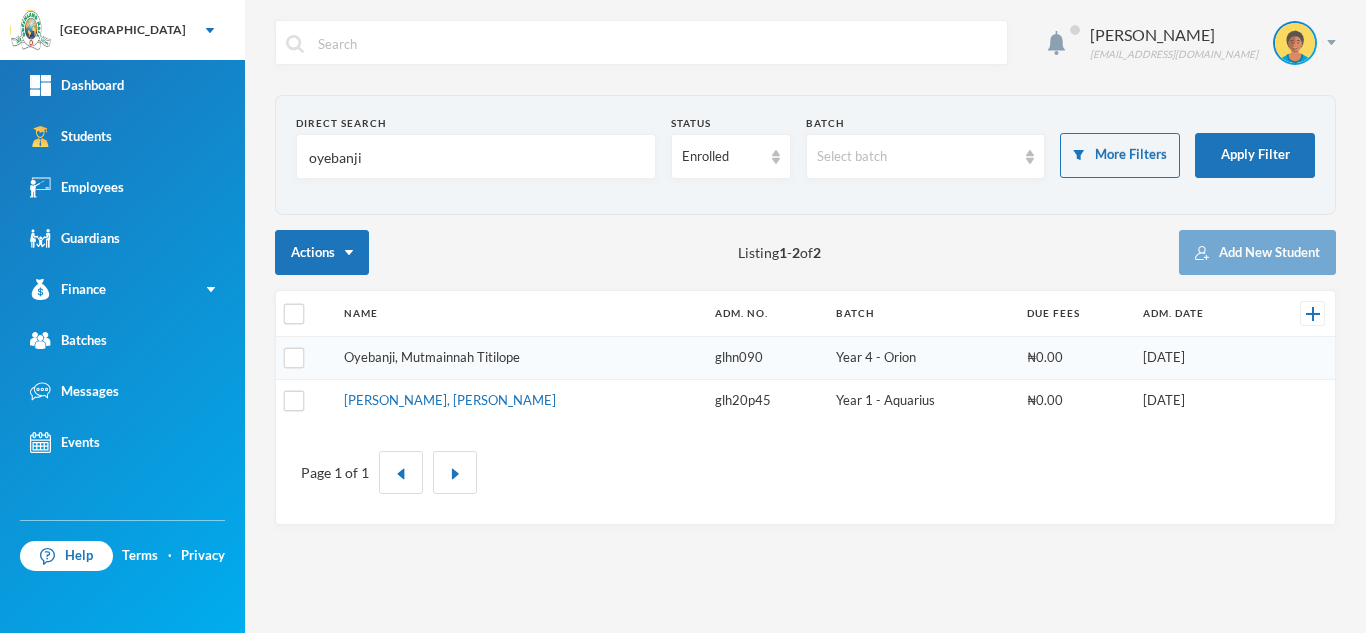 type on "oyebanji" 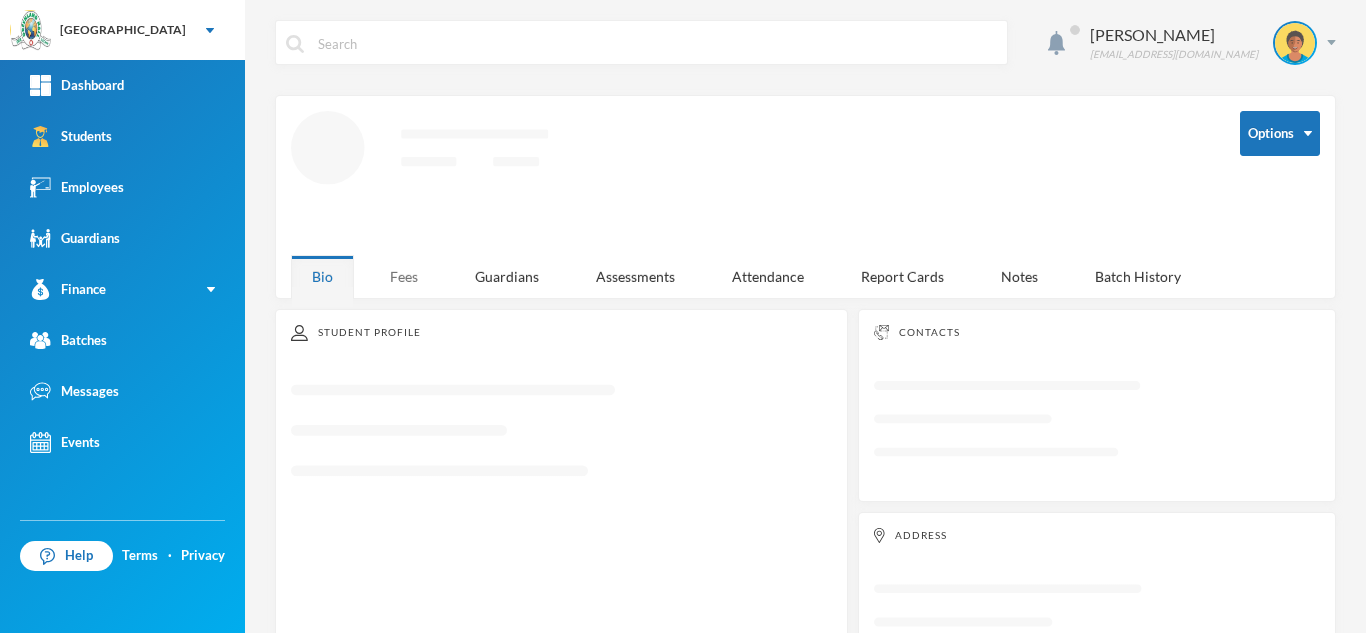 click on "Fees" at bounding box center [404, 276] 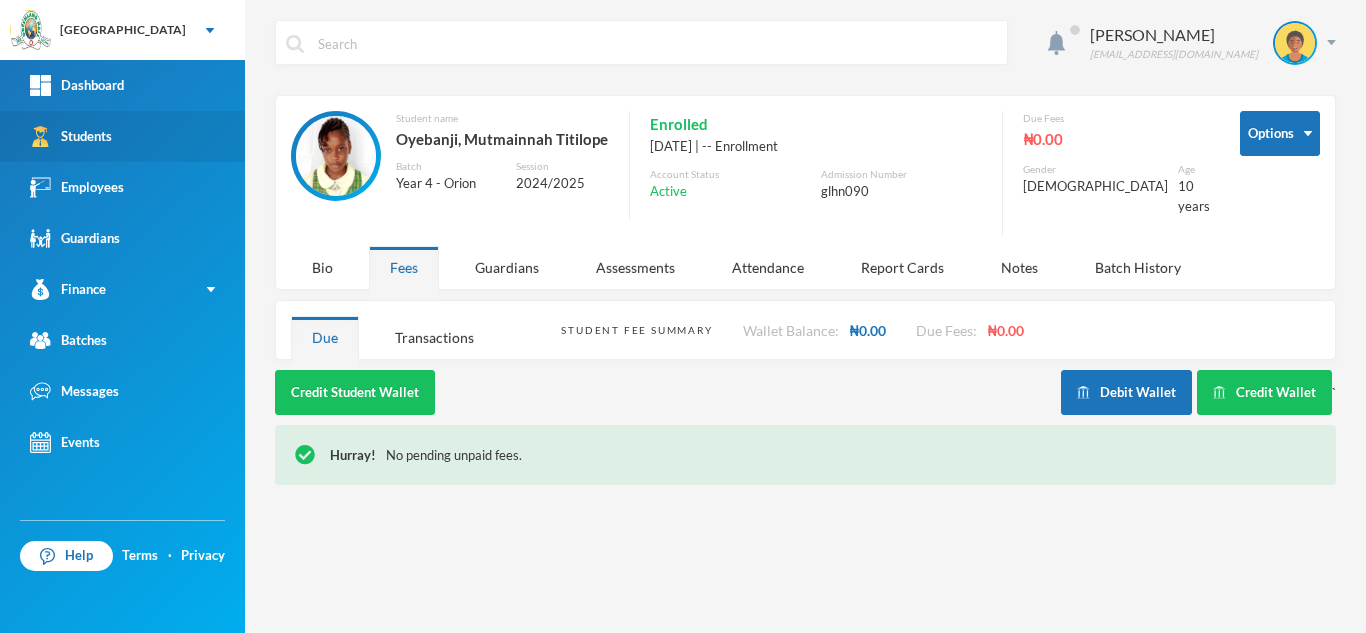 click on "Students" at bounding box center [122, 136] 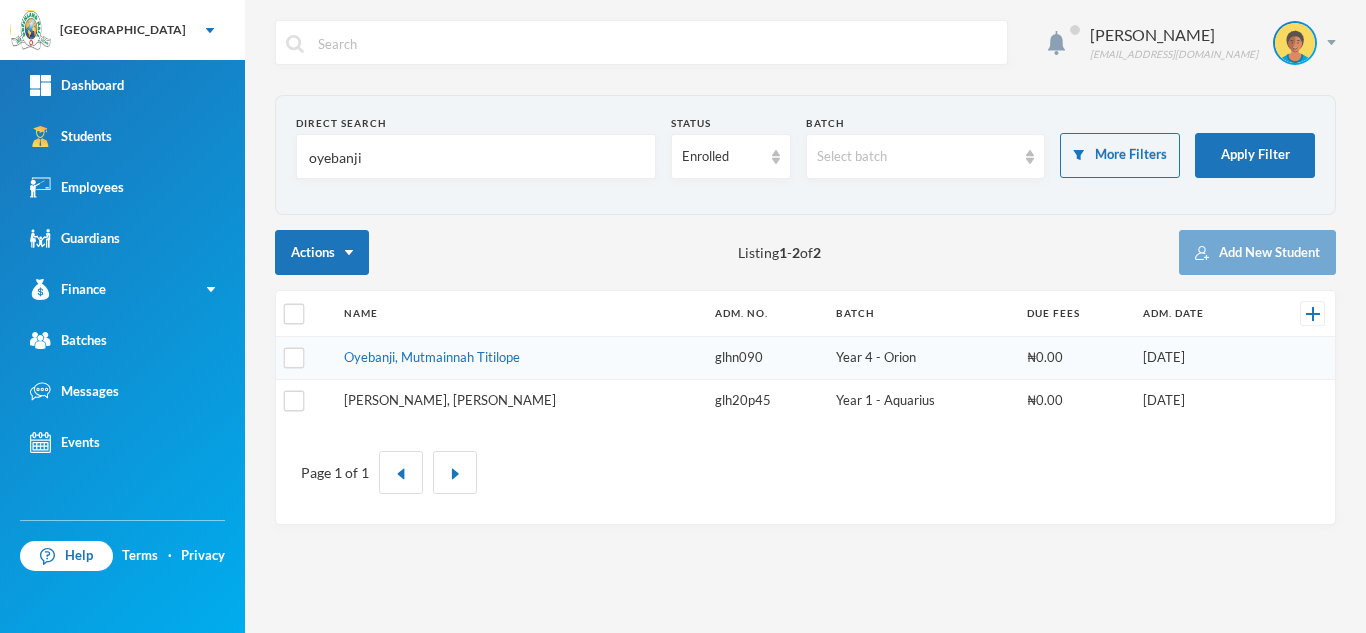 click on "[PERSON_NAME], [PERSON_NAME]" at bounding box center [450, 400] 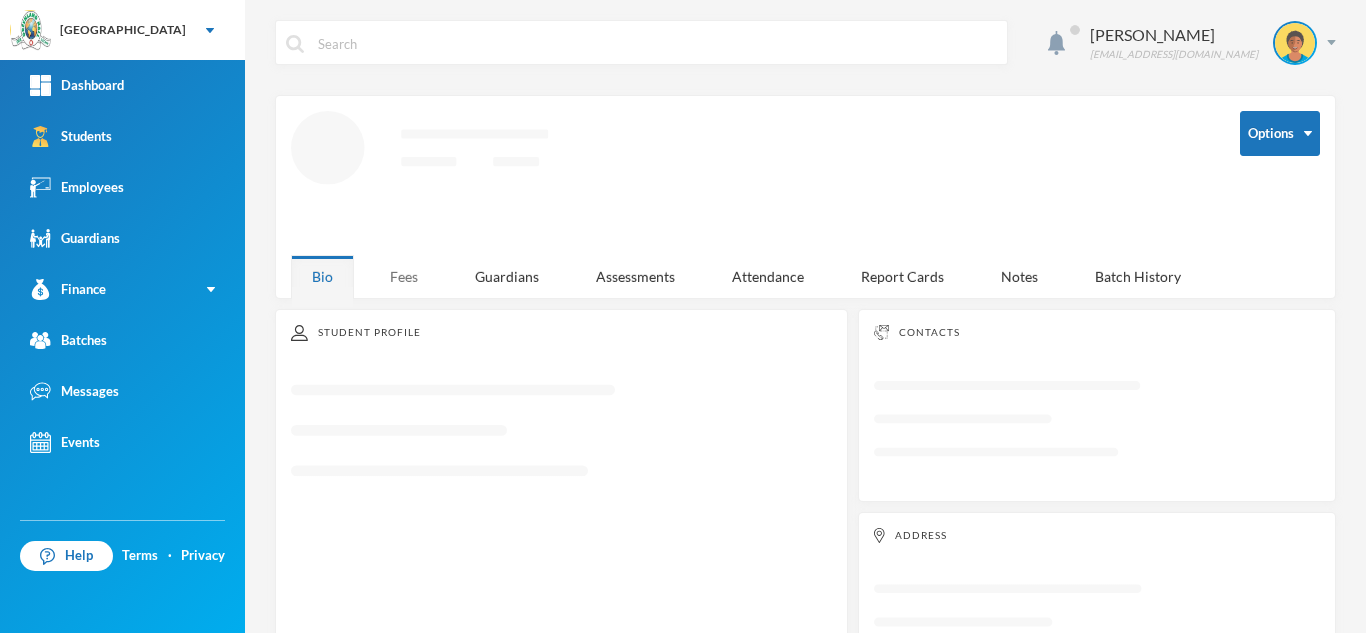 click on "Fees" at bounding box center (404, 276) 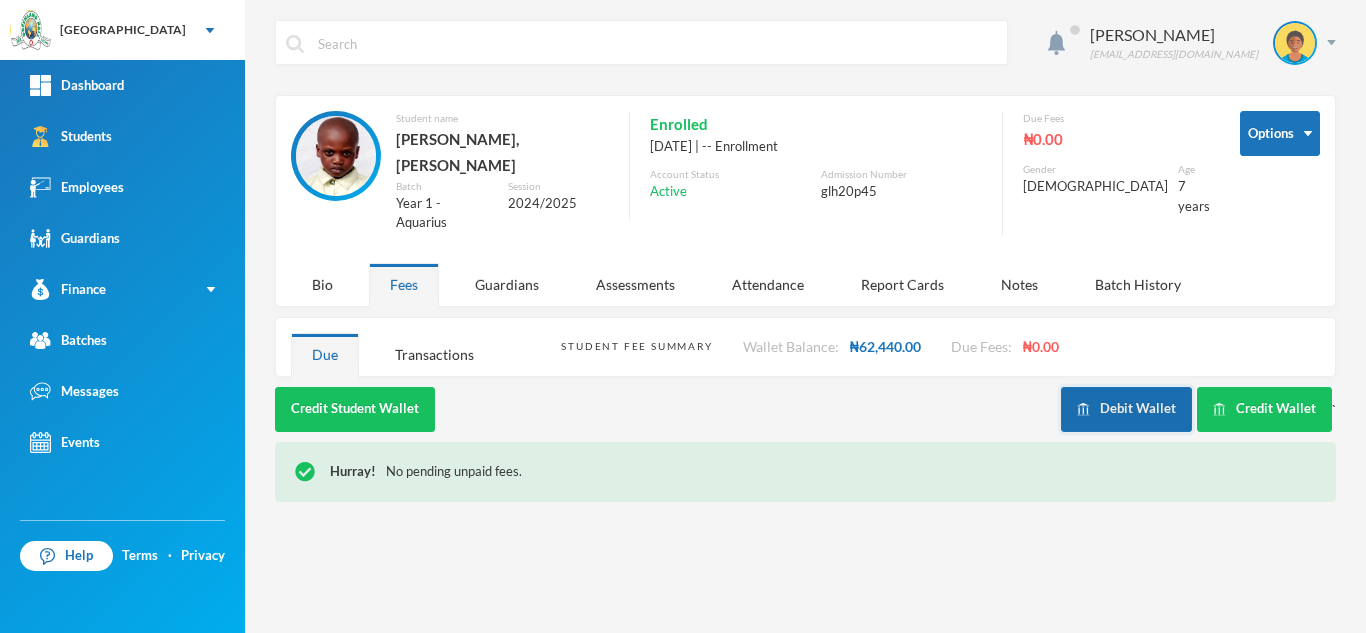 click on "Debit Wallet" at bounding box center (1126, 409) 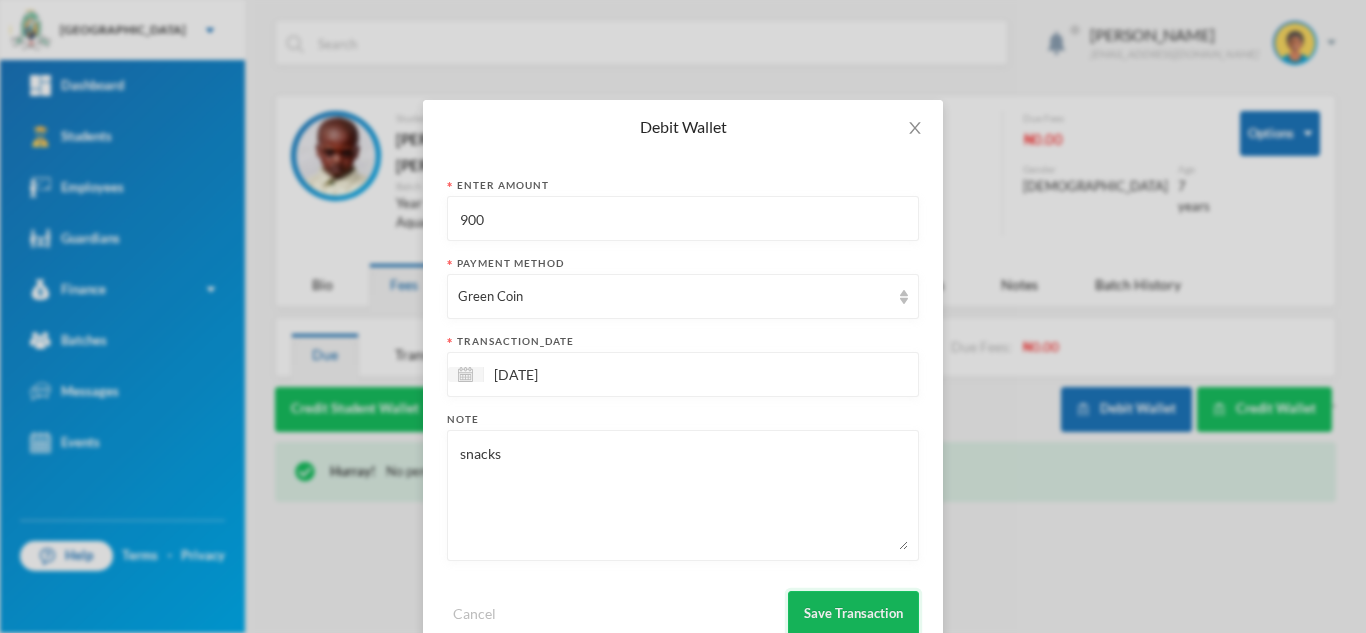 click on "Save Transaction" at bounding box center [853, 613] 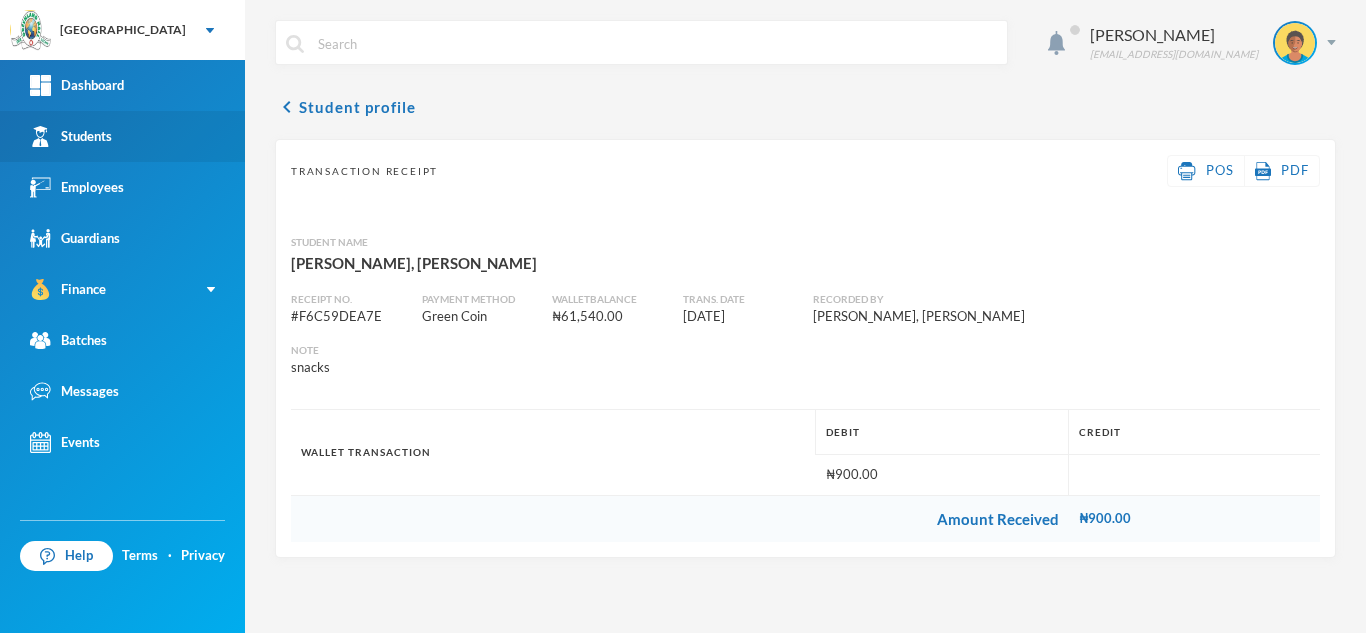 click on "Students" at bounding box center (122, 136) 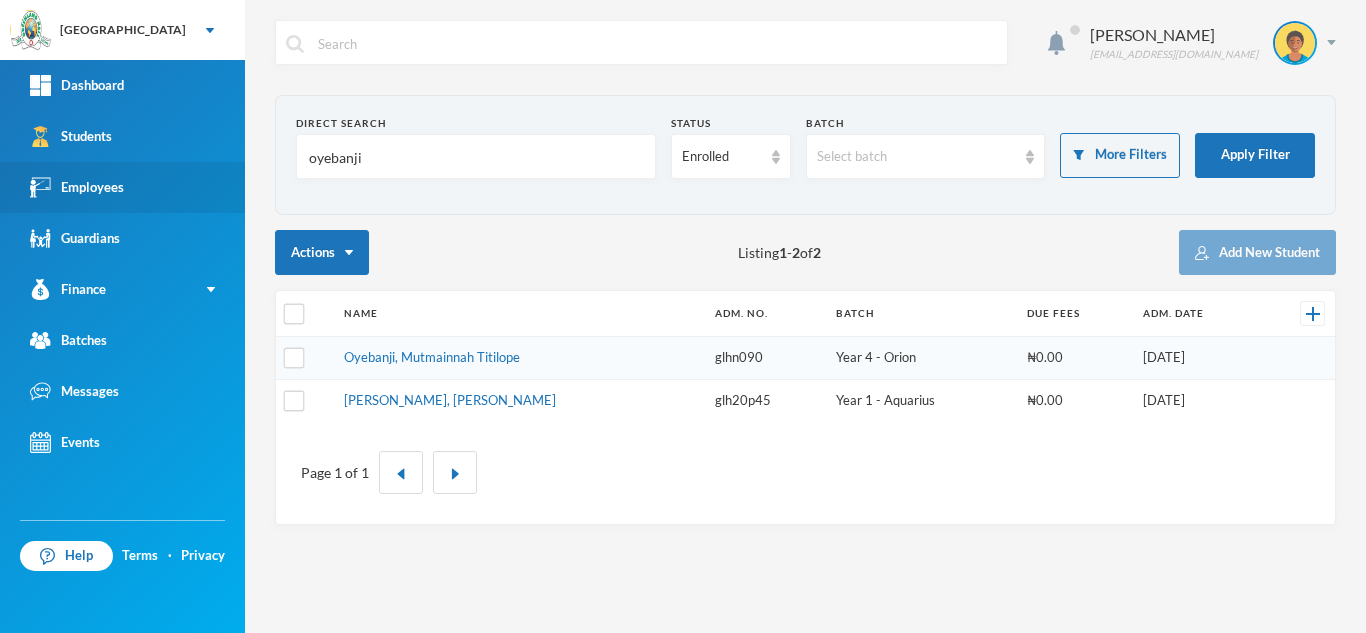 drag, startPoint x: 448, startPoint y: 179, endPoint x: 212, endPoint y: 175, distance: 236.03389 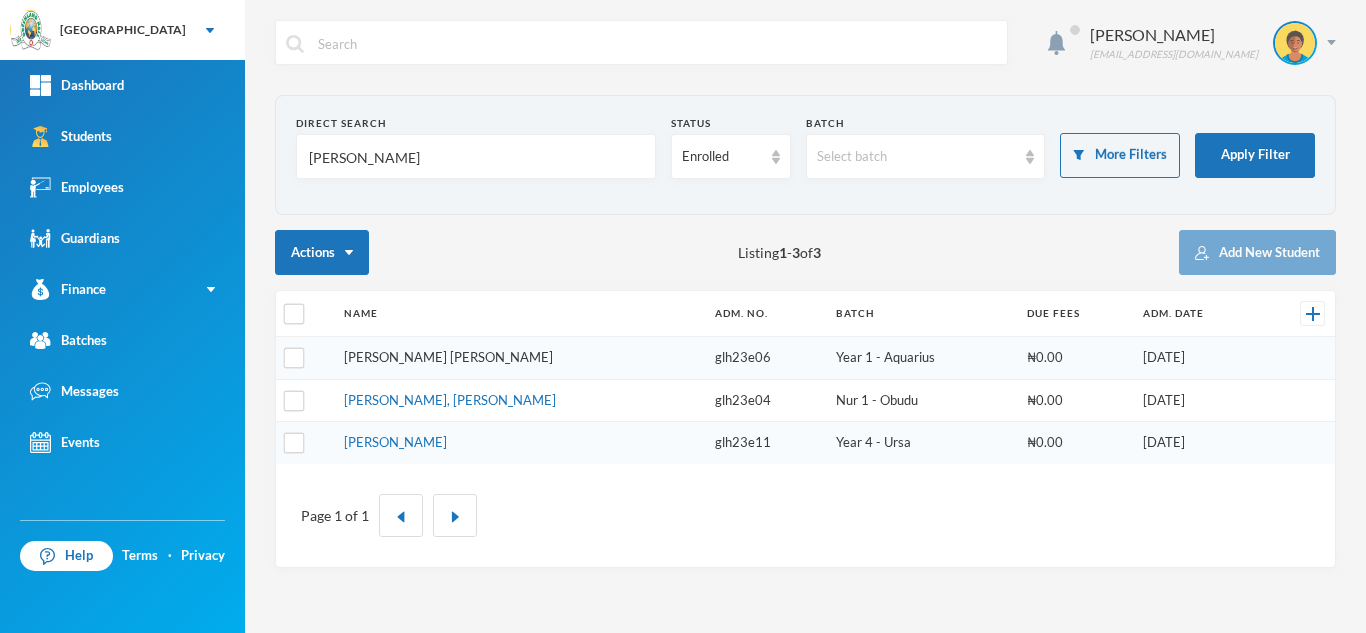 type on "[PERSON_NAME]" 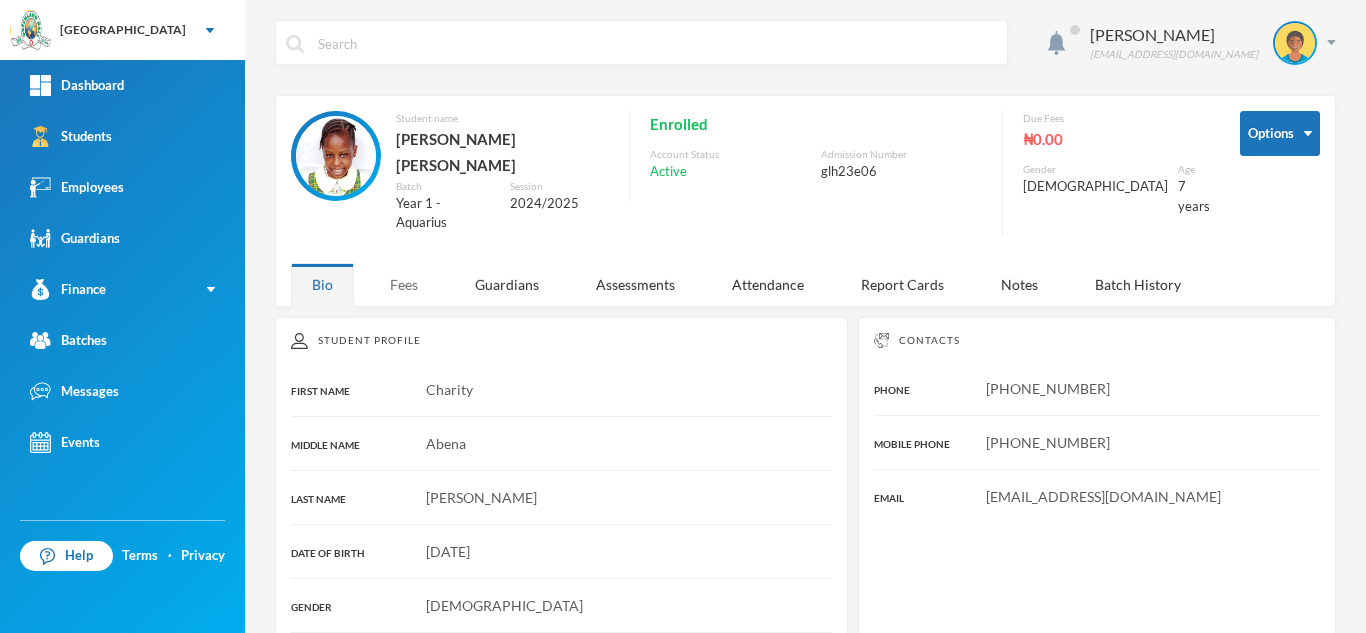 click on "Fees" at bounding box center [404, 284] 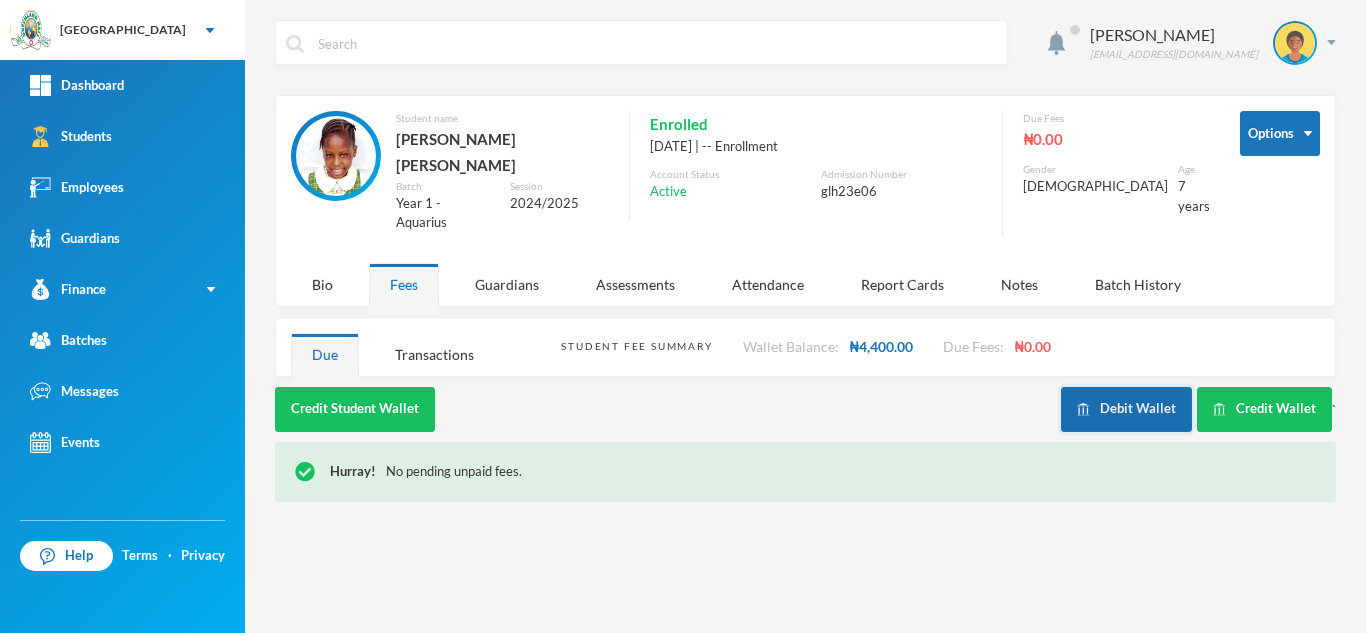 click on "Debit Wallet" at bounding box center (1126, 409) 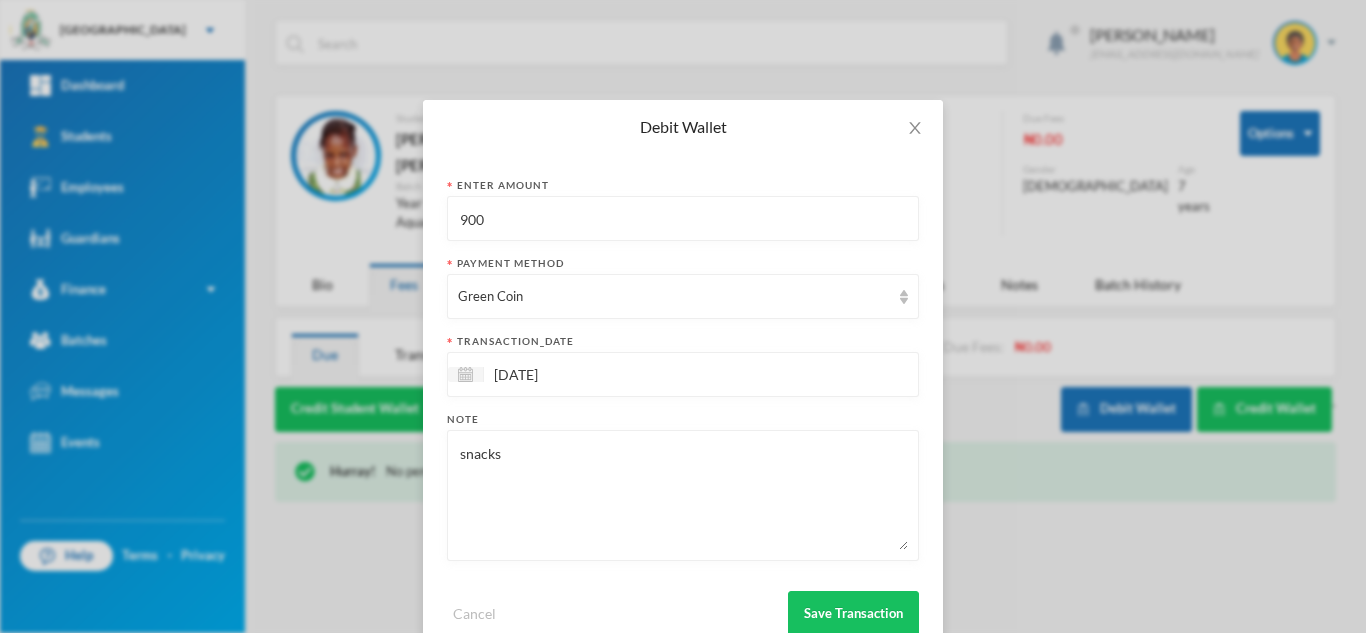 drag, startPoint x: 504, startPoint y: 220, endPoint x: 278, endPoint y: 206, distance: 226.43321 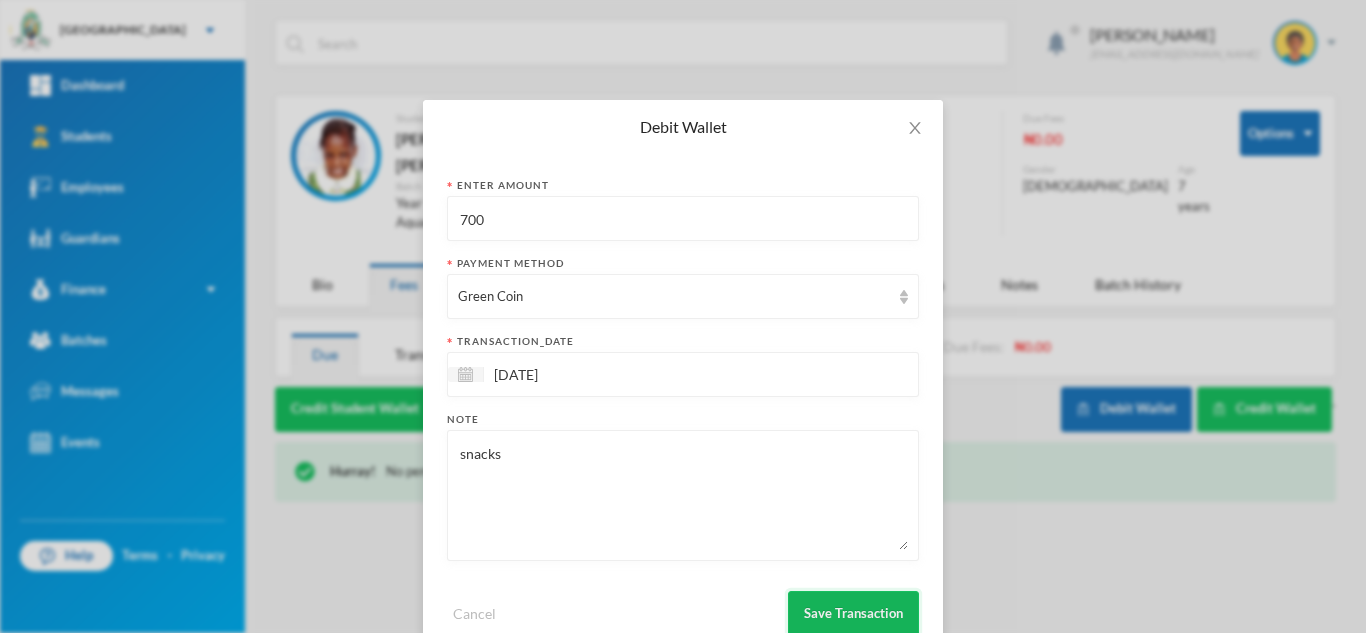 type on "700" 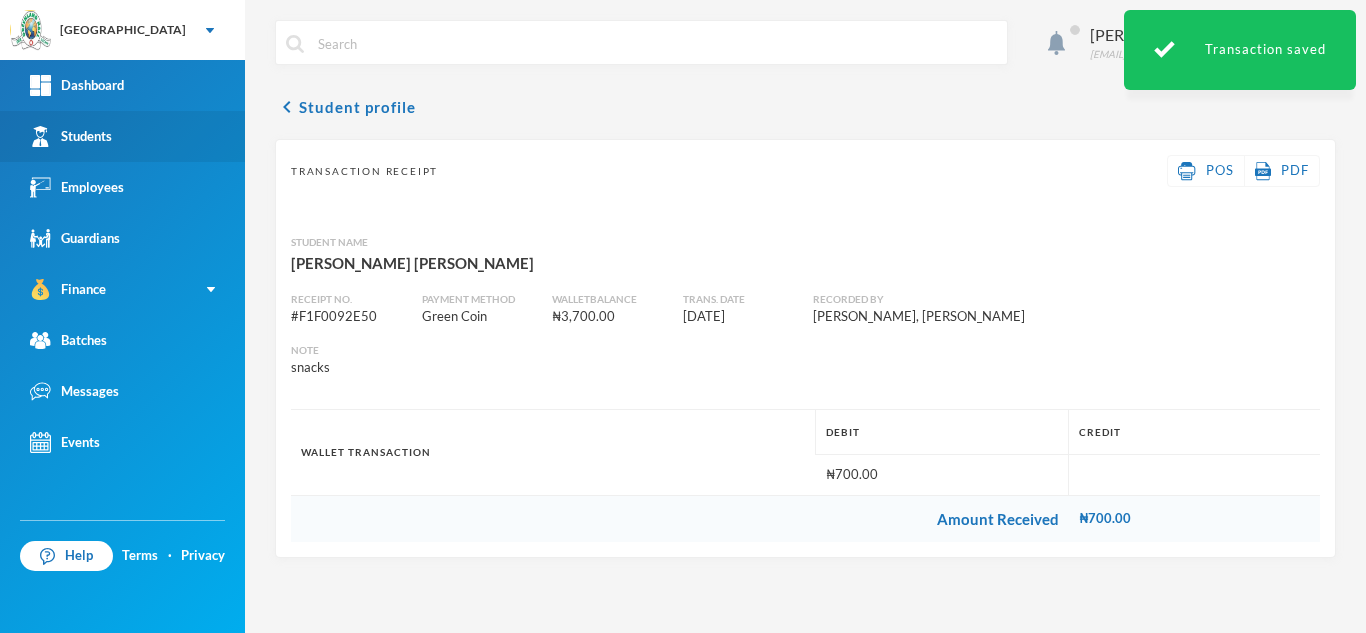 click on "Students" at bounding box center (122, 136) 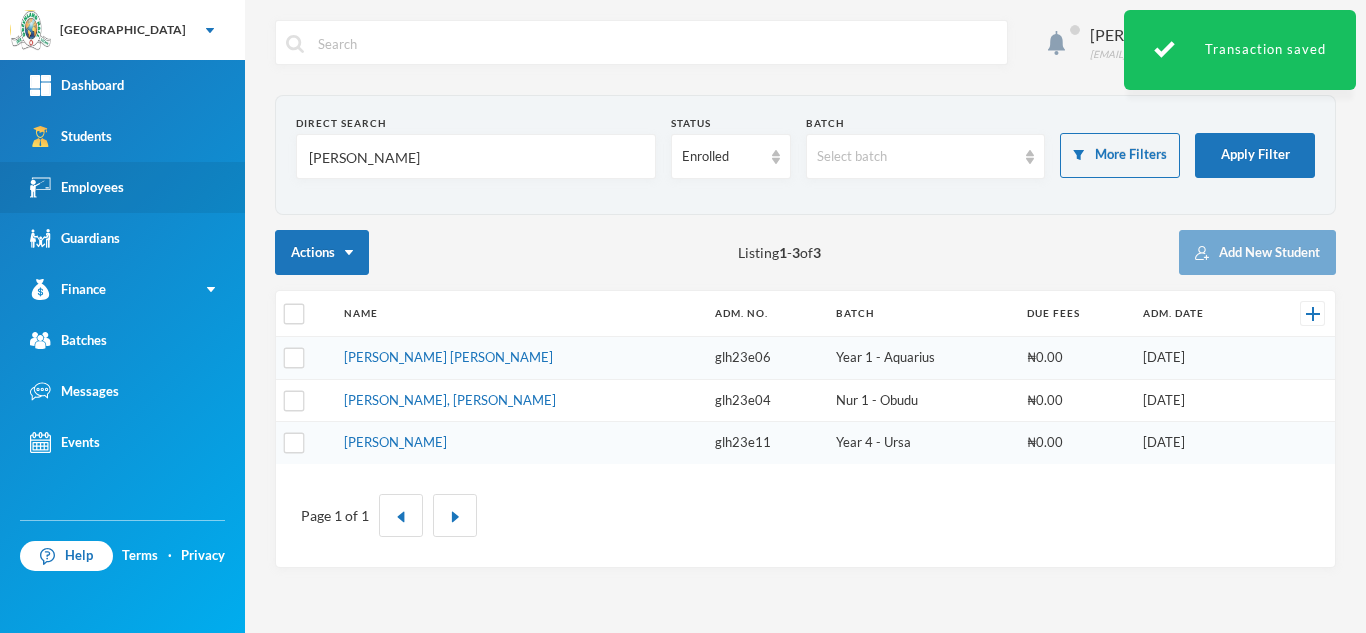 drag, startPoint x: 377, startPoint y: 158, endPoint x: 105, endPoint y: 163, distance: 272.04596 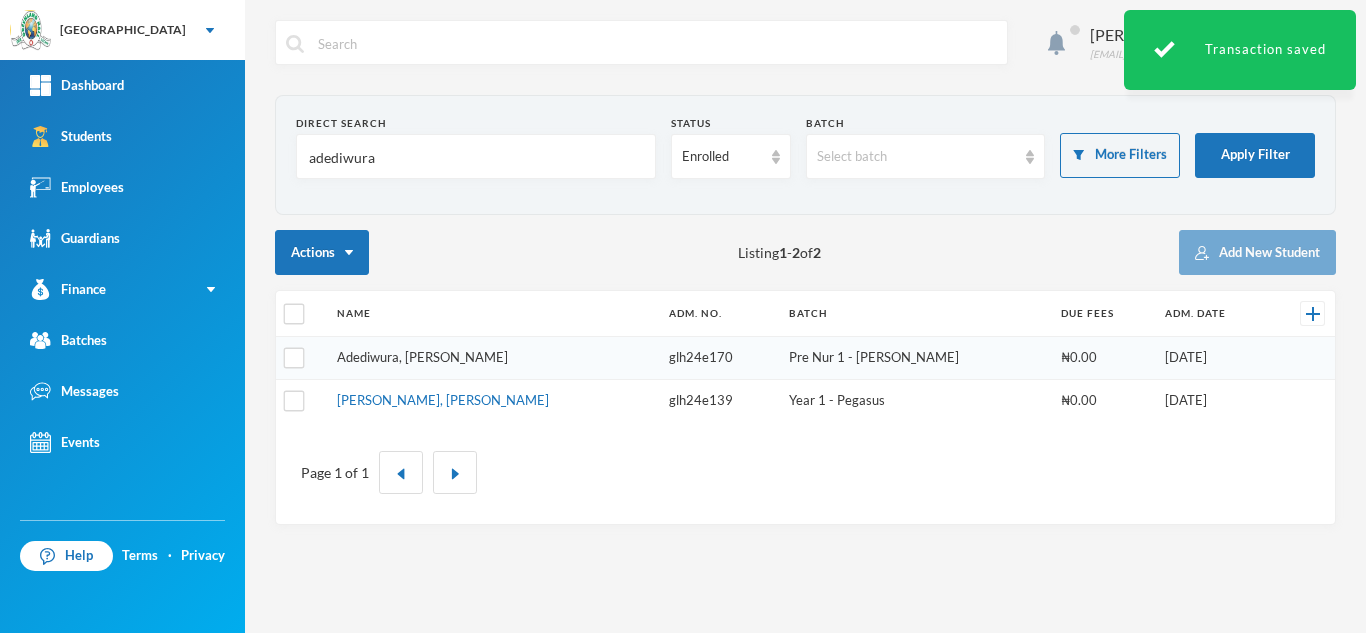 type on "adediwura" 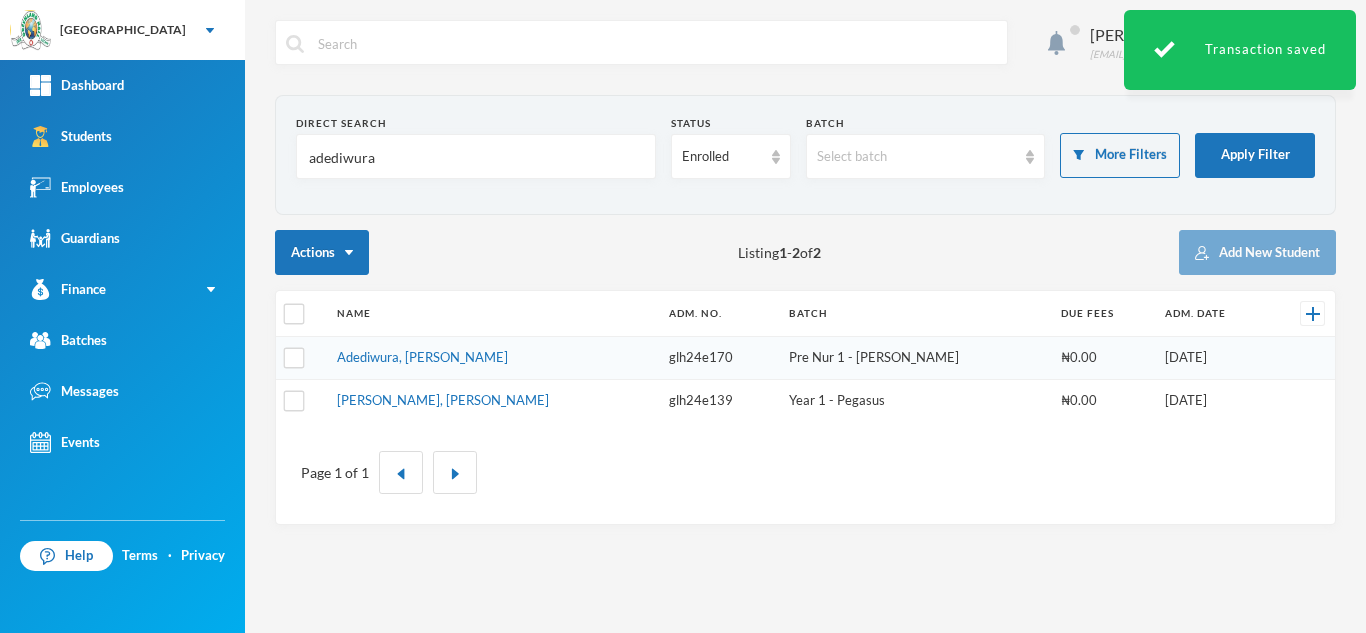 click on "[PERSON_NAME], [PERSON_NAME]" at bounding box center (443, 400) 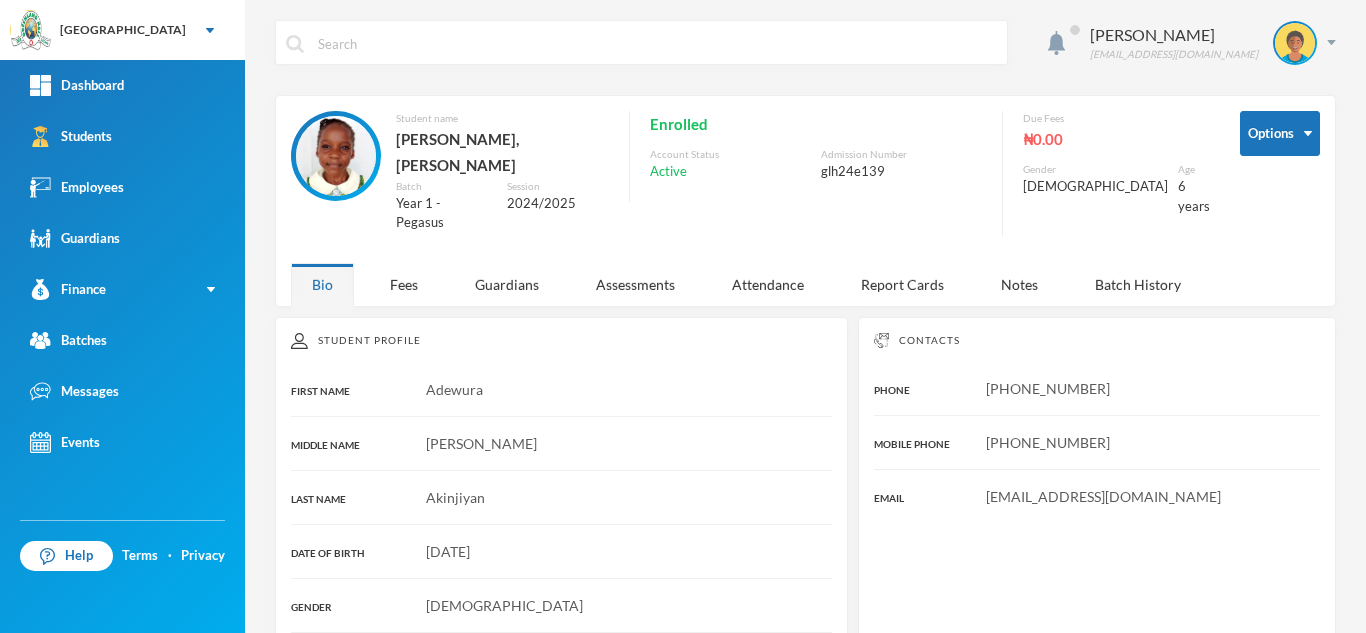 click on "Aderogba Olumide [EMAIL_ADDRESS][DOMAIN_NAME] Options Student name [PERSON_NAME], Adewura [PERSON_NAME] Year 1 - Pegasus Session 2024/2025 Enrolled Account Status Active Admission Number glh24e139 Due Fees ₦0.00 Gender [DEMOGRAPHIC_DATA] Age [DEMOGRAPHIC_DATA] years Bio Fees Guardians Assessments Attendance Report Cards Notes Batch History Student Profile FIRST NAME Adewura MIDDLE NAME [PERSON_NAME] LAST NAME [PERSON_NAME] OF BIRTH [DEMOGRAPHIC_DATA] GENDER [DEMOGRAPHIC_DATA] BLOOD GROUP [MEDICAL_DATA] ADMISSION DATE [DATE] STUDENT CATEGORIES NATIONALITY [DEMOGRAPHIC_DATA] PLACE OF ORIGIN Ondo RELIGION [DEMOGRAPHIC_DATA] HEALTH INFO Nil Contacts PHONE [PHONE_NUMBER] MOBILE PHONE [PHONE_NUMBER] EMAIL [PERSON_NAME][EMAIL_ADDRESS][DOMAIN_NAME] Address [STREET_ADDRESS][GEOGRAPHIC_DATA][PERSON_NAME]." at bounding box center [805, 316] 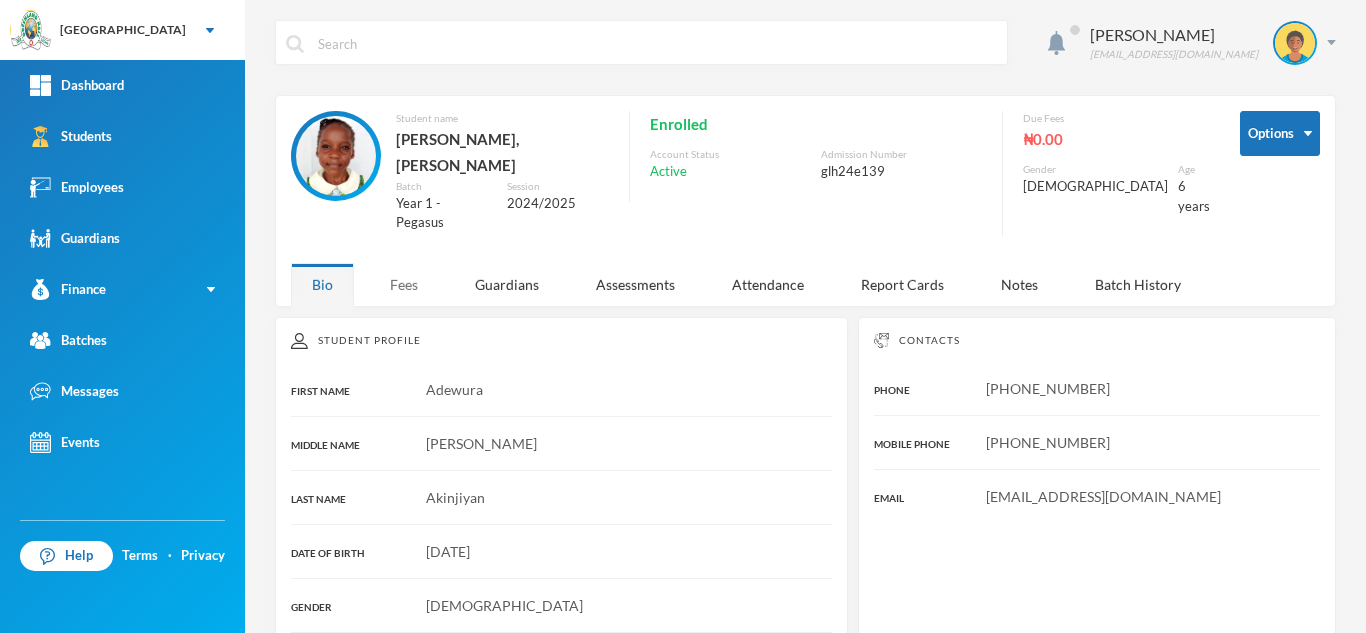 click on "Fees" at bounding box center (404, 284) 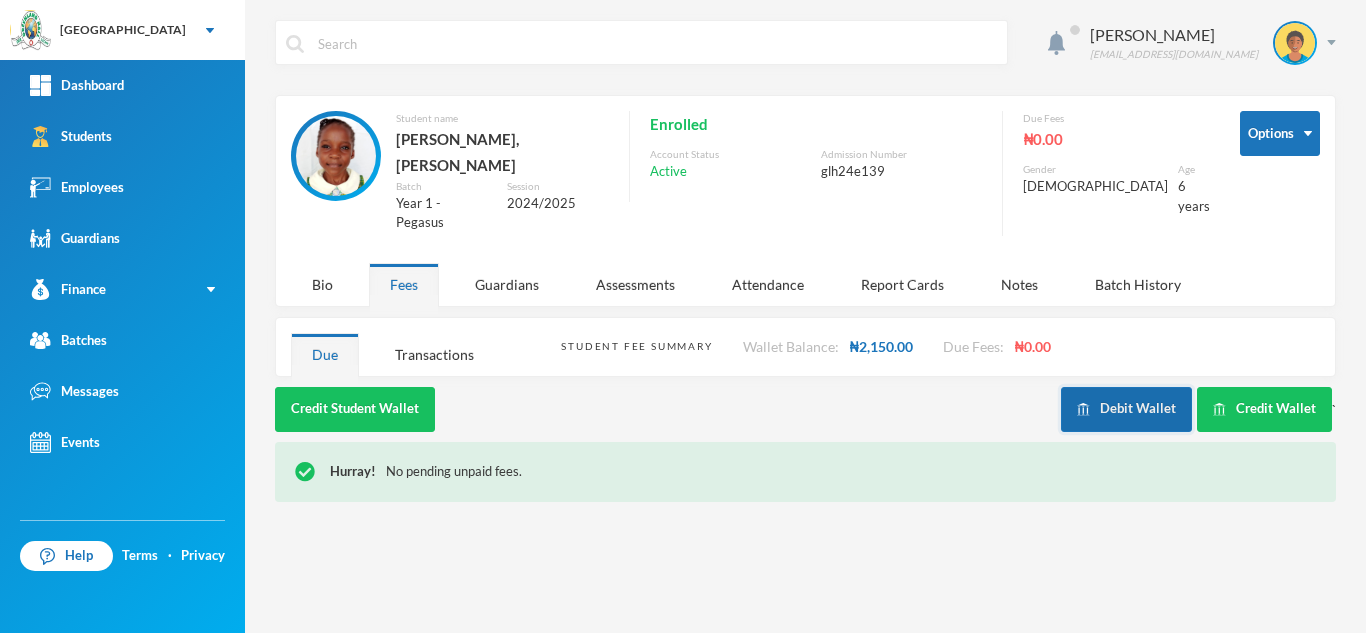 click on "Debit Wallet" at bounding box center (1126, 409) 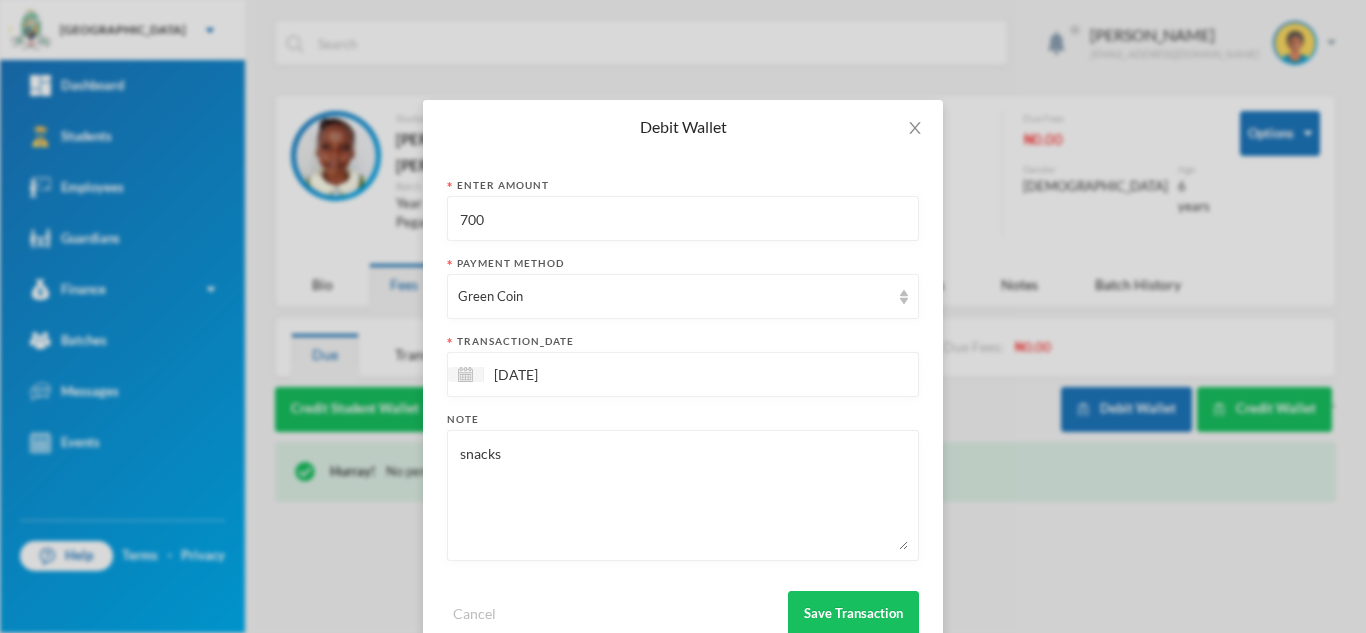 drag, startPoint x: 534, startPoint y: 220, endPoint x: 248, endPoint y: 183, distance: 288.38342 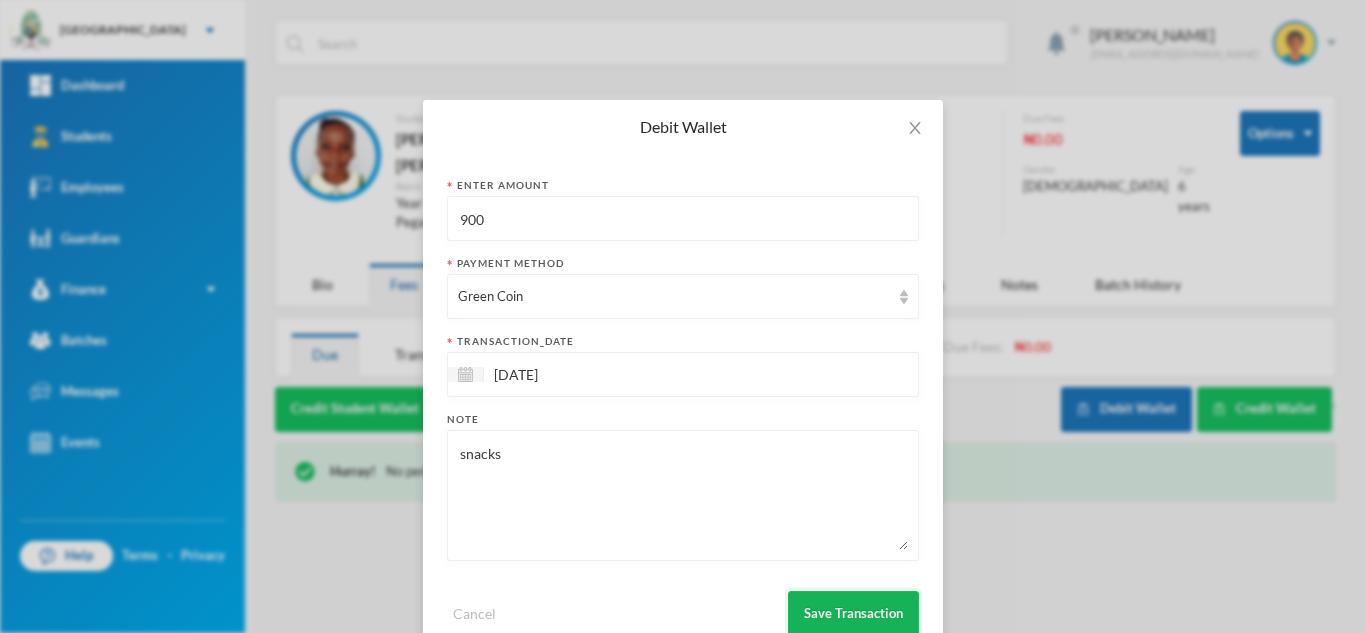 type on "900" 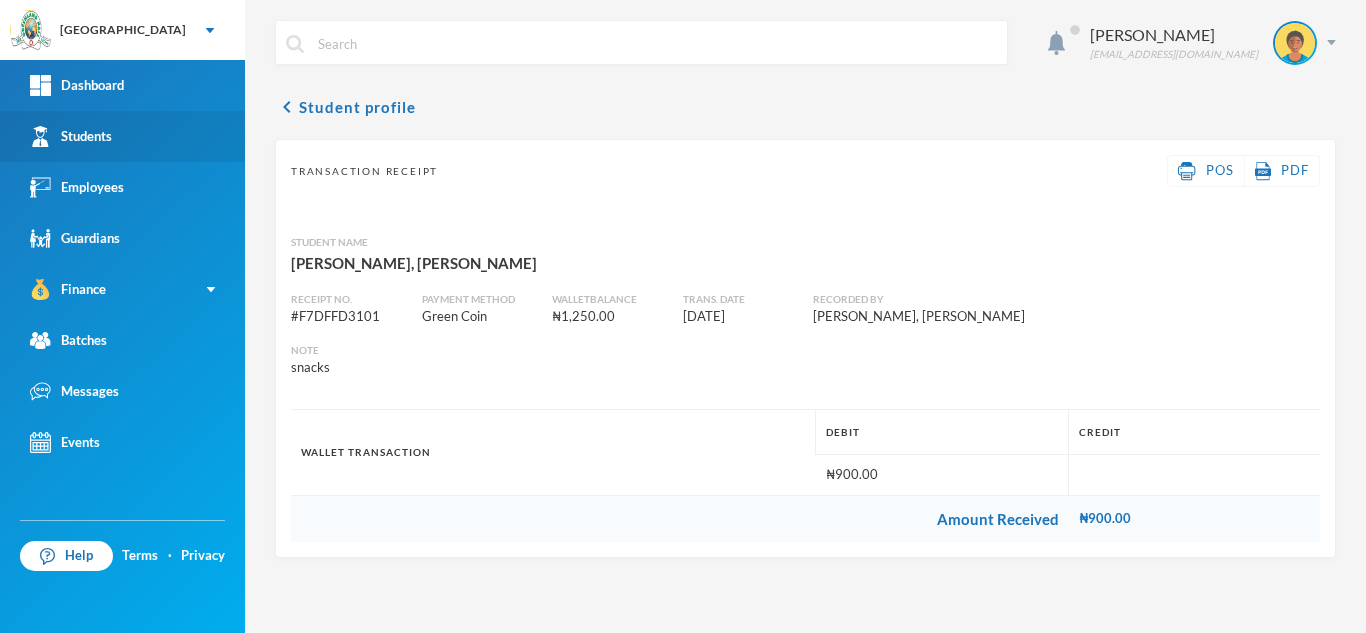 click on "Students" at bounding box center (122, 136) 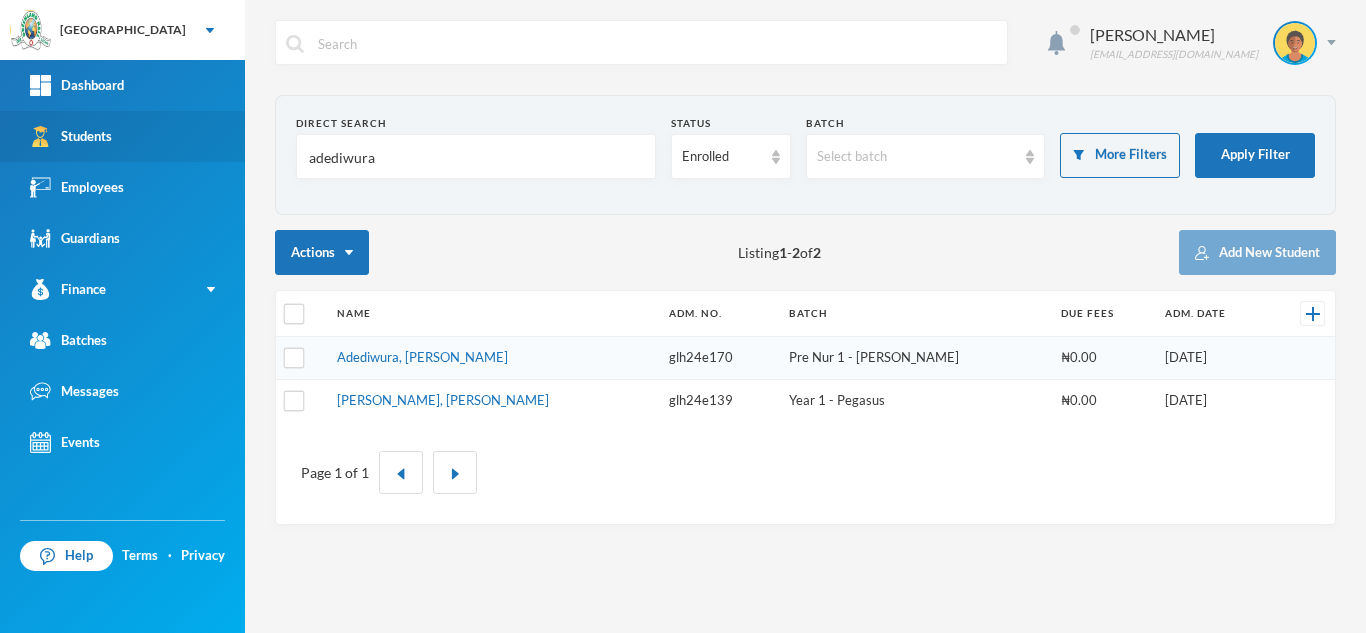 drag, startPoint x: 445, startPoint y: 169, endPoint x: 65, endPoint y: 159, distance: 380.13156 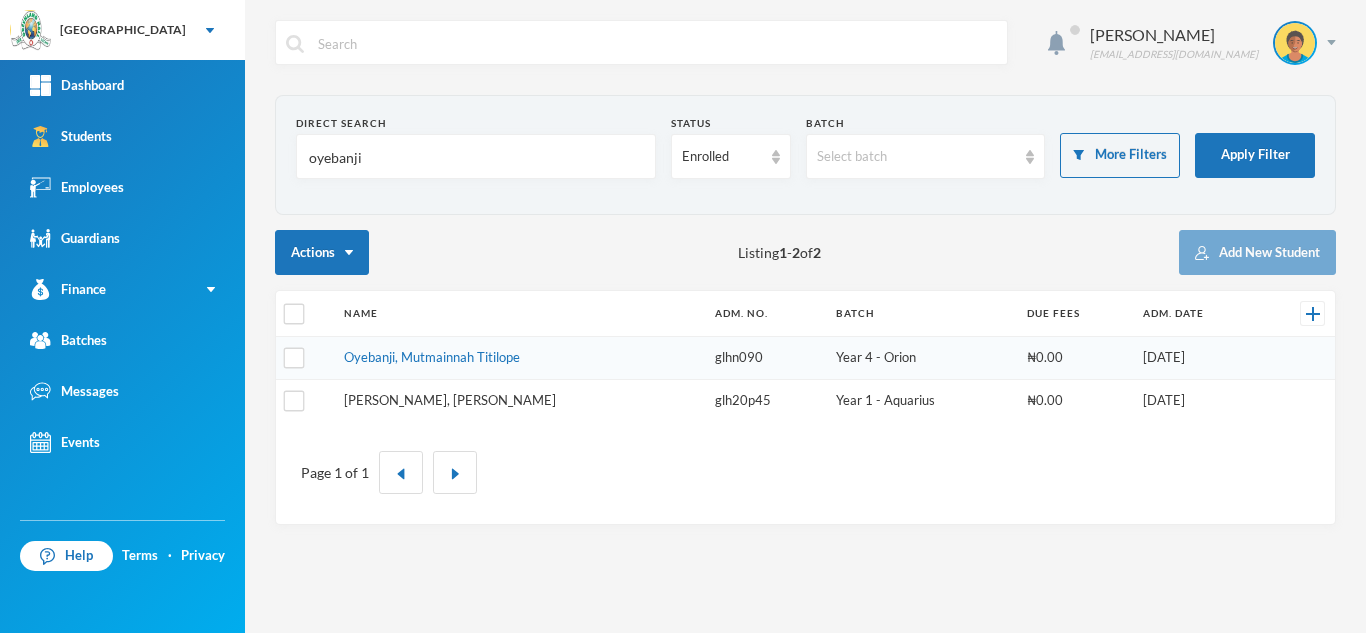type on "oyebanji" 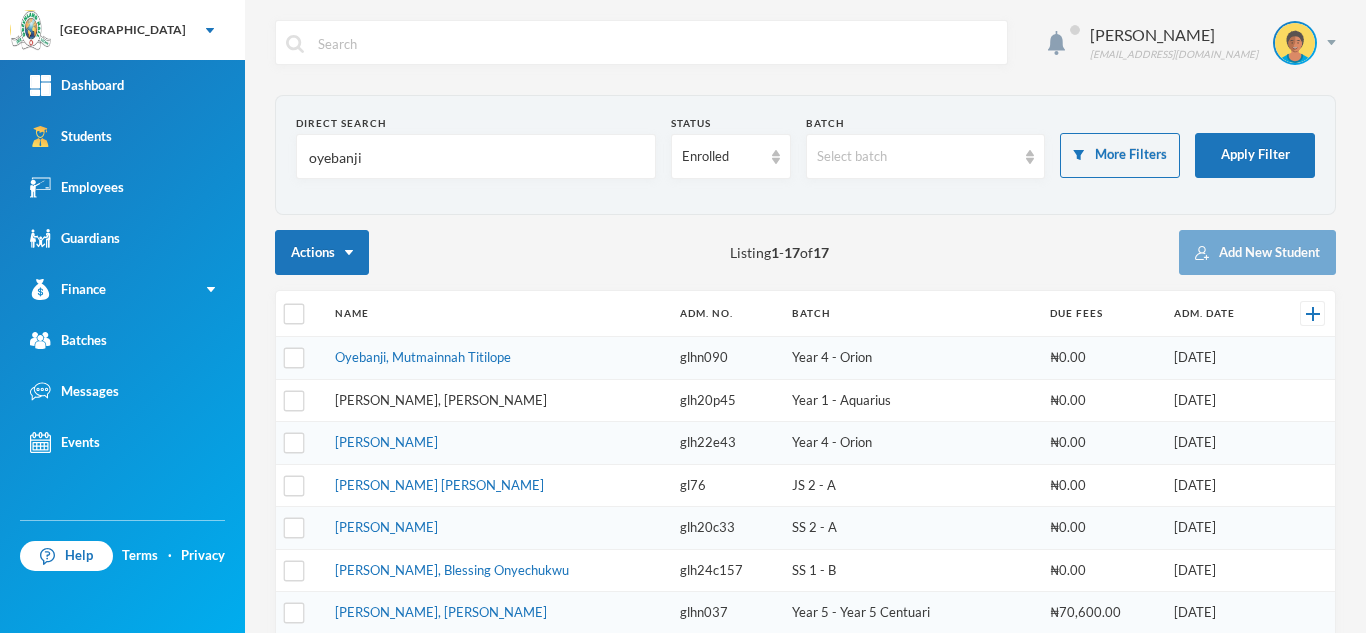 click on "[PERSON_NAME], [PERSON_NAME]" at bounding box center [441, 400] 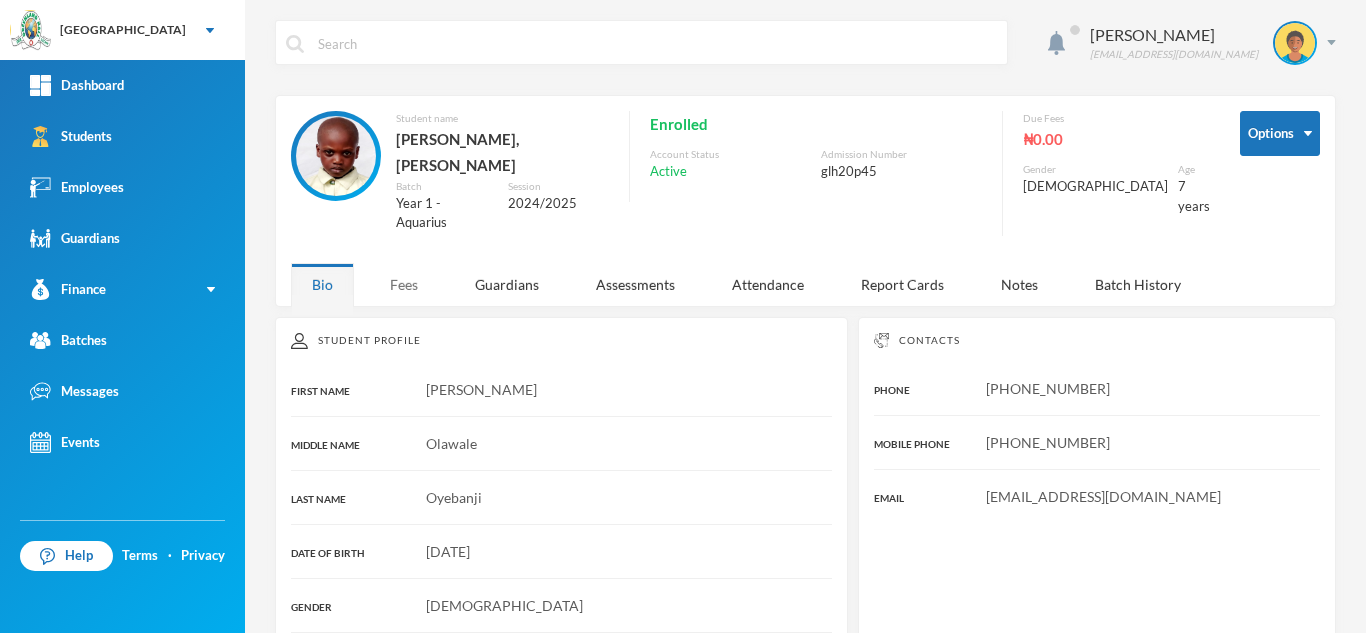 click on "Fees" at bounding box center [404, 284] 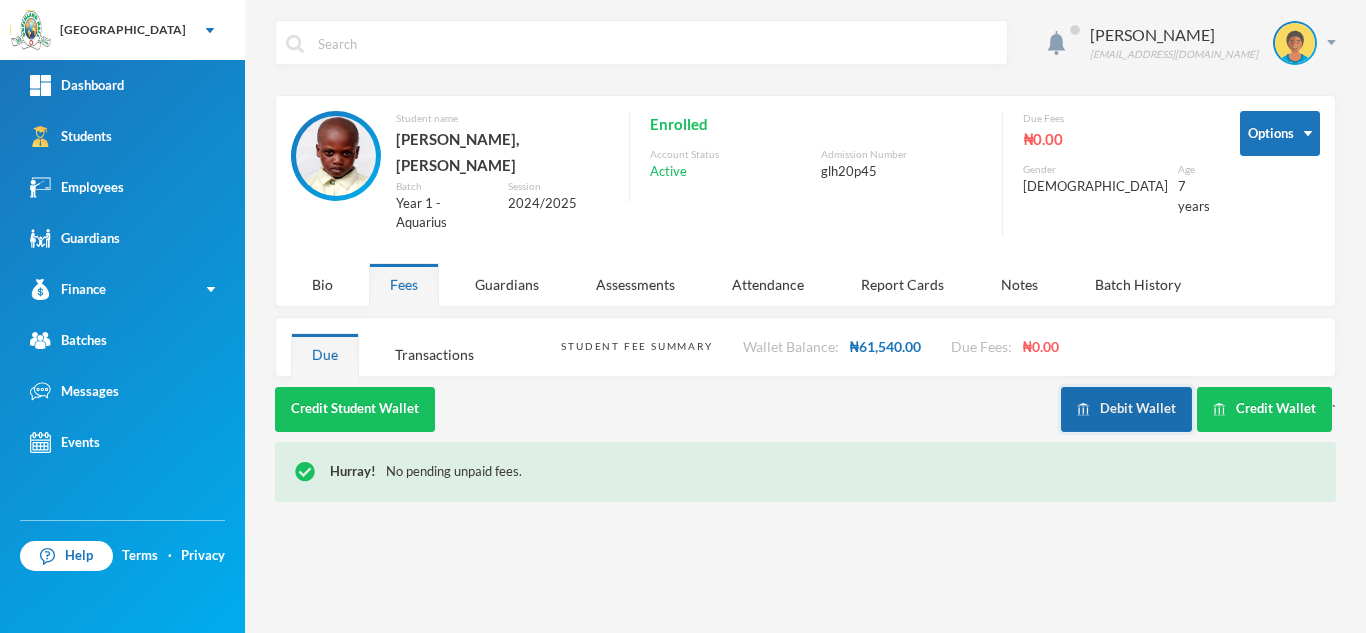 click on "Debit Wallet" at bounding box center (1126, 409) 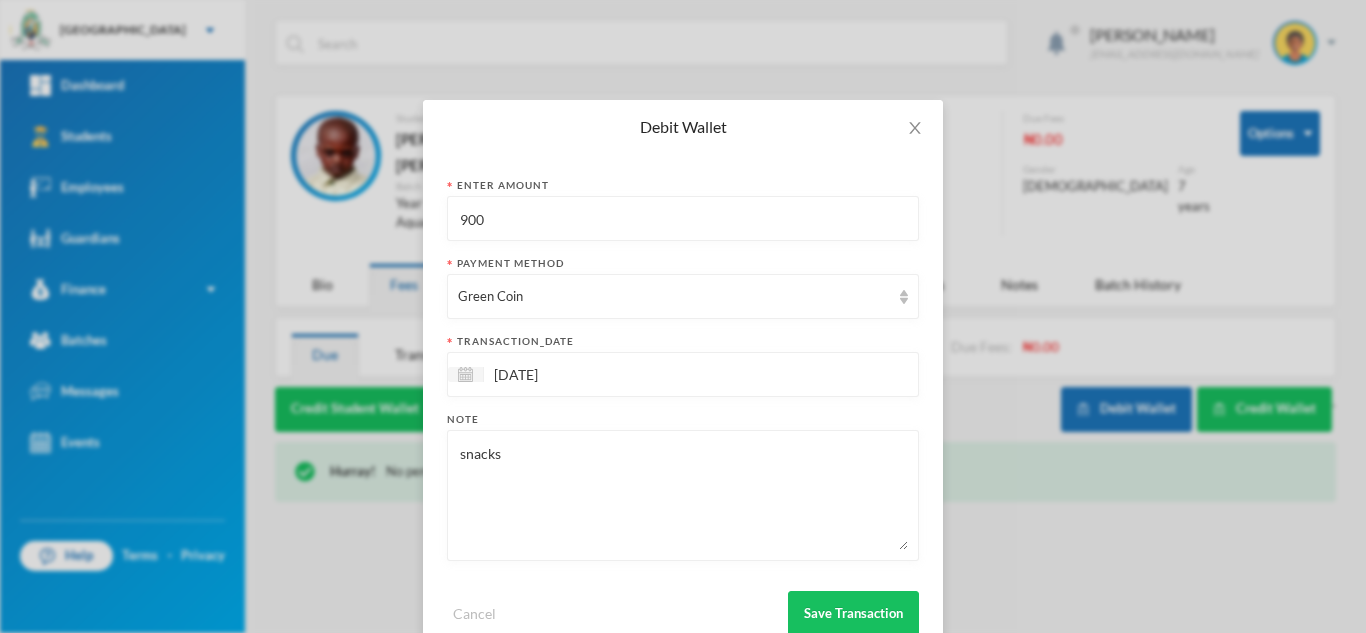 drag, startPoint x: 501, startPoint y: 219, endPoint x: 181, endPoint y: 193, distance: 321.0545 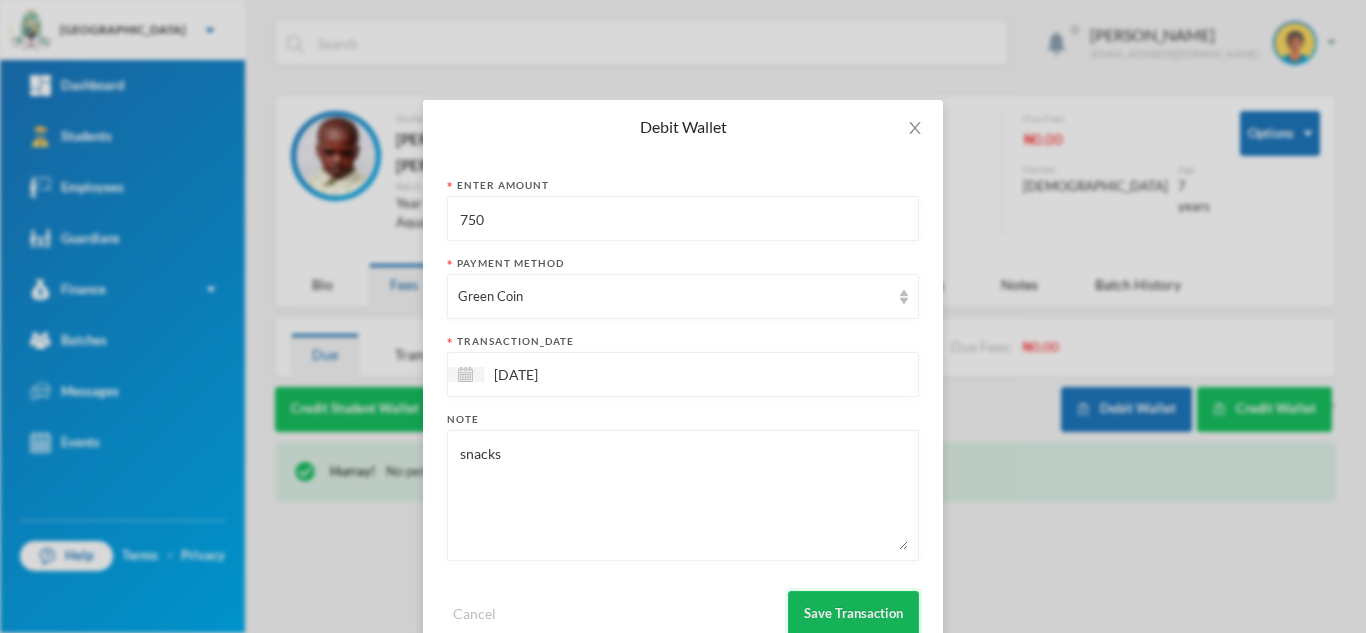 type on "750" 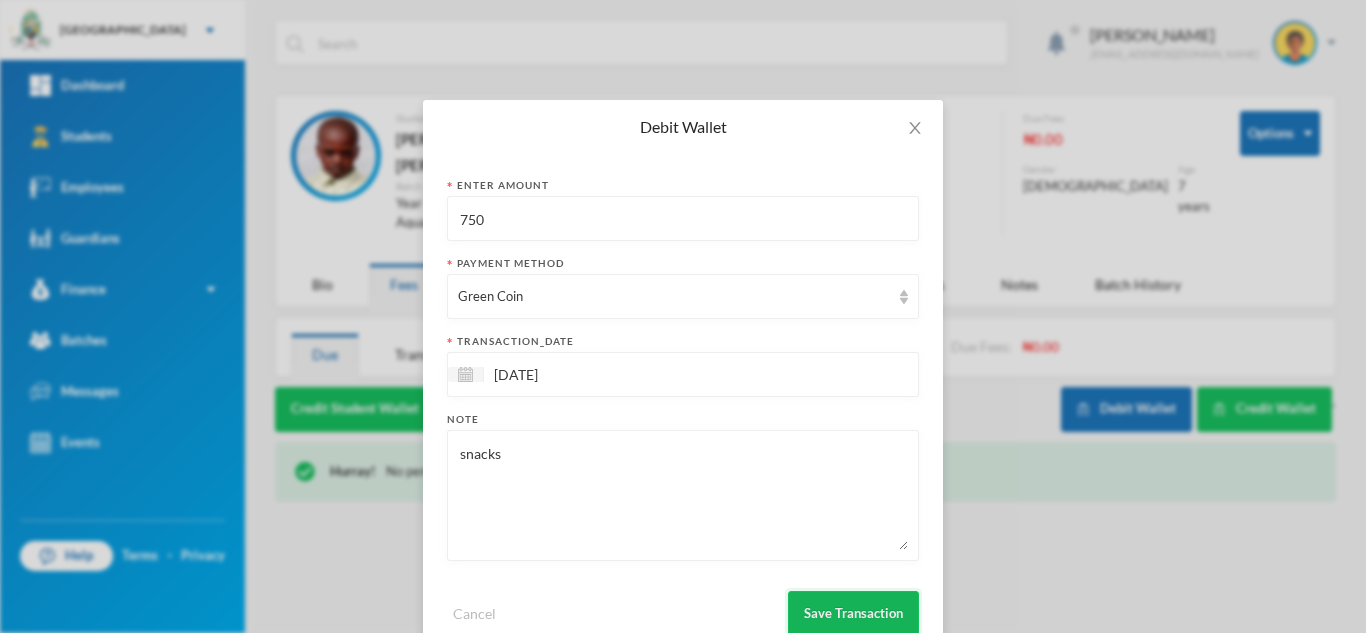 click on "Save Transaction" at bounding box center (853, 613) 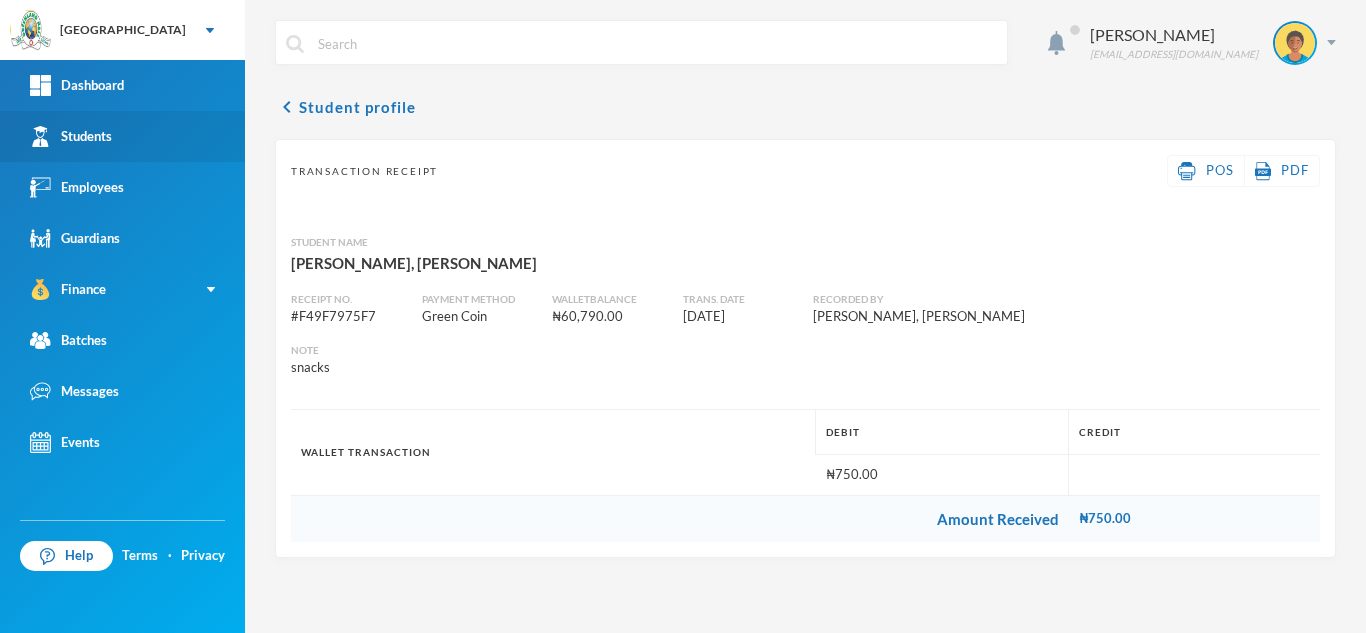 click on "Students" at bounding box center (122, 136) 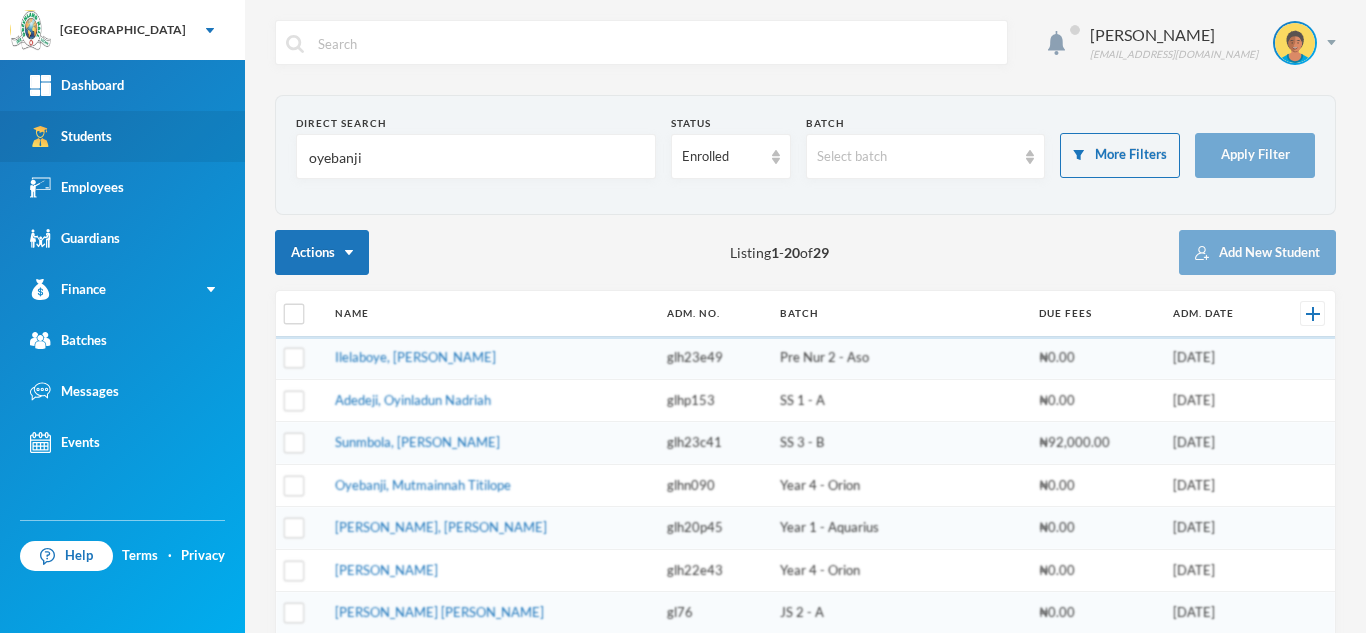 drag, startPoint x: 396, startPoint y: 151, endPoint x: 134, endPoint y: 144, distance: 262.0935 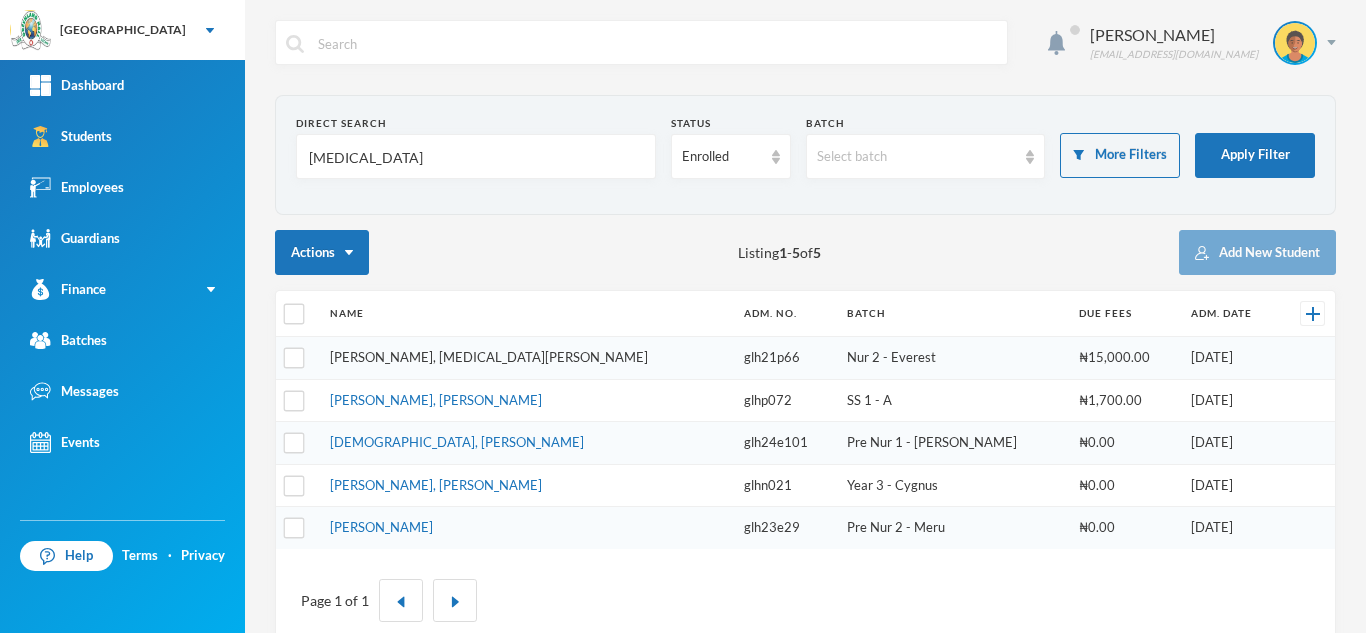 type on "[MEDICAL_DATA]" 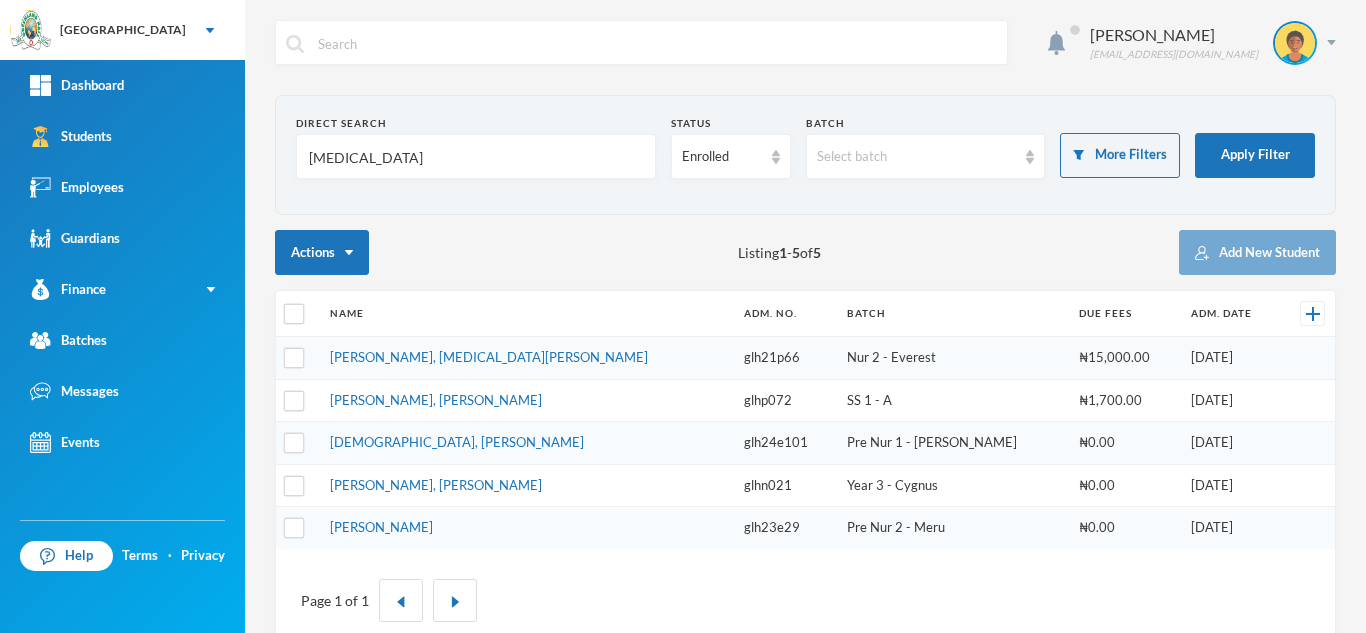 click on "[PERSON_NAME], [MEDICAL_DATA][PERSON_NAME]" at bounding box center [489, 357] 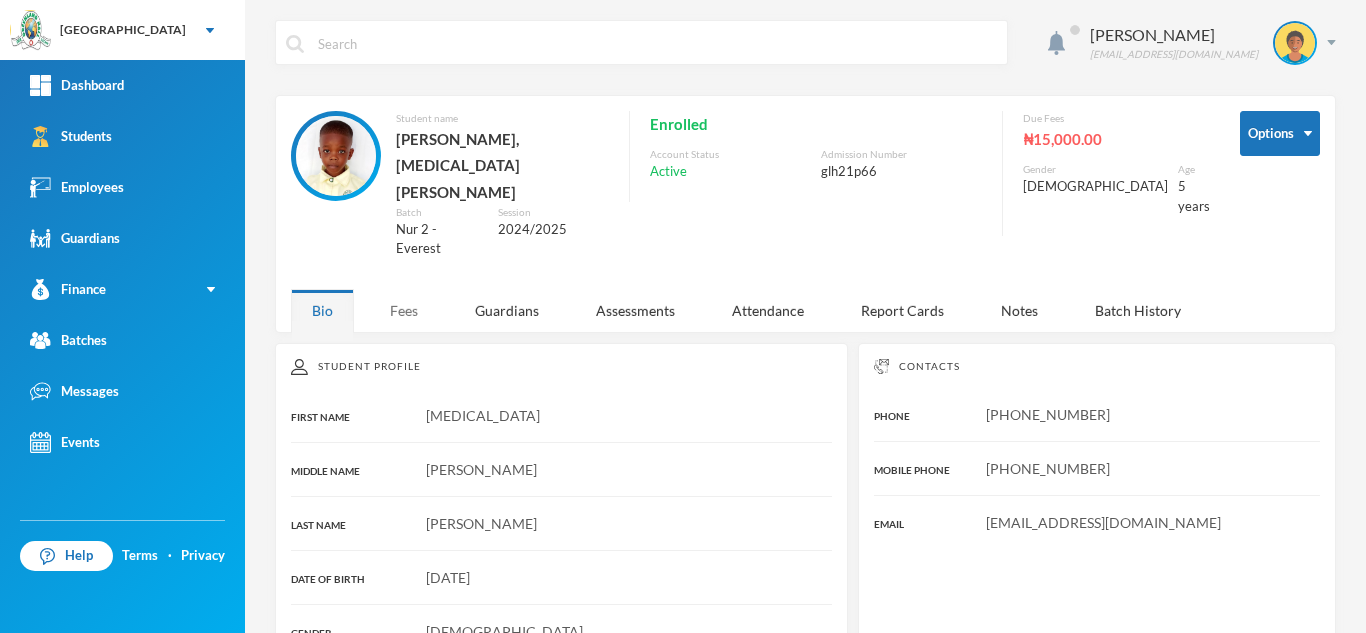 click on "Fees" at bounding box center (404, 310) 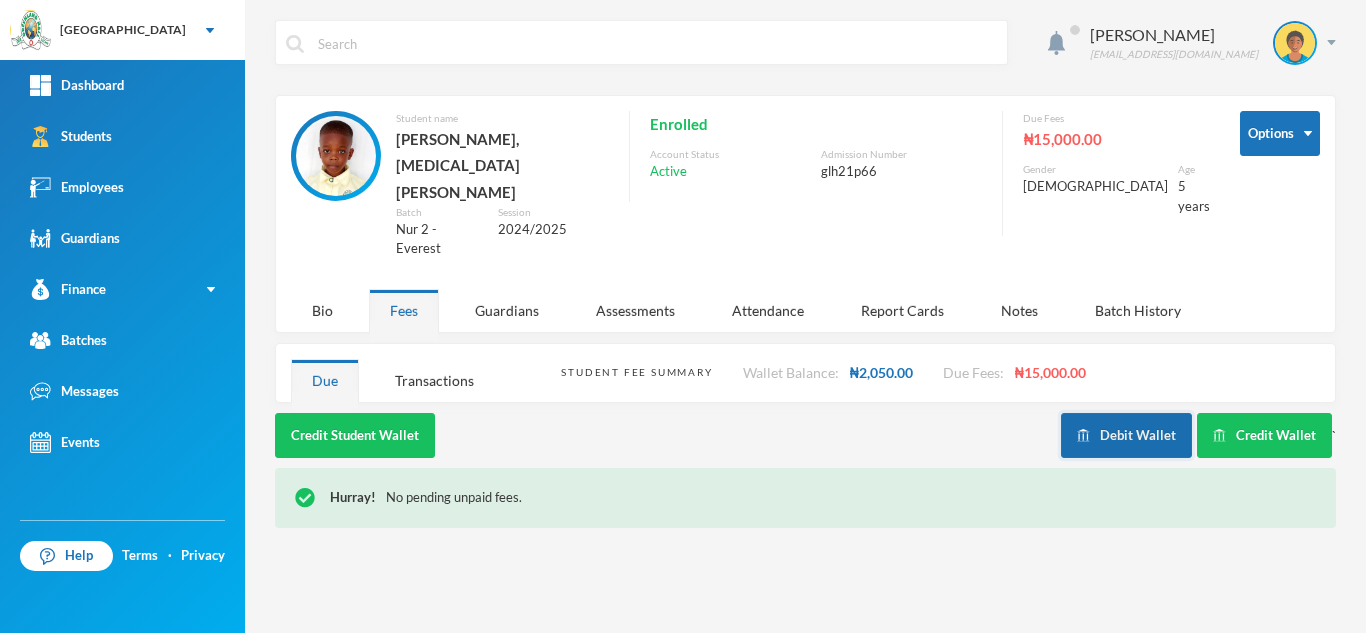 click on "Debit Wallet" at bounding box center [1126, 435] 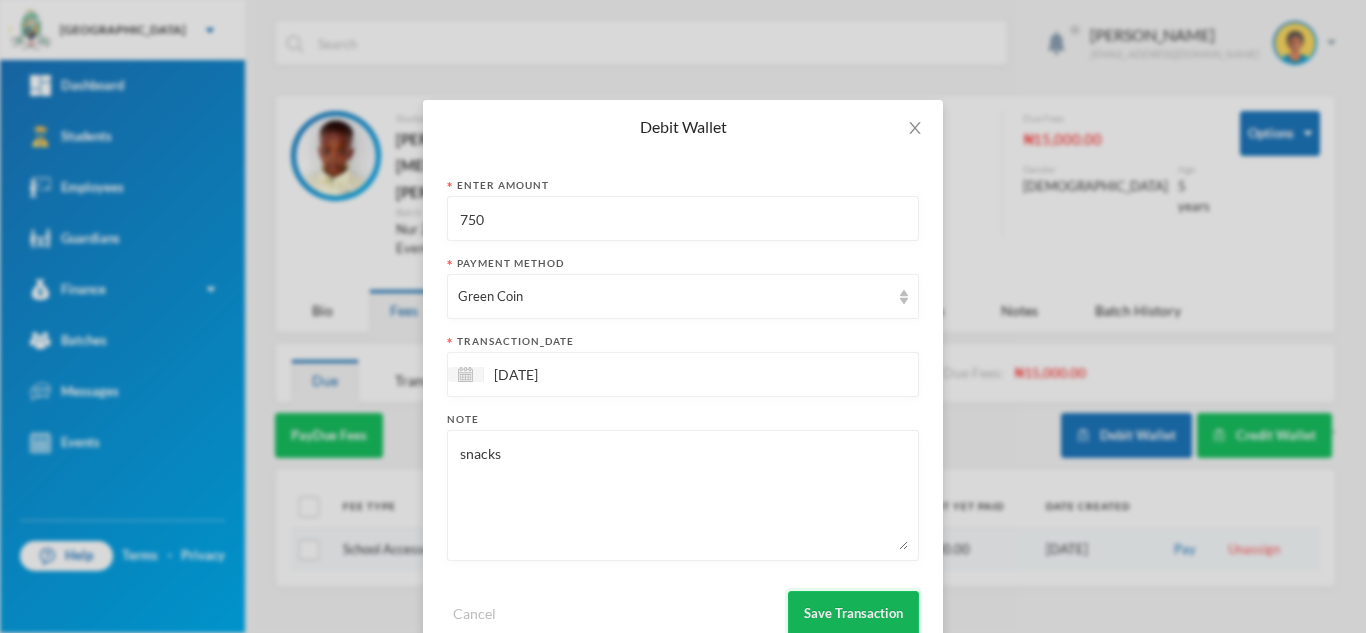 click on "Save Transaction" at bounding box center [853, 613] 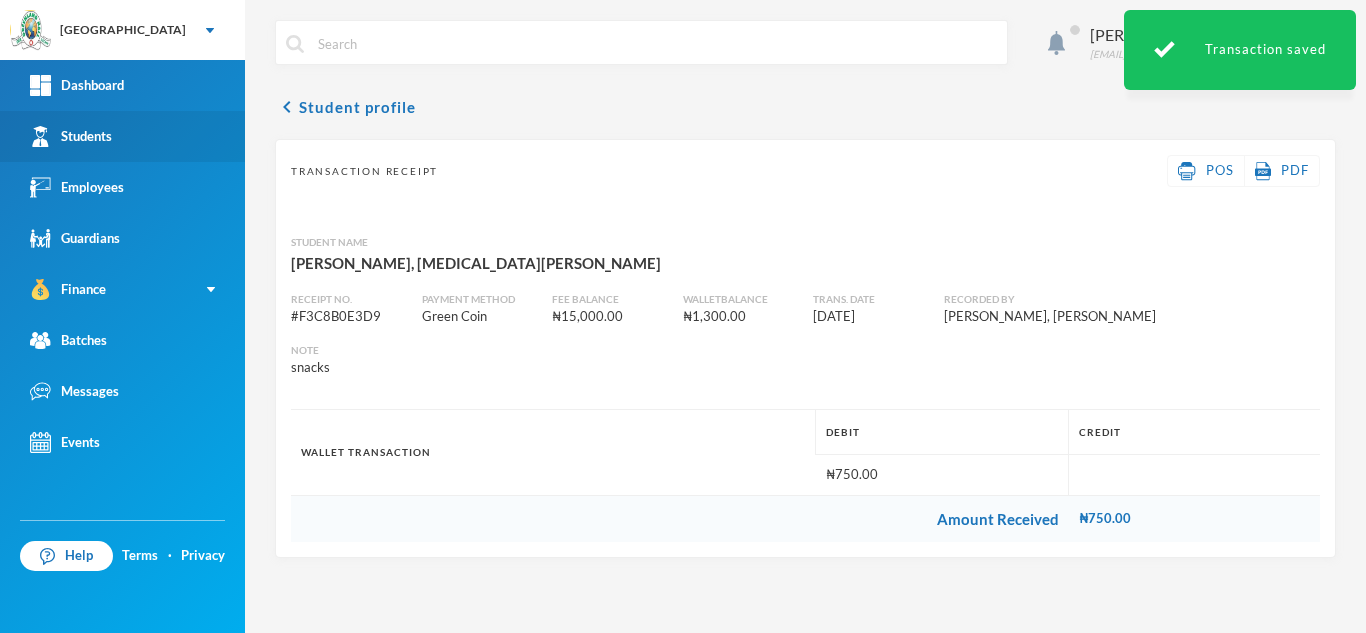 click on "Students" at bounding box center (122, 136) 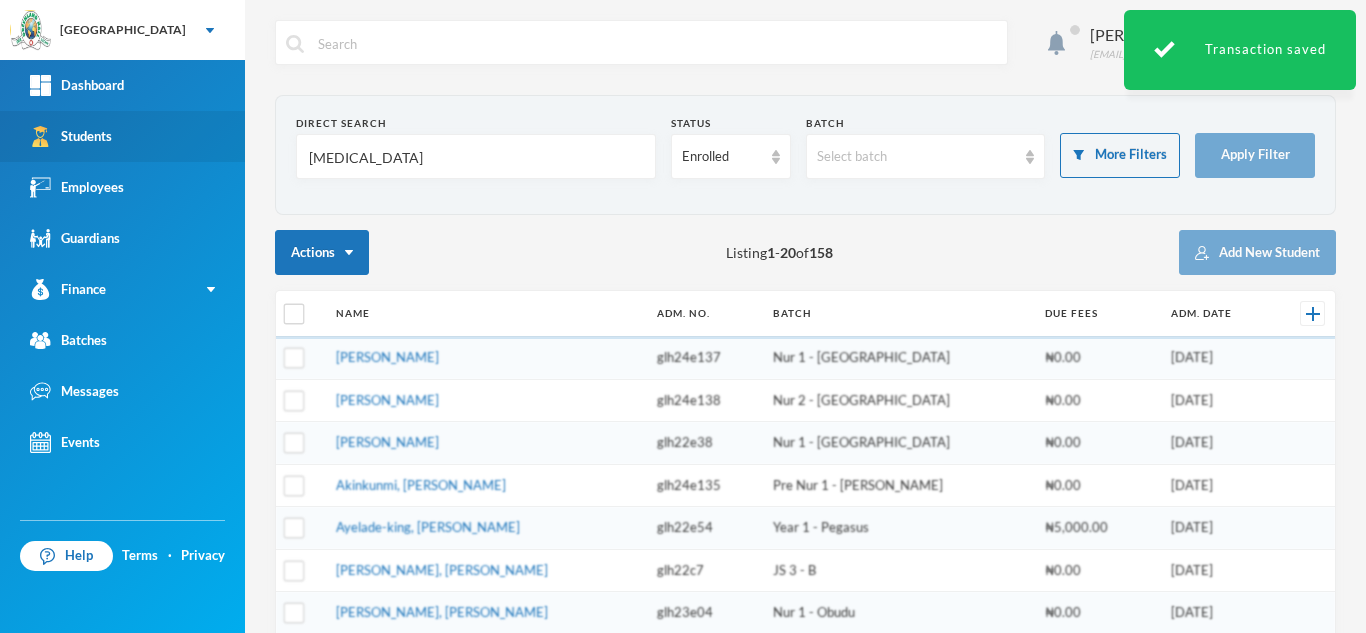 drag, startPoint x: 369, startPoint y: 159, endPoint x: 148, endPoint y: 157, distance: 221.00905 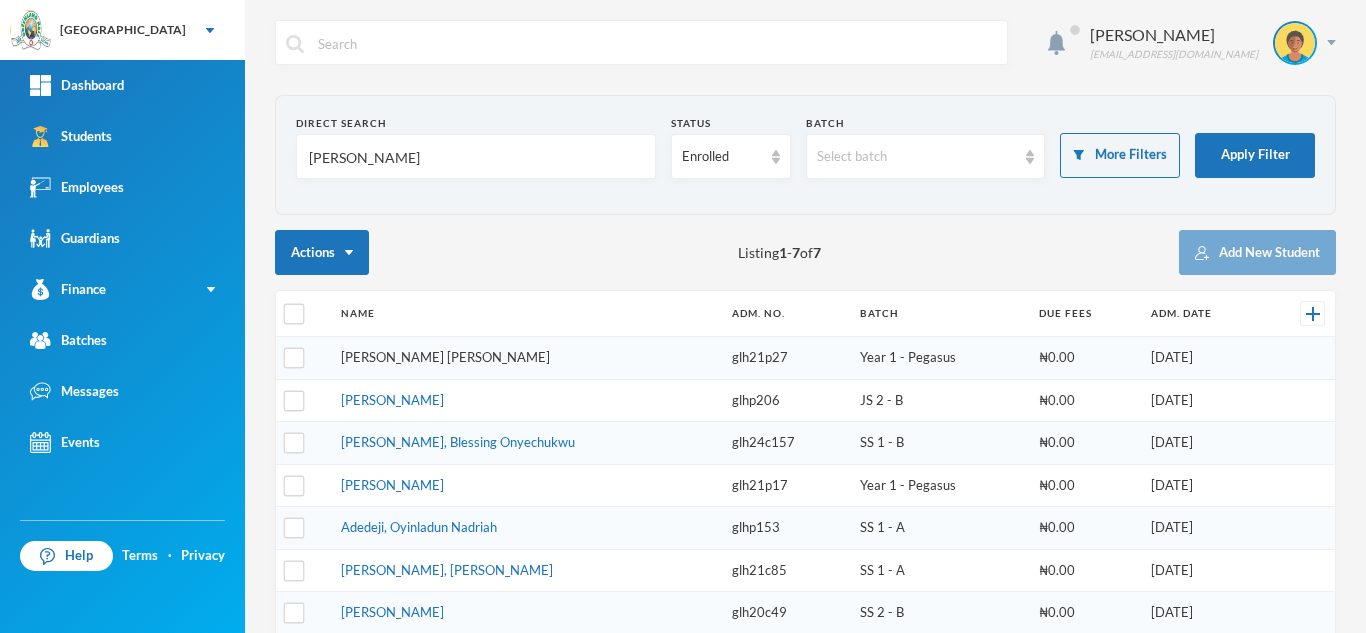 type on "[PERSON_NAME]" 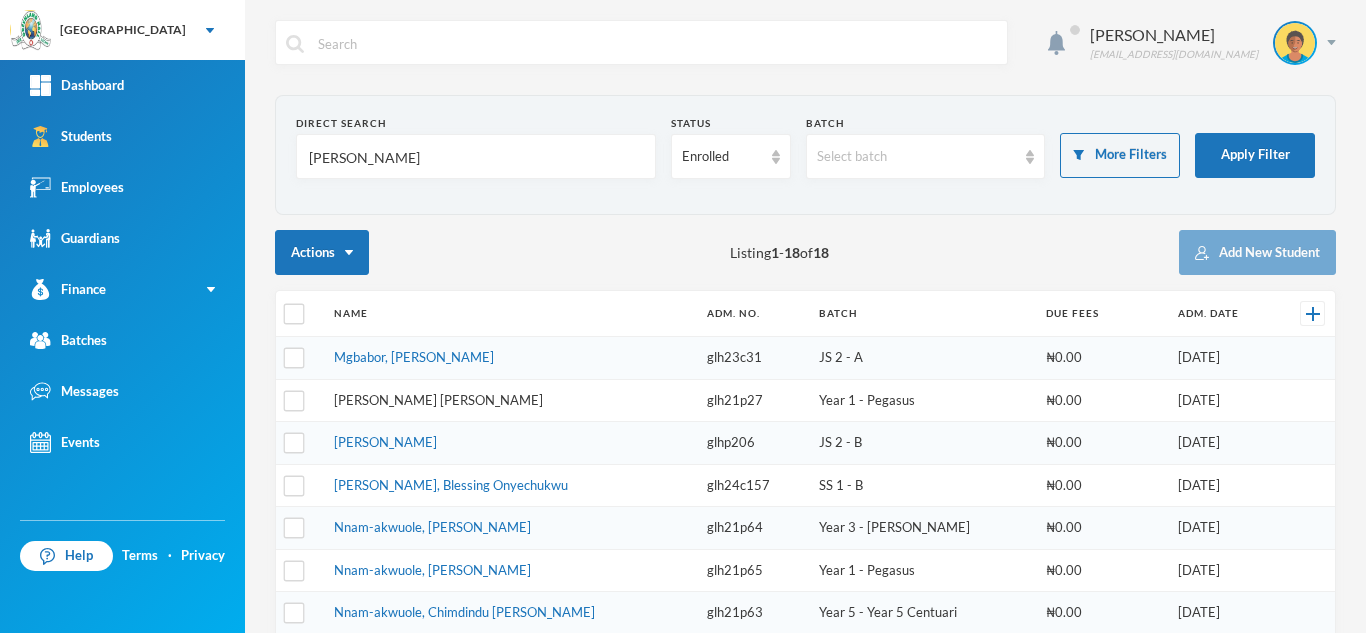 click on "Mgbabor, [PERSON_NAME]" at bounding box center (414, 357) 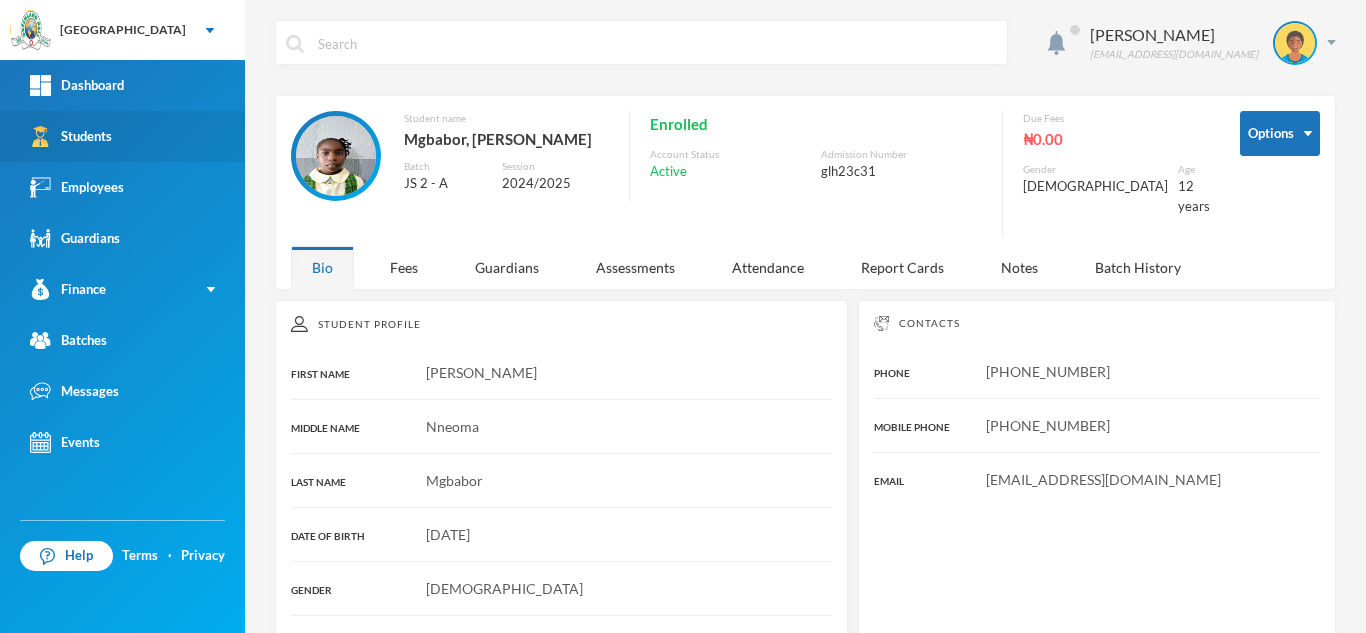 click on "Students" at bounding box center [122, 136] 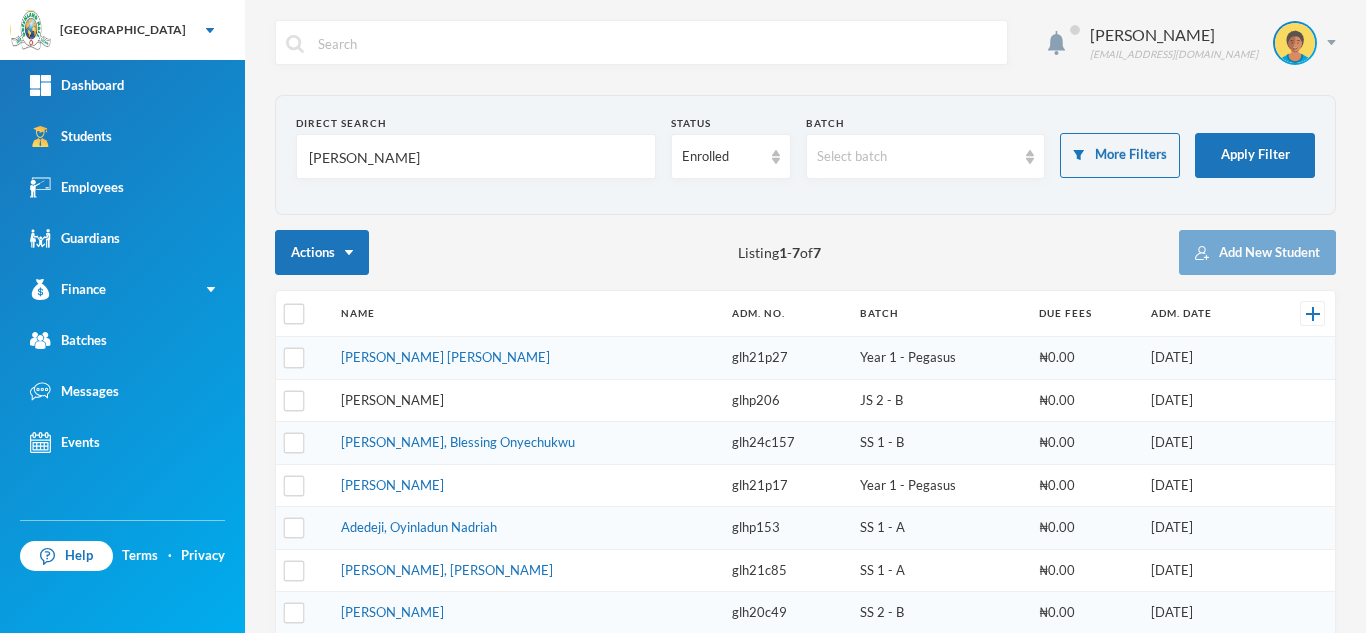 click on "[PERSON_NAME] [PERSON_NAME] glh21p27 Year 1 - Pegasus ₦0.00 [DATE]   [PERSON_NAME] glhp206 JS 2 - B ₦0.00 [DATE]   [PERSON_NAME], Blessing Onyechukwu glh24c157 SS 1 - B ₦0.00 [DATE]   [GEOGRAPHIC_DATA][PERSON_NAME] glh21p17 Year 1 - Pegasus ₦0.00 [DATE]   Adedeji, Oyinladun Nadriah glhp153 SS 1 - A ₦0.00 [DATE]   [GEOGRAPHIC_DATA], [PERSON_NAME] glh21c85 SS 1 - A ₦0.00 [DATE]   Oladimeji, Munirat Mofiyinfoluwa glh20c49 SS 2 - B ₦0.00 [DATE]" at bounding box center (805, 485) 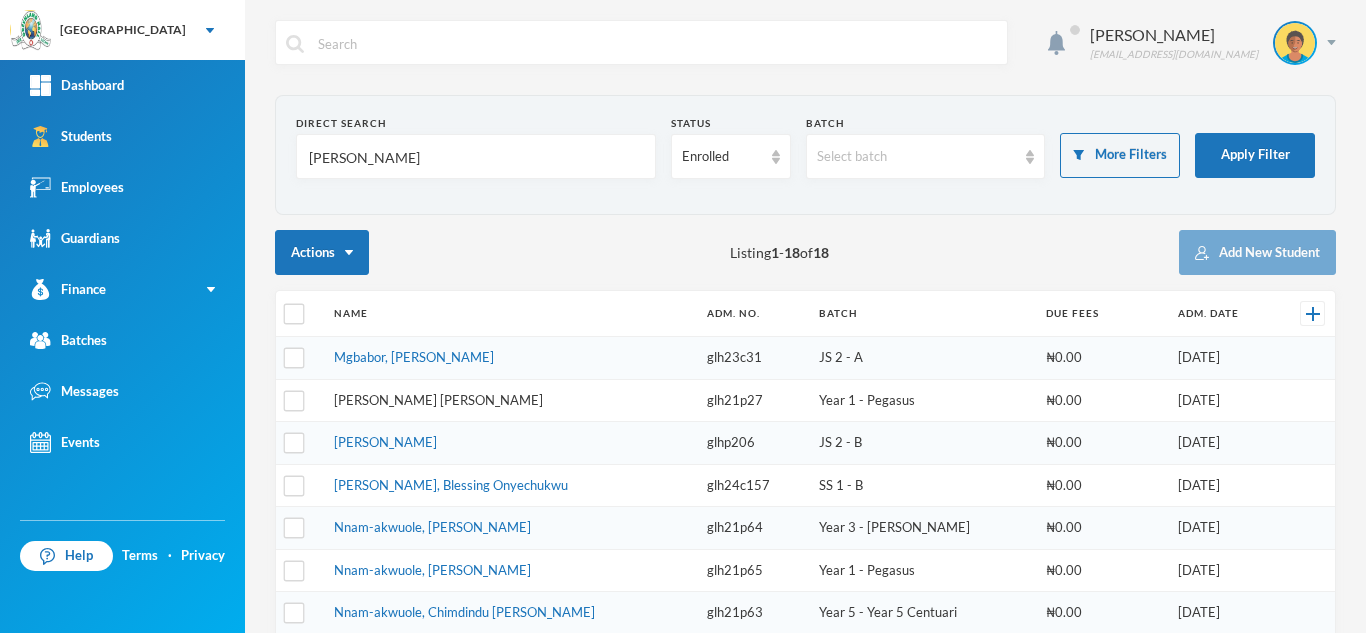 click on "[PERSON_NAME] [PERSON_NAME]" at bounding box center [438, 400] 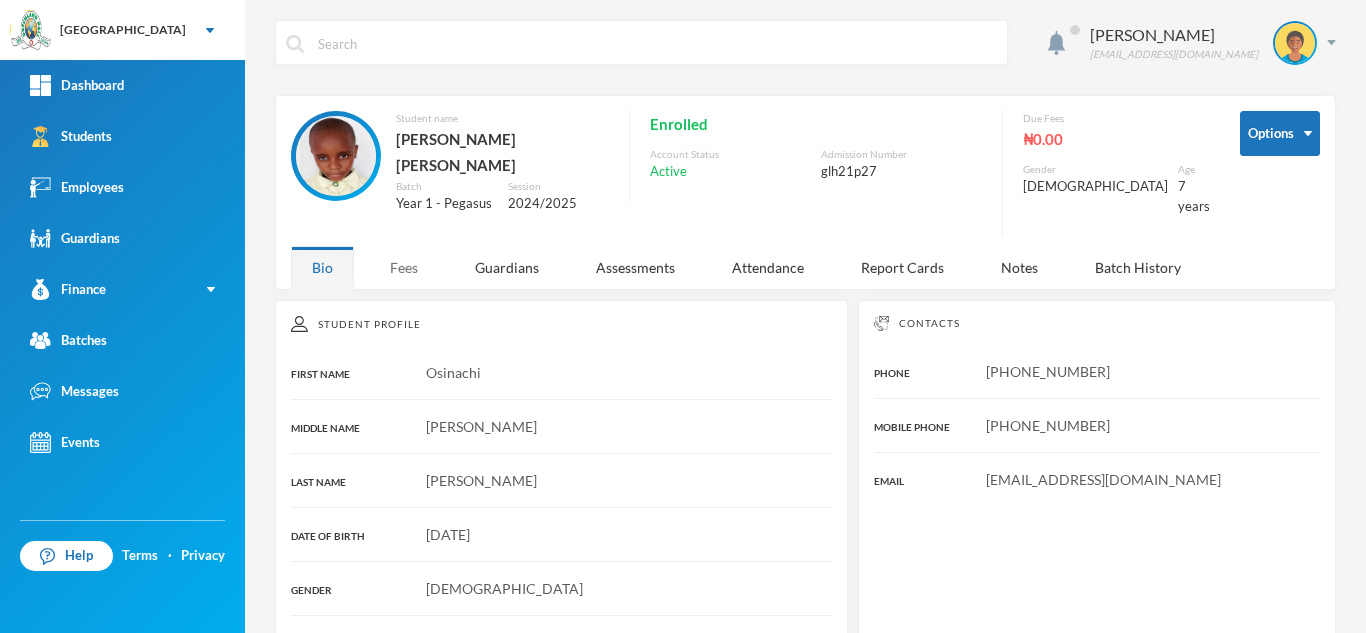 click on "Fees" at bounding box center (404, 267) 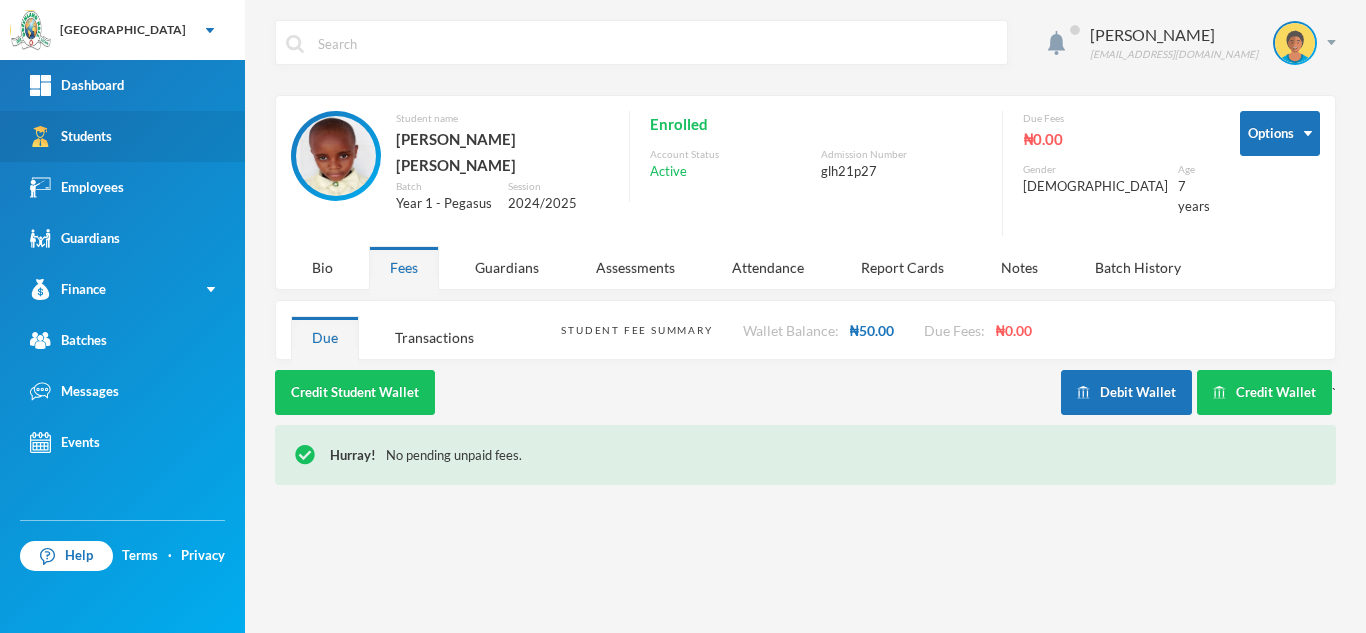 click on "Students" at bounding box center (122, 136) 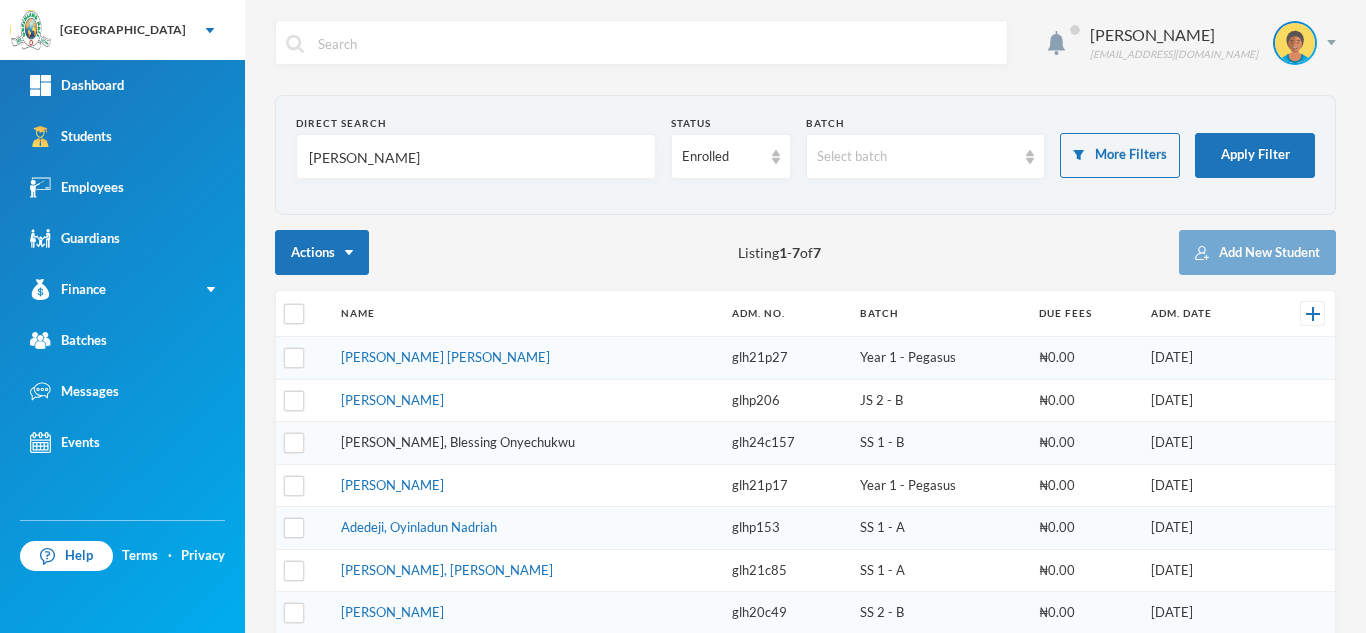 click on "[PERSON_NAME], Blessing Onyechukwu" at bounding box center [458, 442] 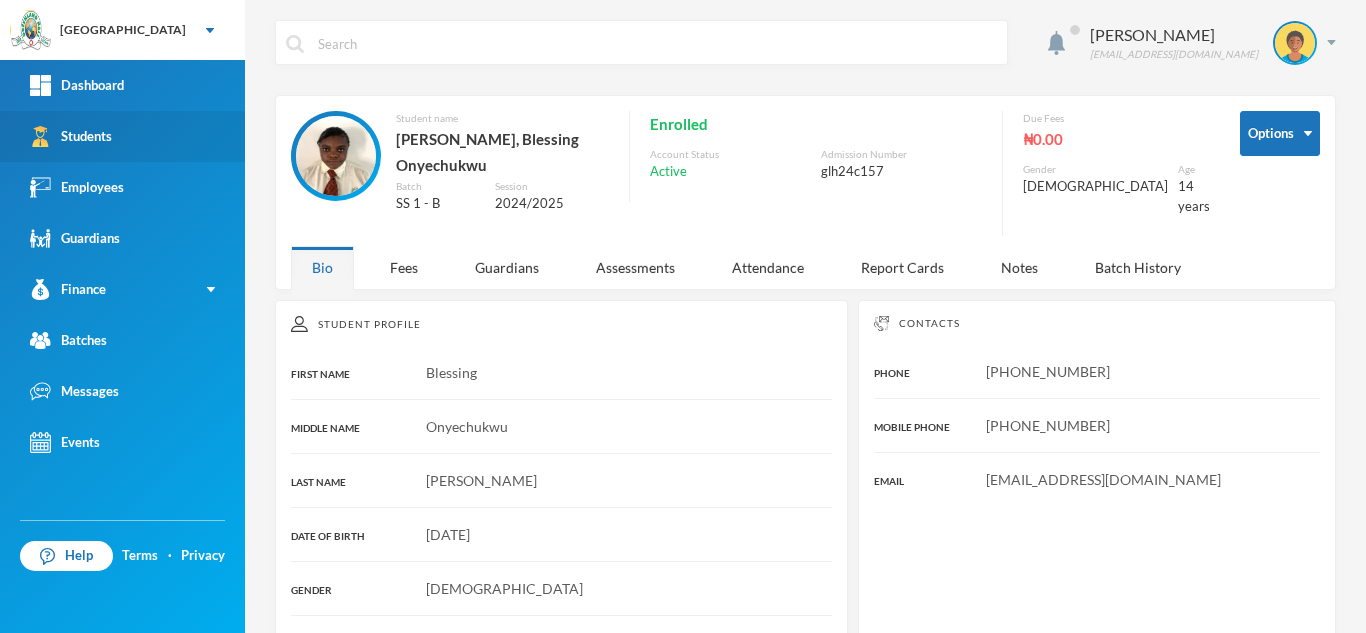 click on "Students" at bounding box center [122, 136] 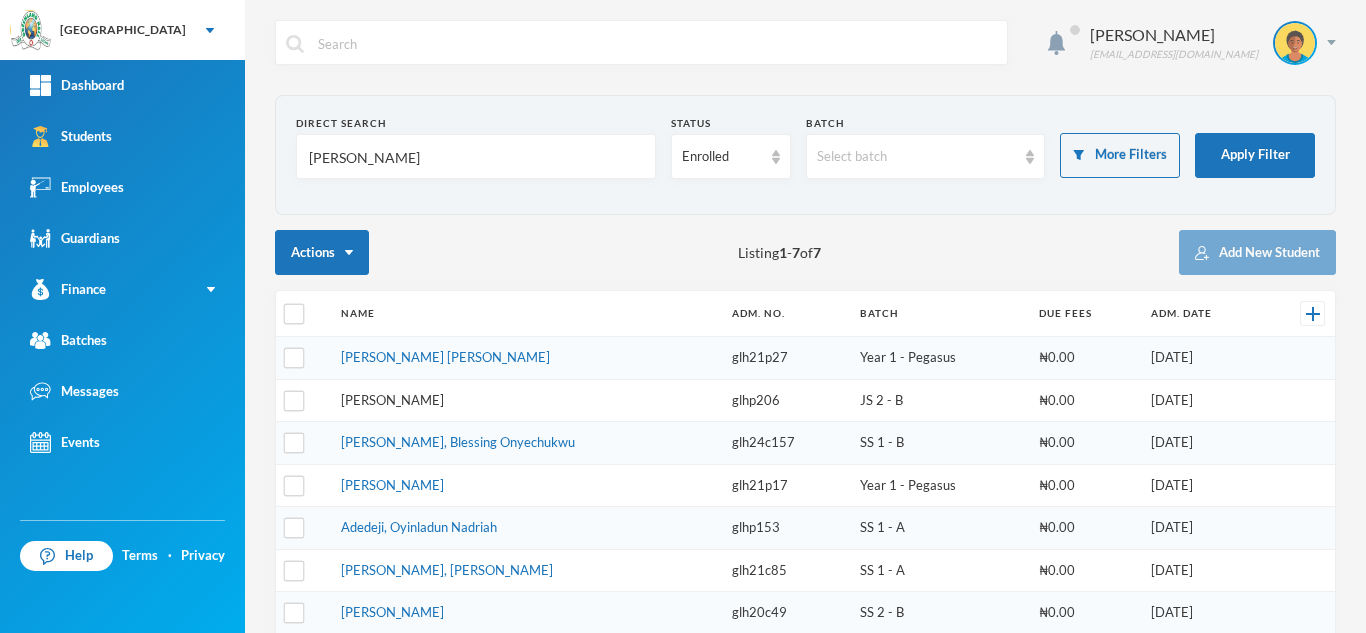 click on "[PERSON_NAME]" at bounding box center [392, 400] 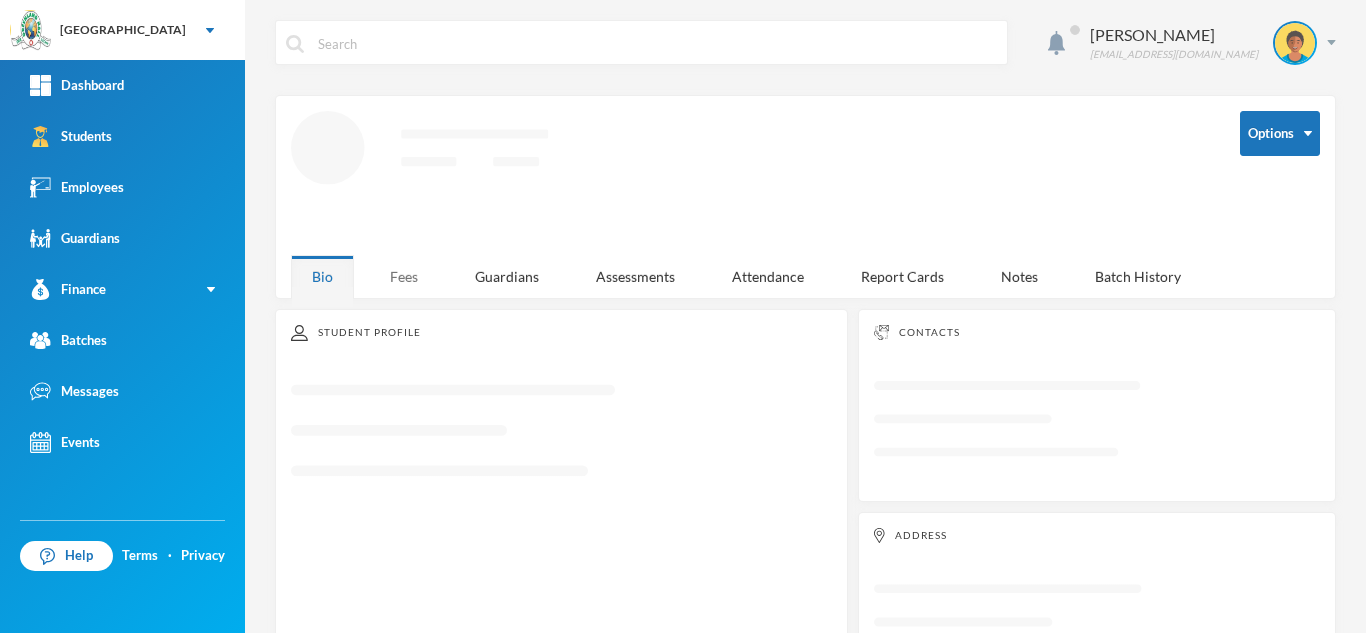 click on "Fees" at bounding box center (404, 276) 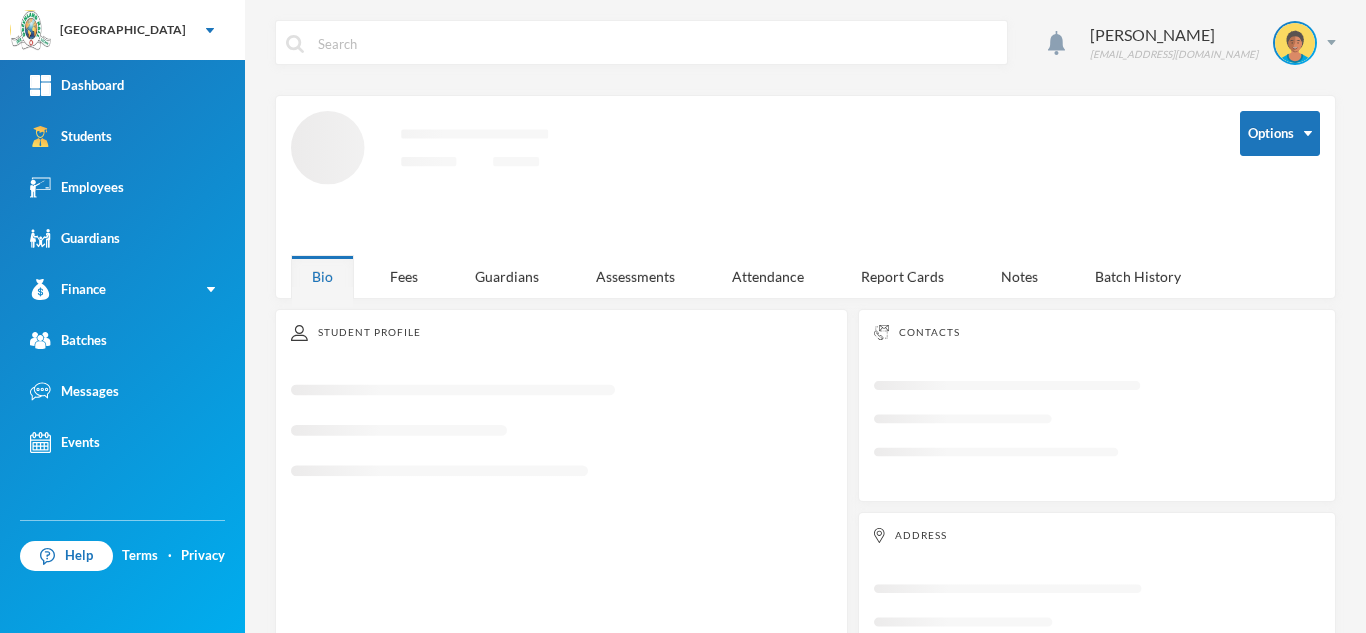 scroll, scrollTop: 0, scrollLeft: 0, axis: both 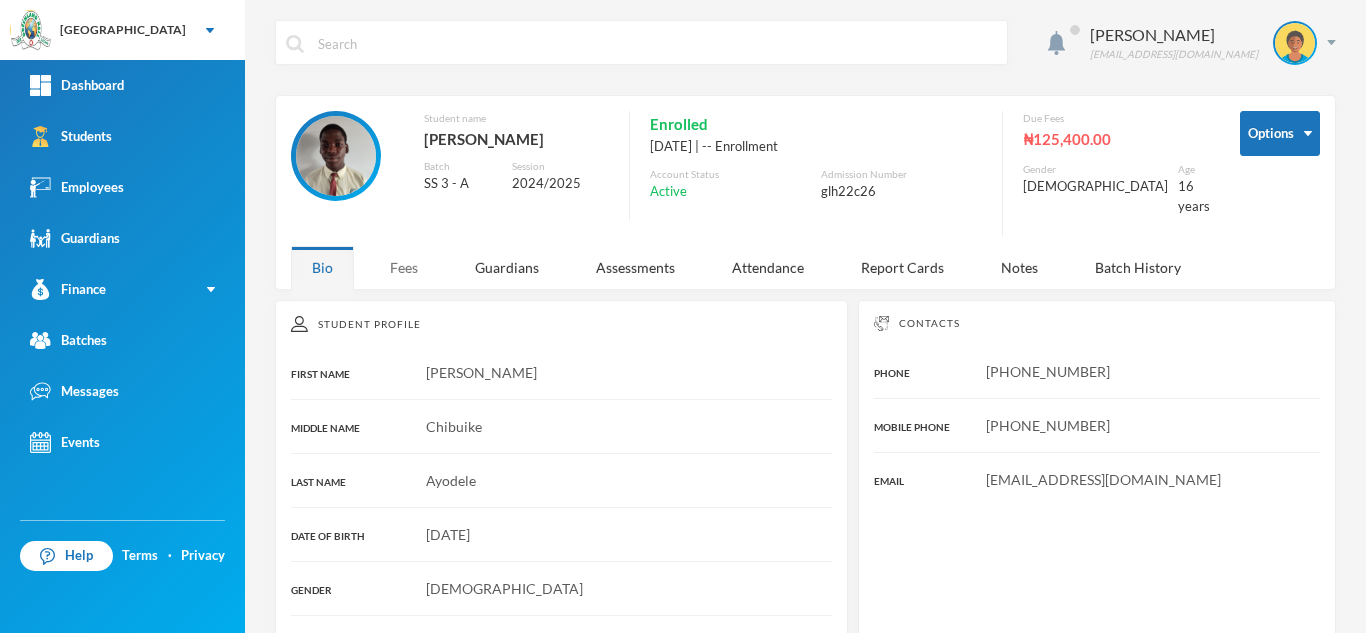 click on "Fees" at bounding box center (404, 267) 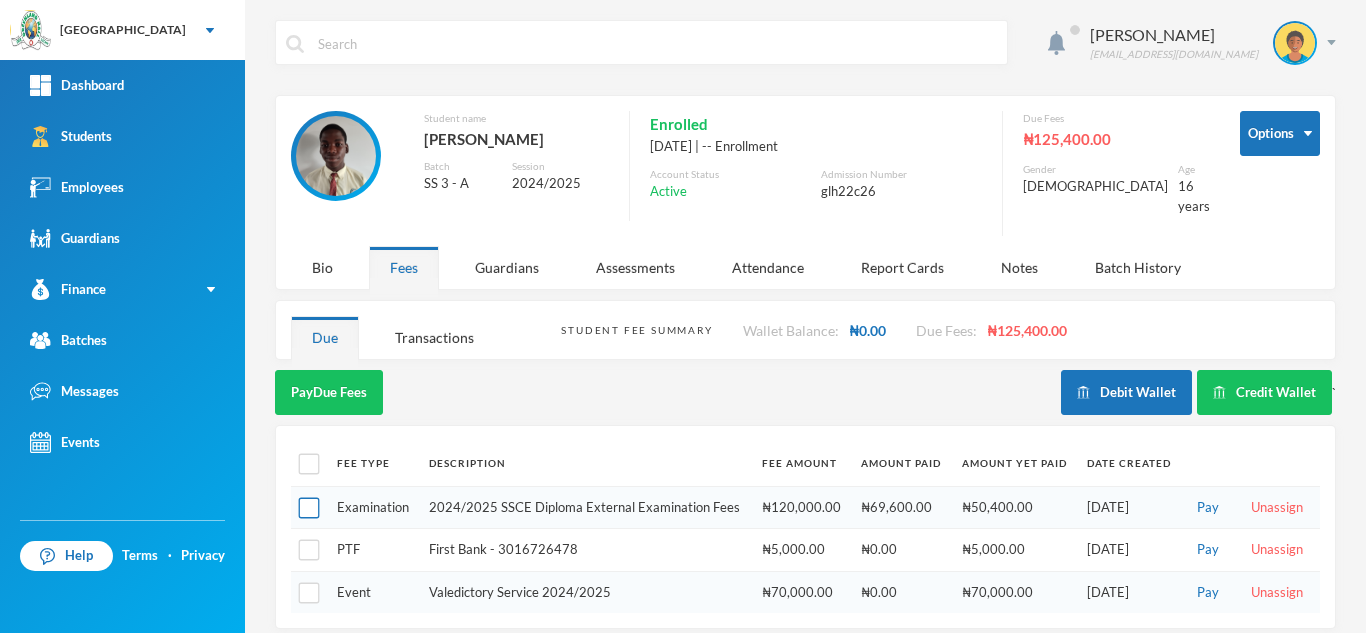 click at bounding box center (309, 508) 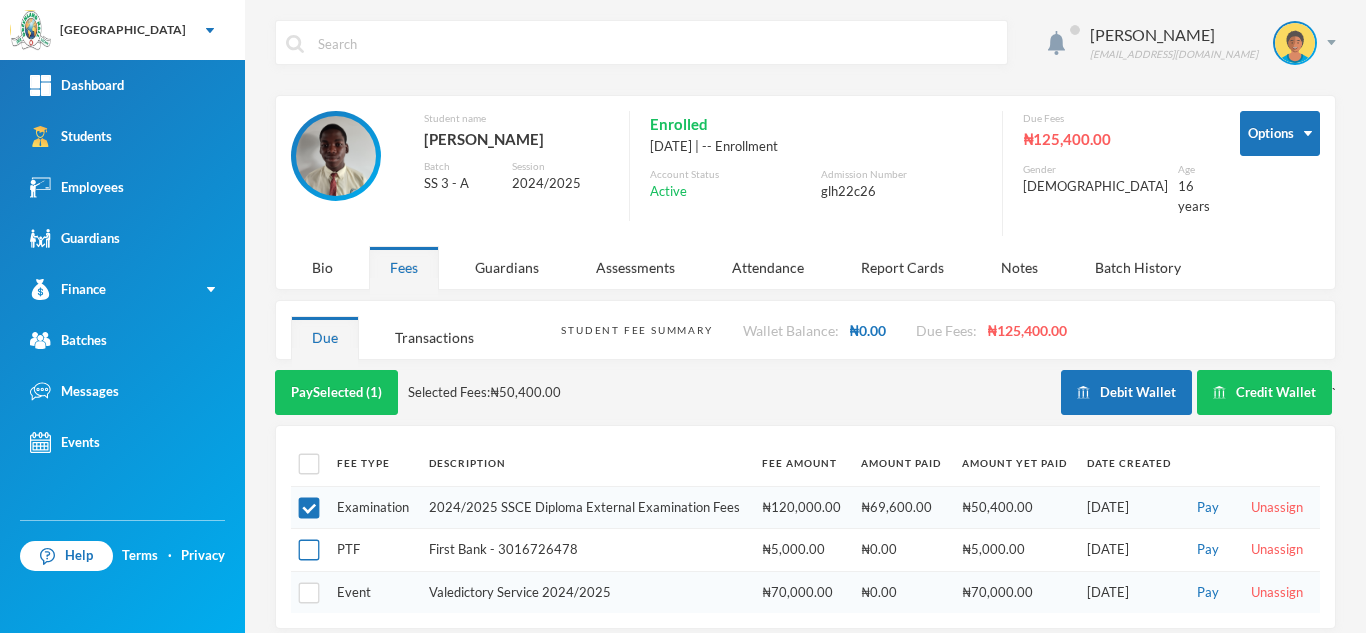 click at bounding box center (309, 550) 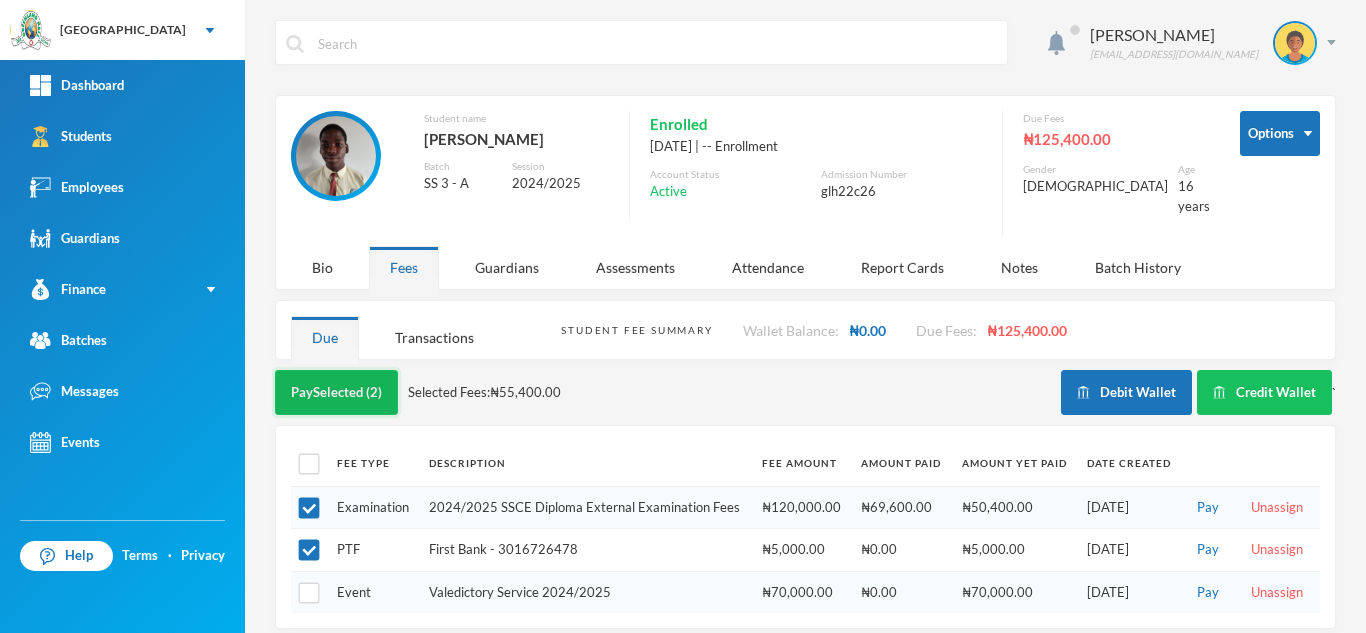 click on "Pay  Selected (2)" at bounding box center (336, 392) 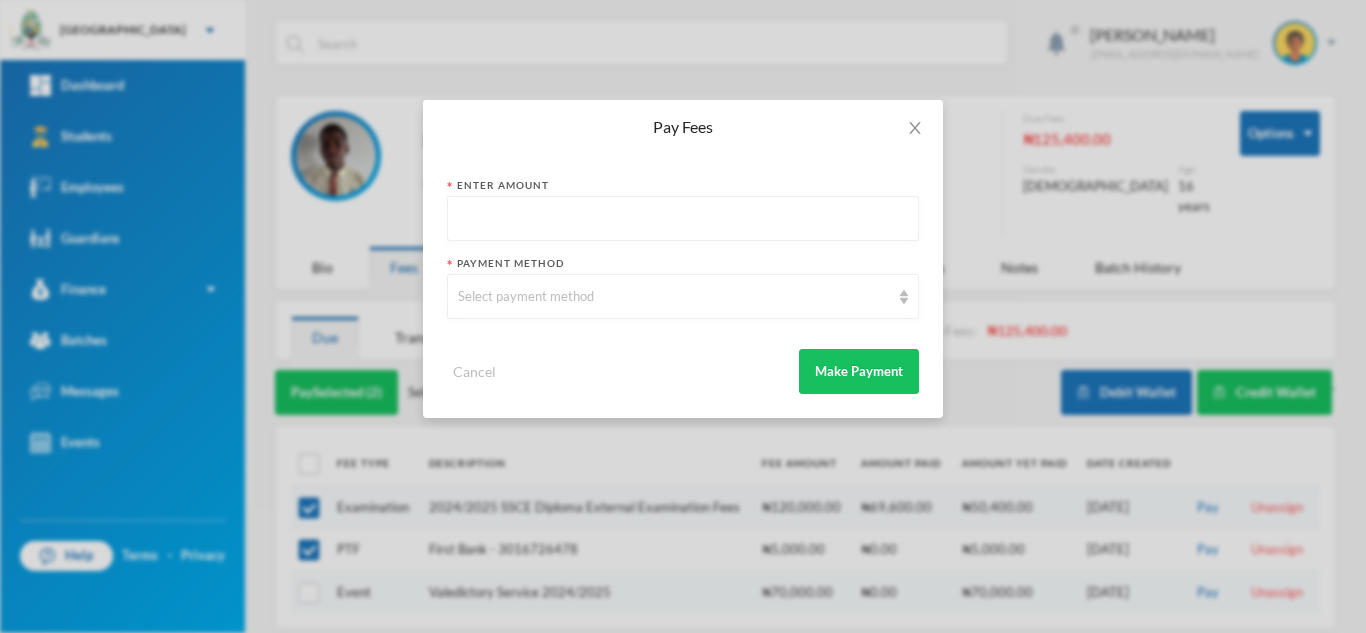click at bounding box center (683, 219) 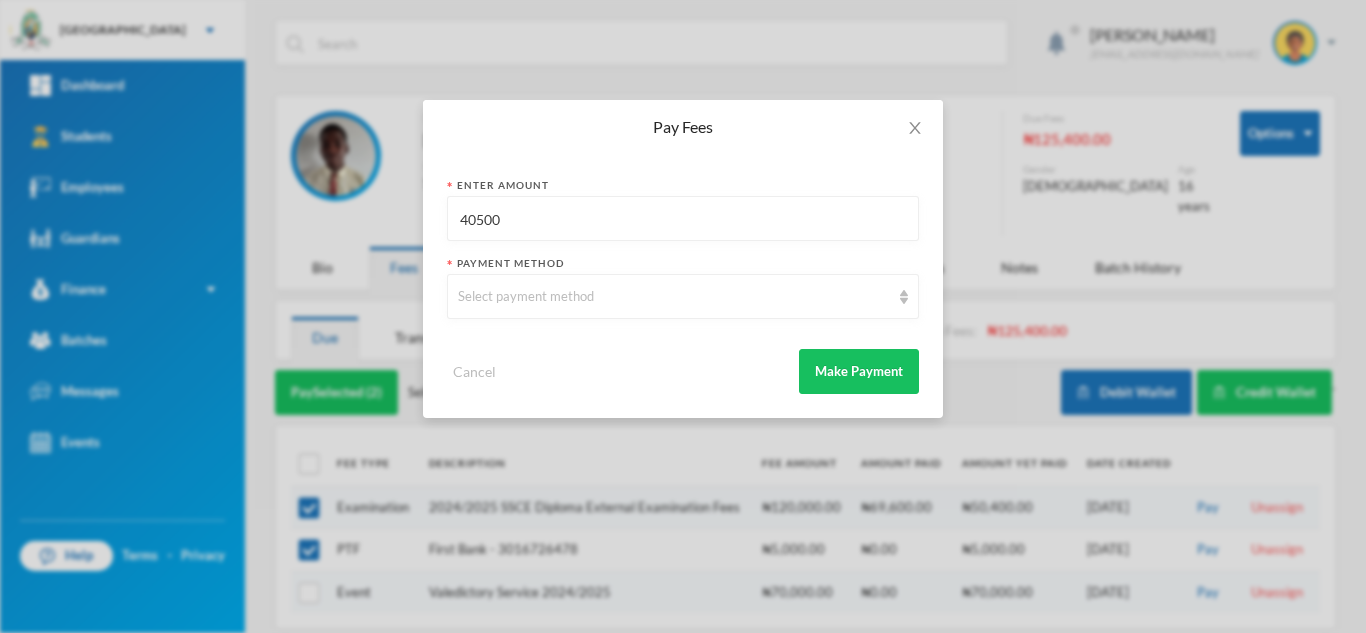 type on "40500" 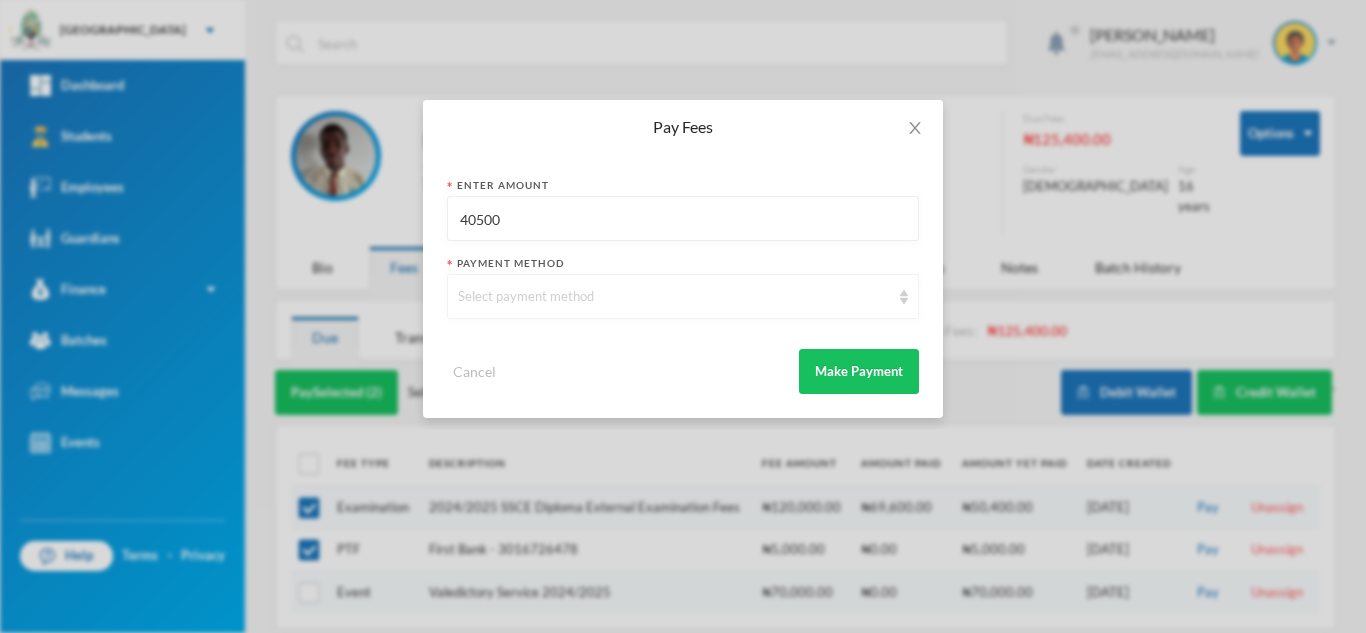 click on "Select payment method" at bounding box center (674, 297) 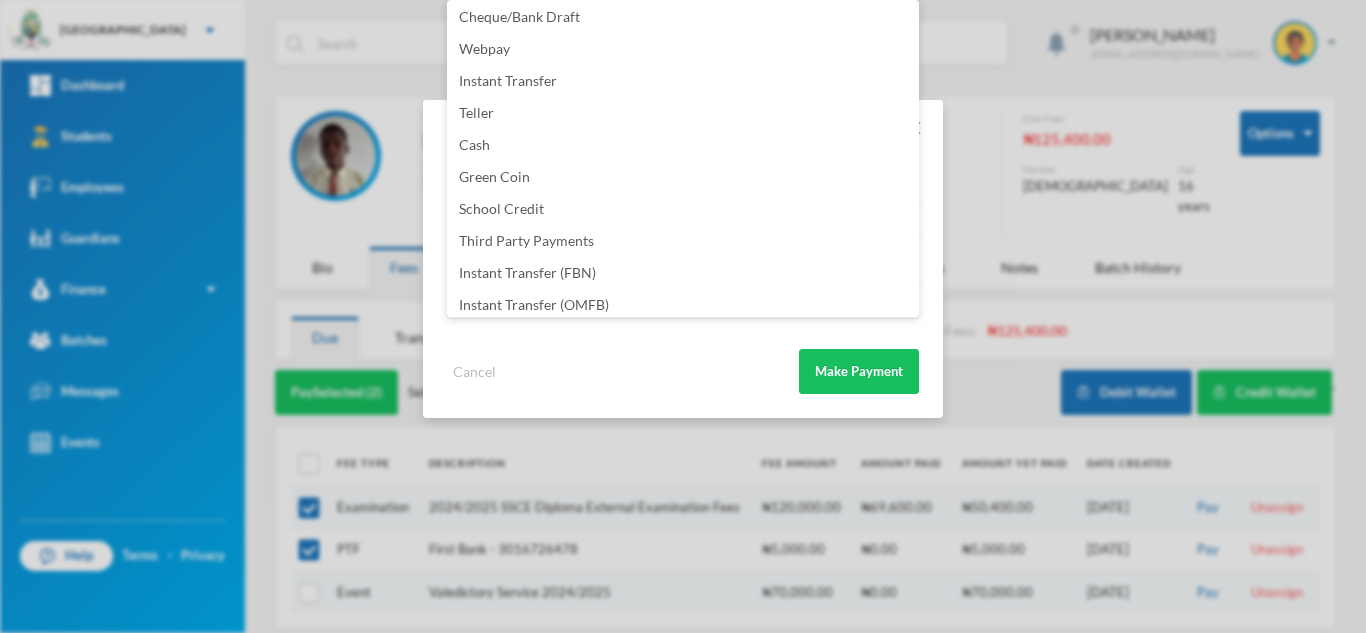 scroll, scrollTop: 203, scrollLeft: 0, axis: vertical 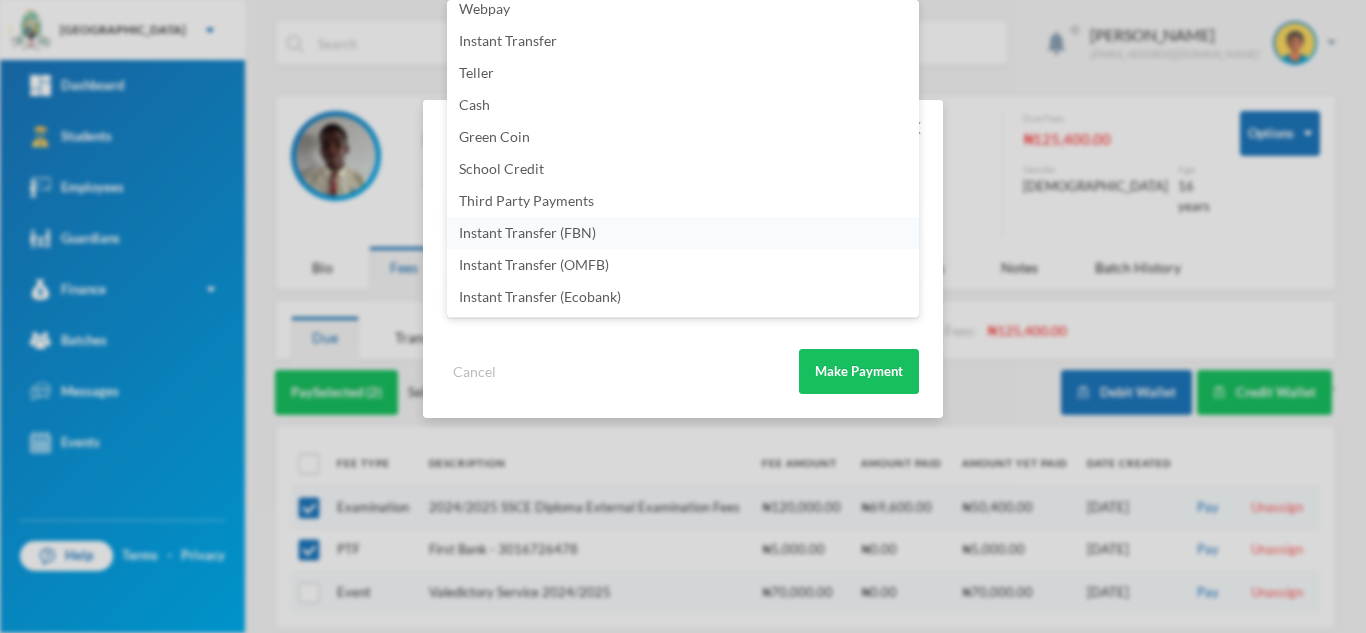 click on "Instant Transfer (FBN)" at bounding box center (683, 233) 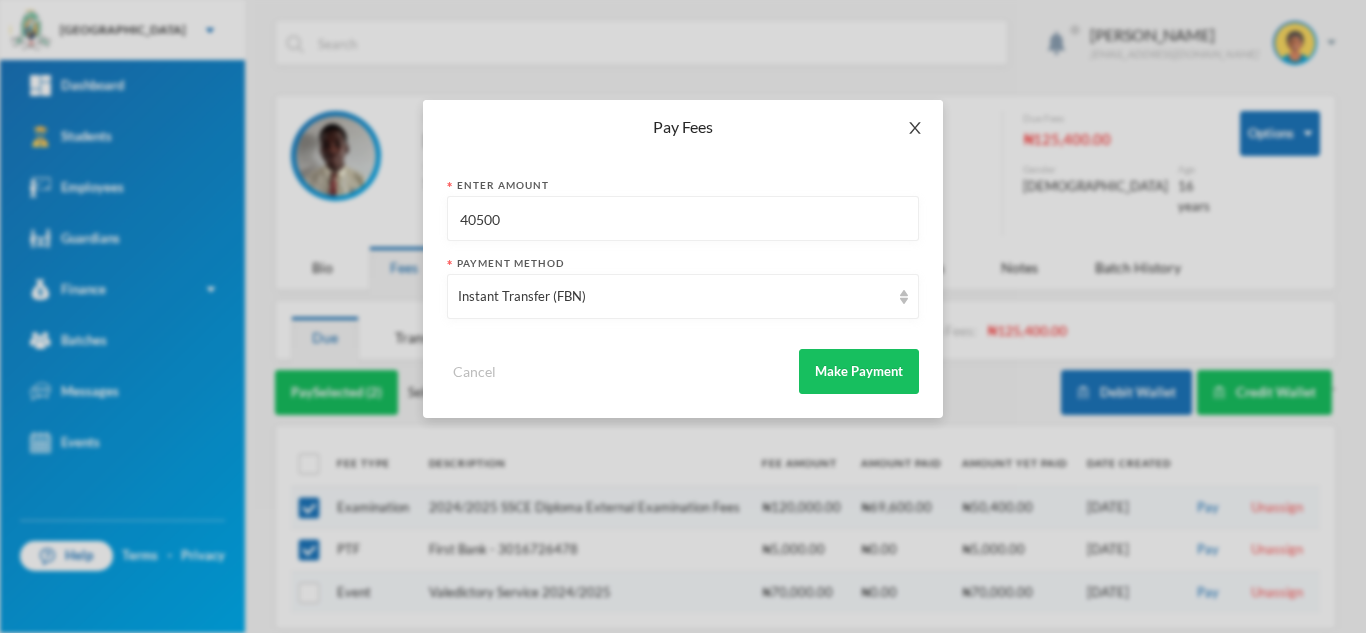 click 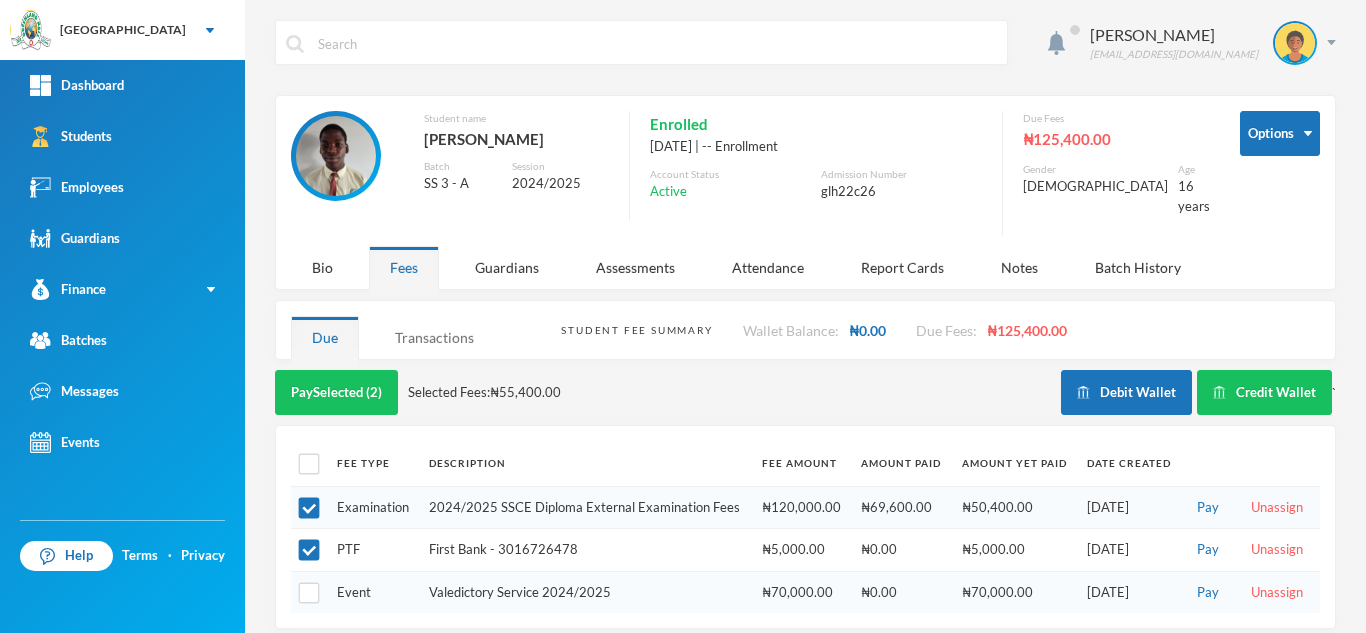 click on "Transactions" at bounding box center (434, 337) 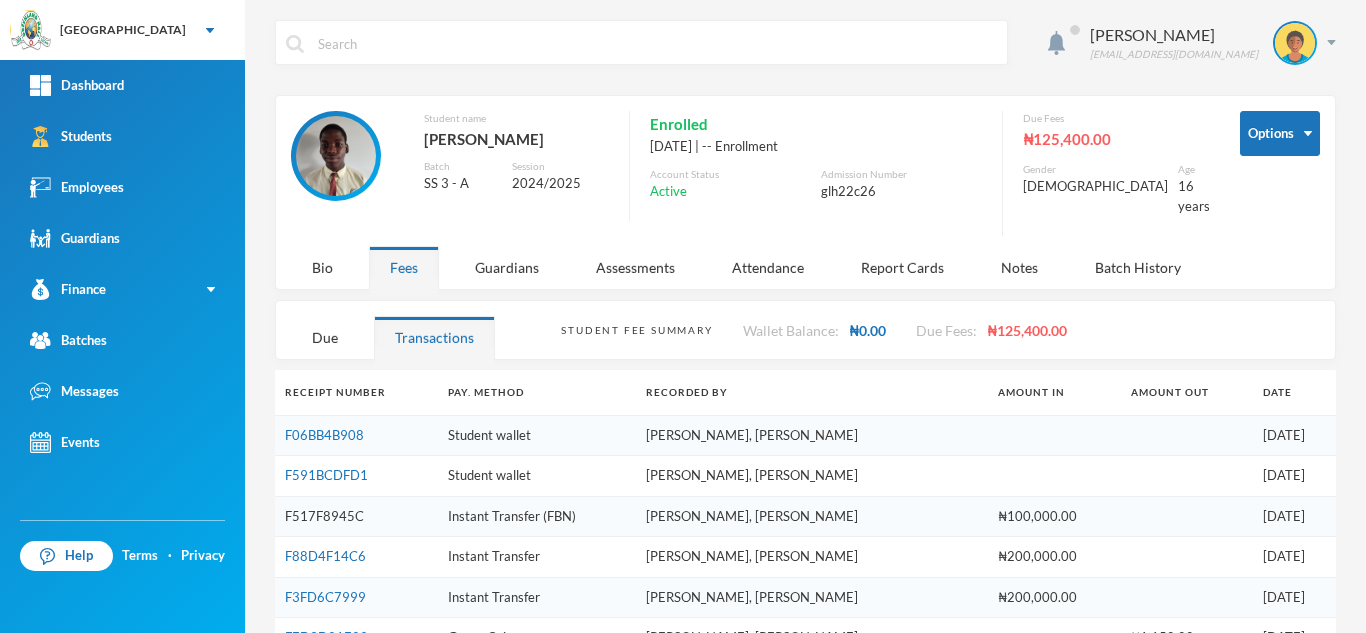 click on "F517F8945C" at bounding box center (324, 516) 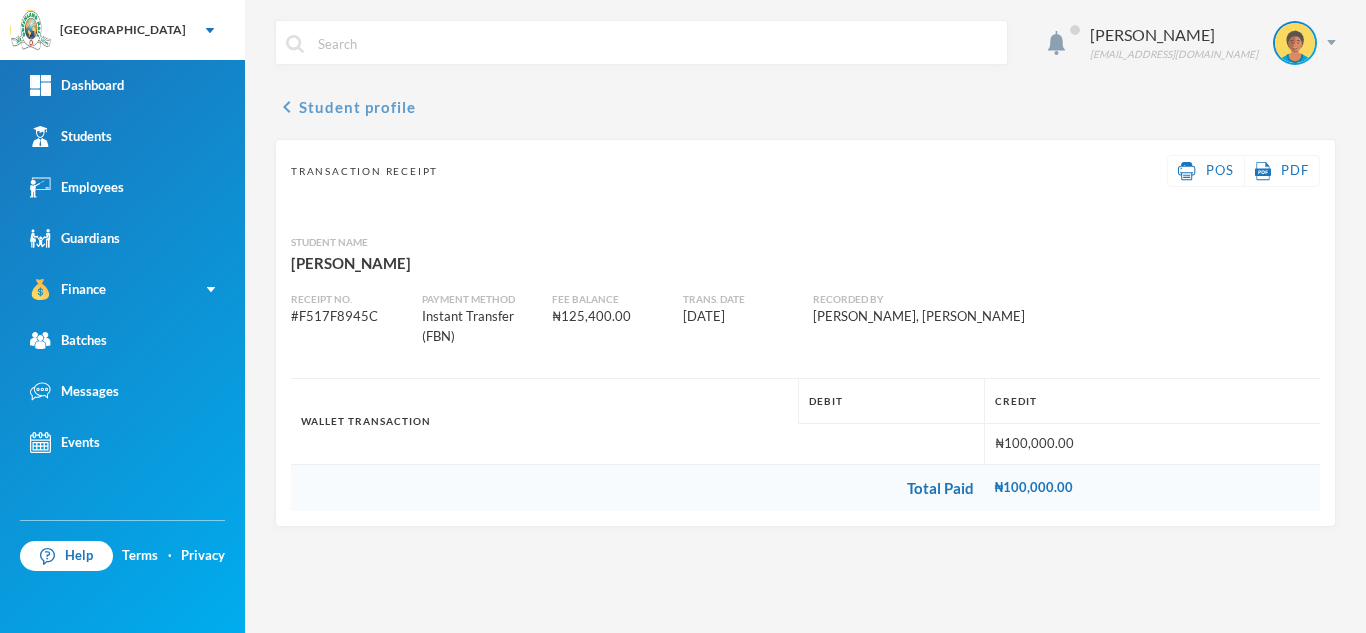 click on "chevron_left Student profile" at bounding box center (345, 107) 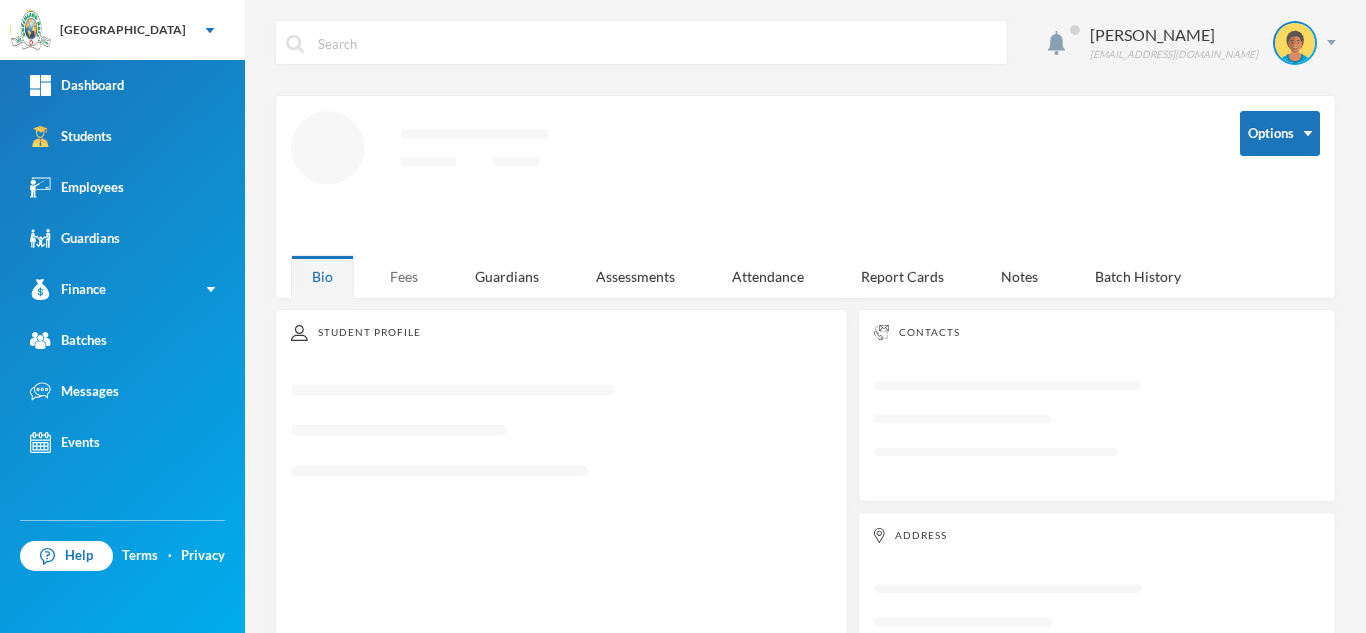 click on "Fees" at bounding box center (404, 276) 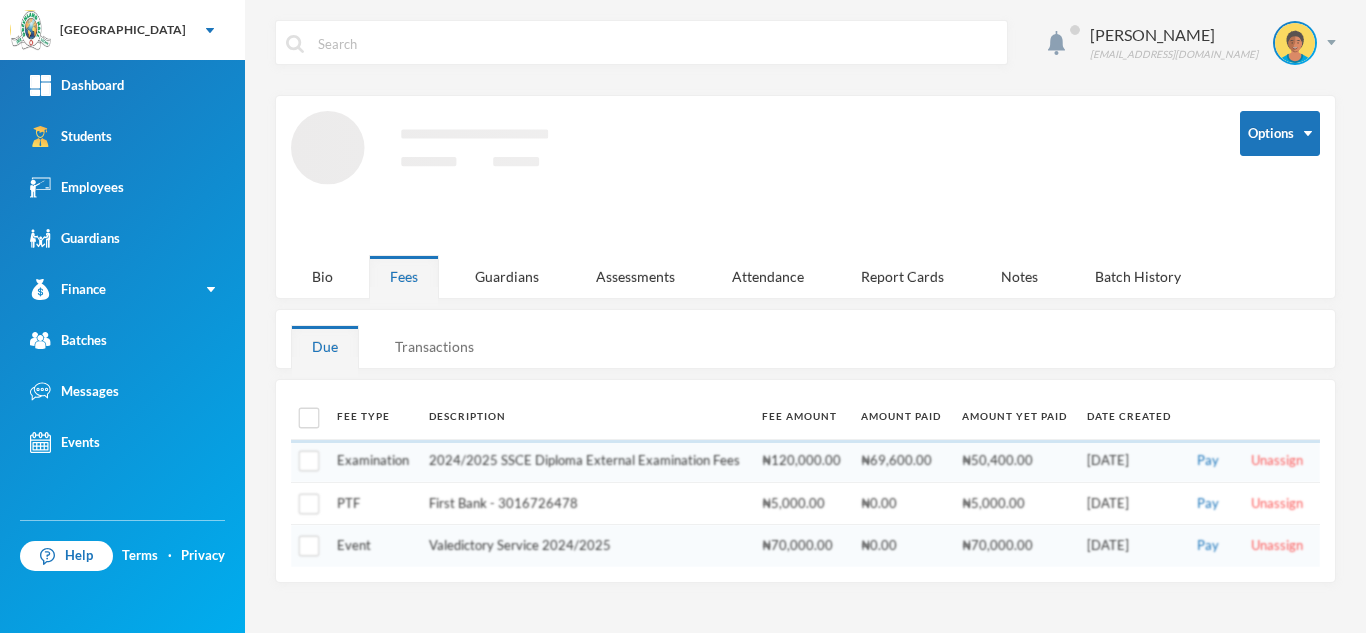 click on "Transactions" at bounding box center [434, 346] 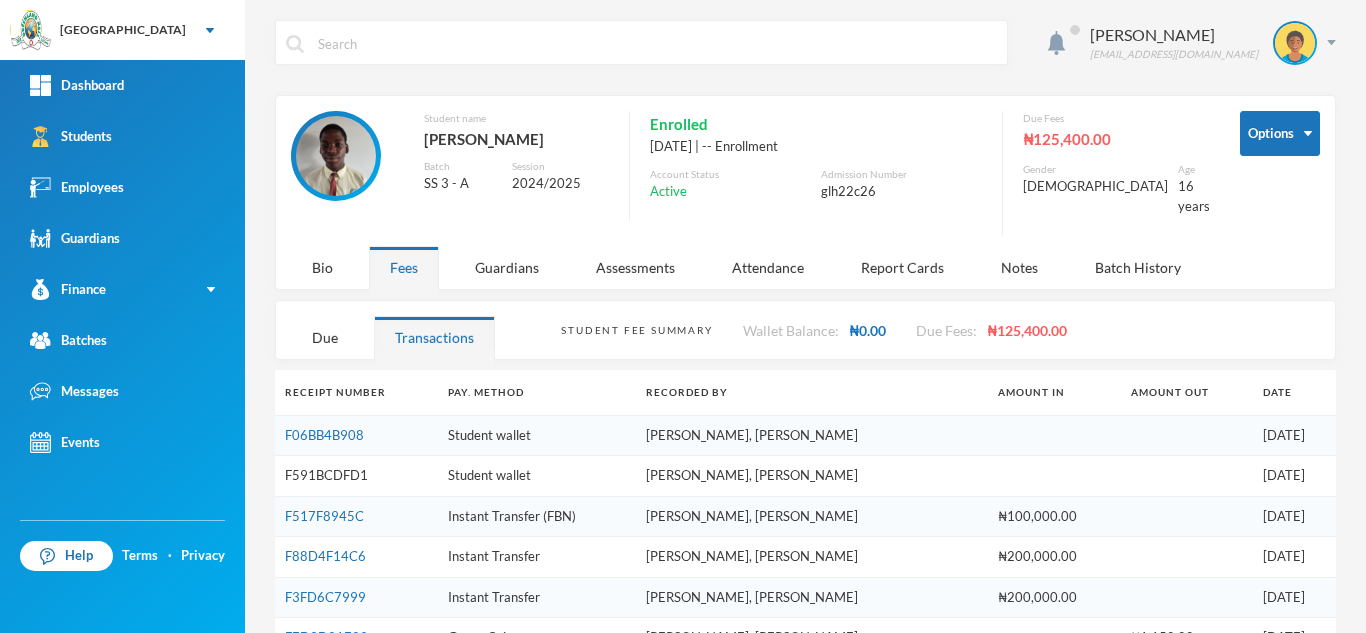 click on "F591BCDFD1" at bounding box center (326, 475) 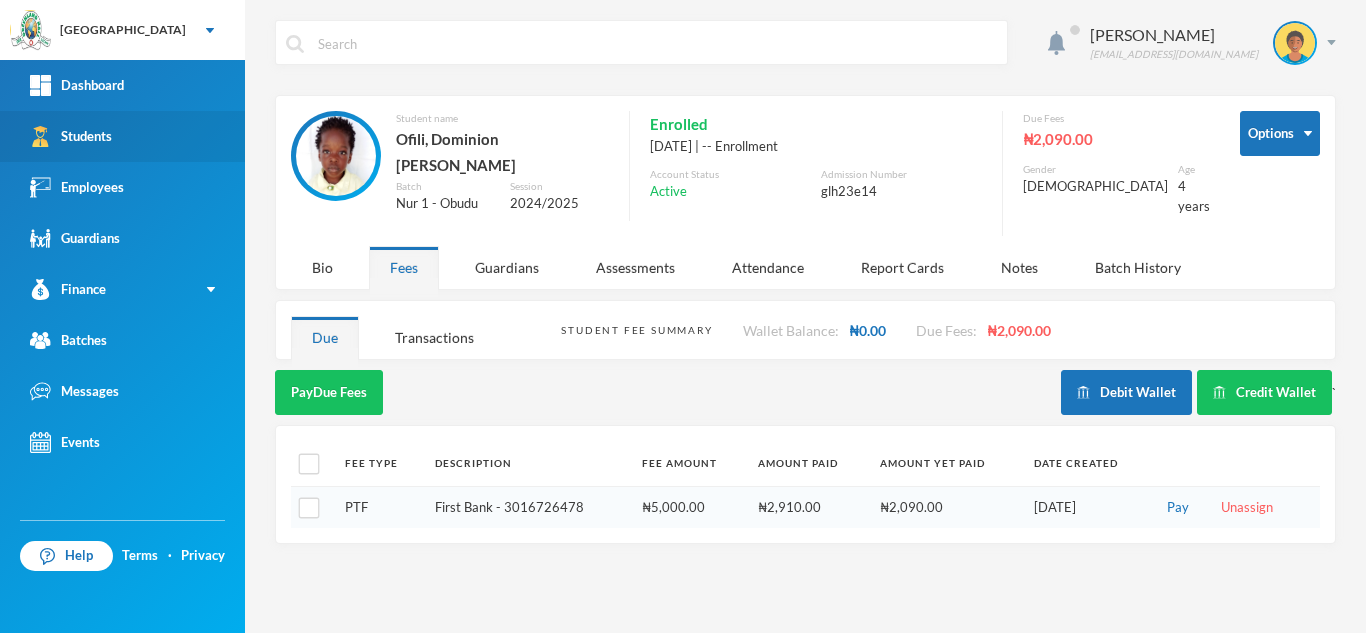 scroll, scrollTop: 0, scrollLeft: 0, axis: both 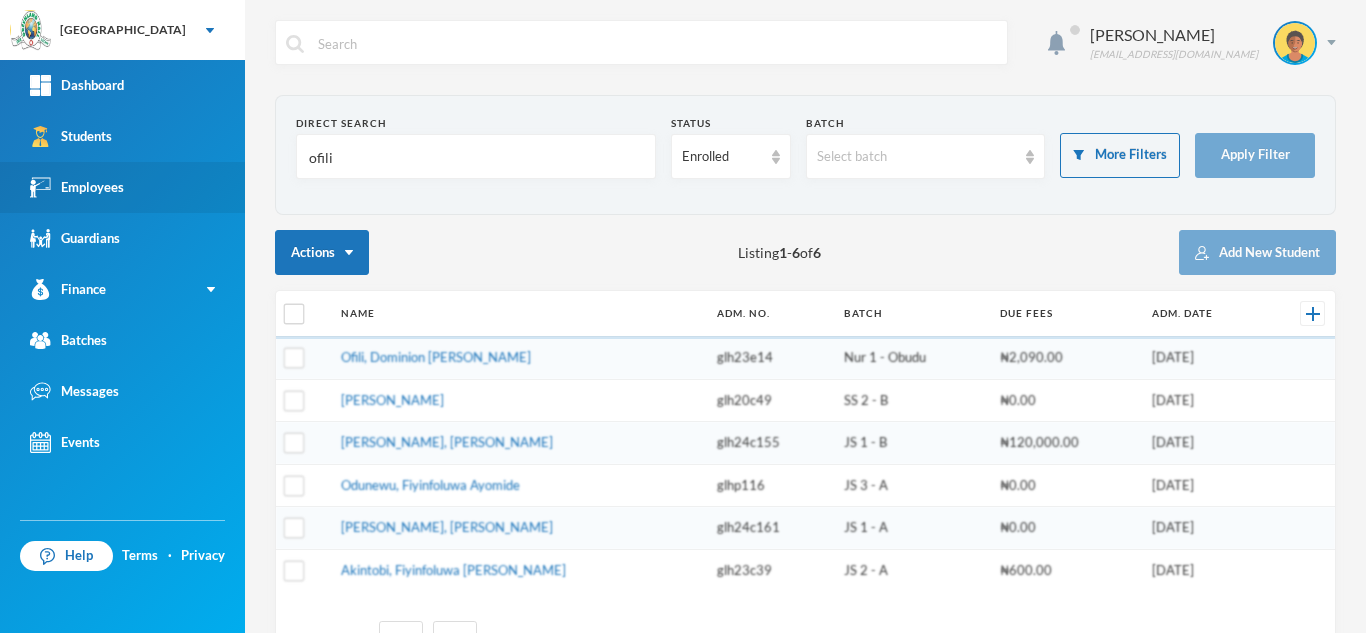 drag, startPoint x: 344, startPoint y: 157, endPoint x: 199, endPoint y: 163, distance: 145.12408 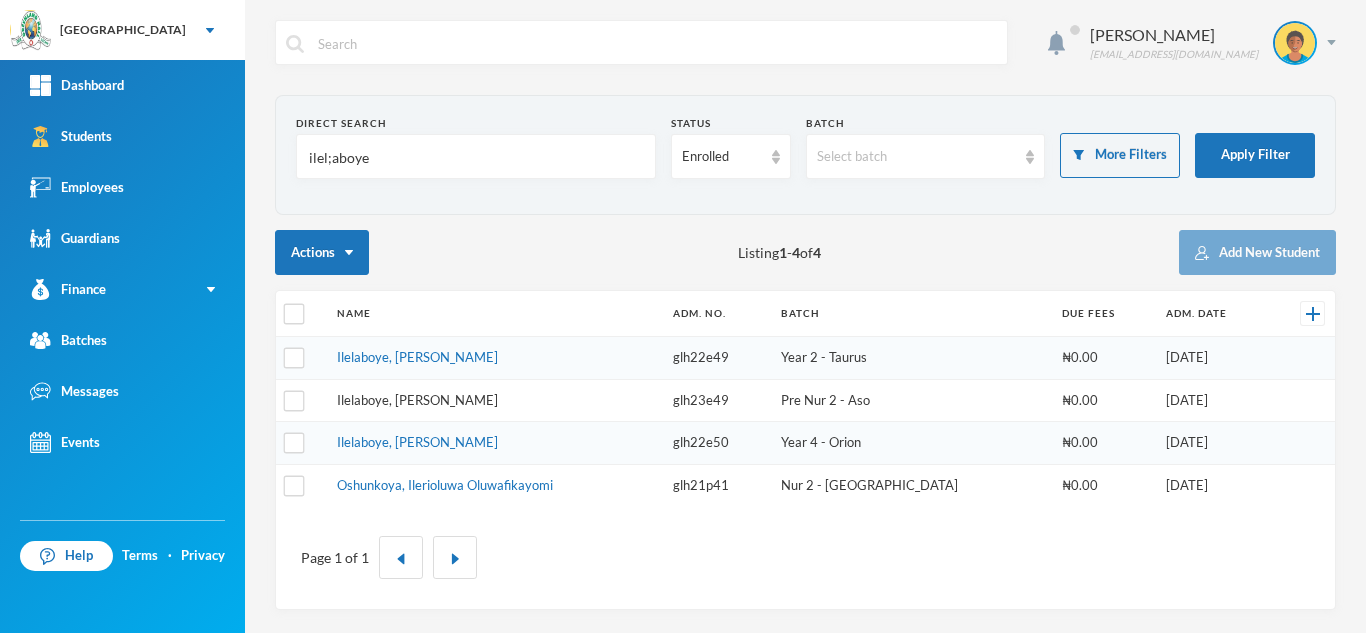 type on "ilel;aboye" 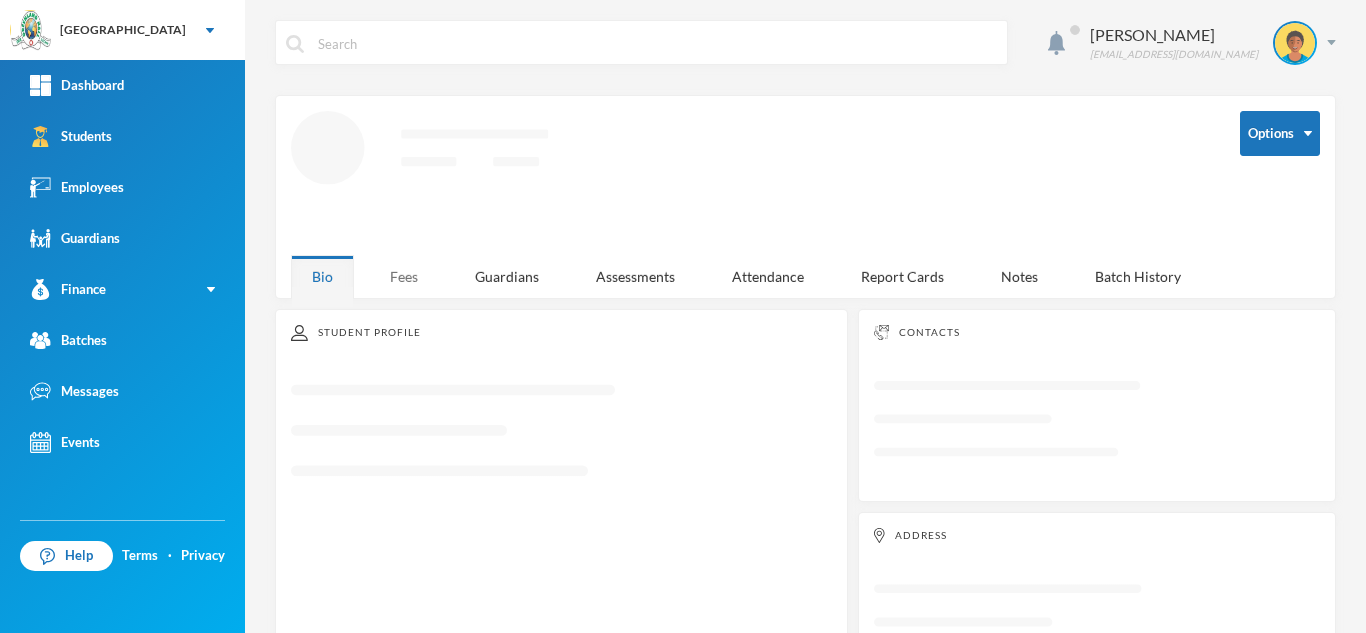 click on "Fees" at bounding box center (404, 276) 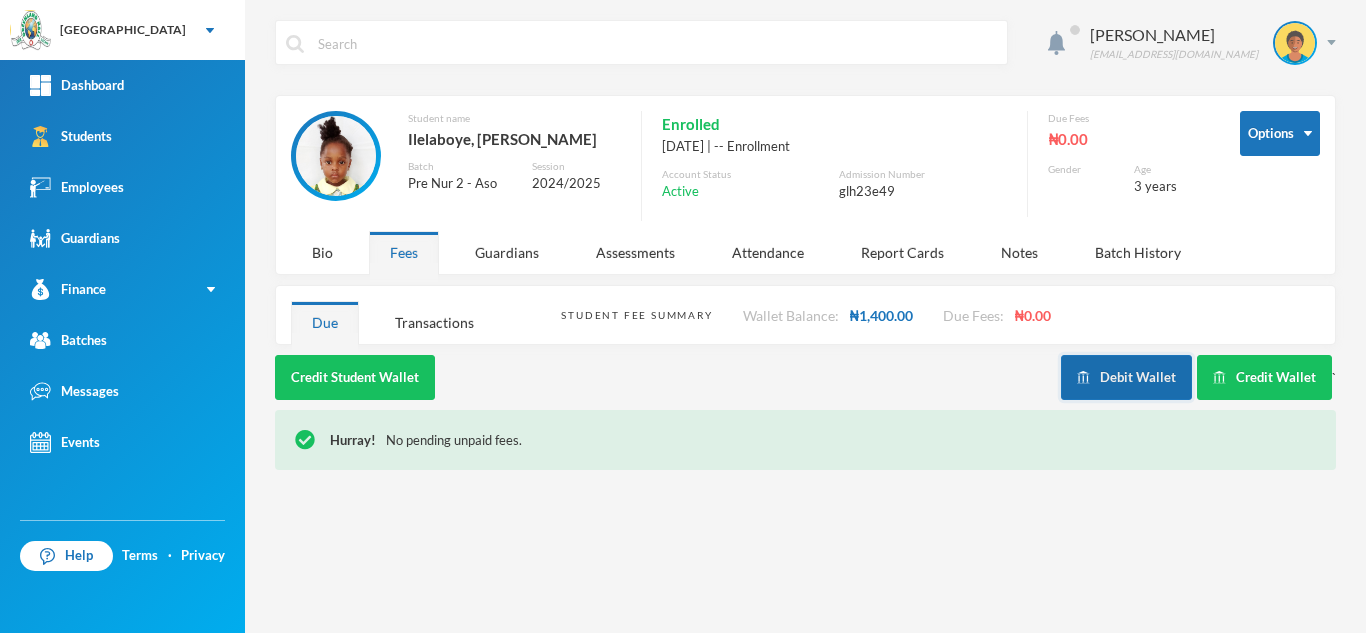 click on "Debit Wallet" at bounding box center (1126, 377) 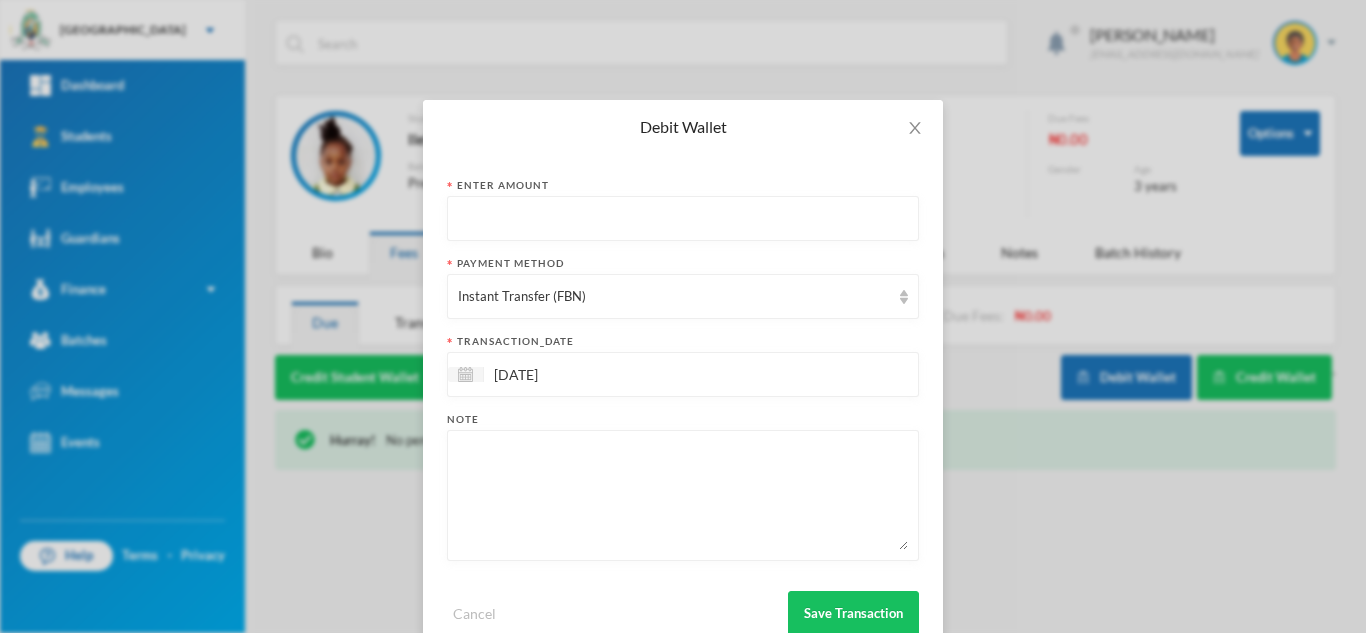 click at bounding box center [683, 219] 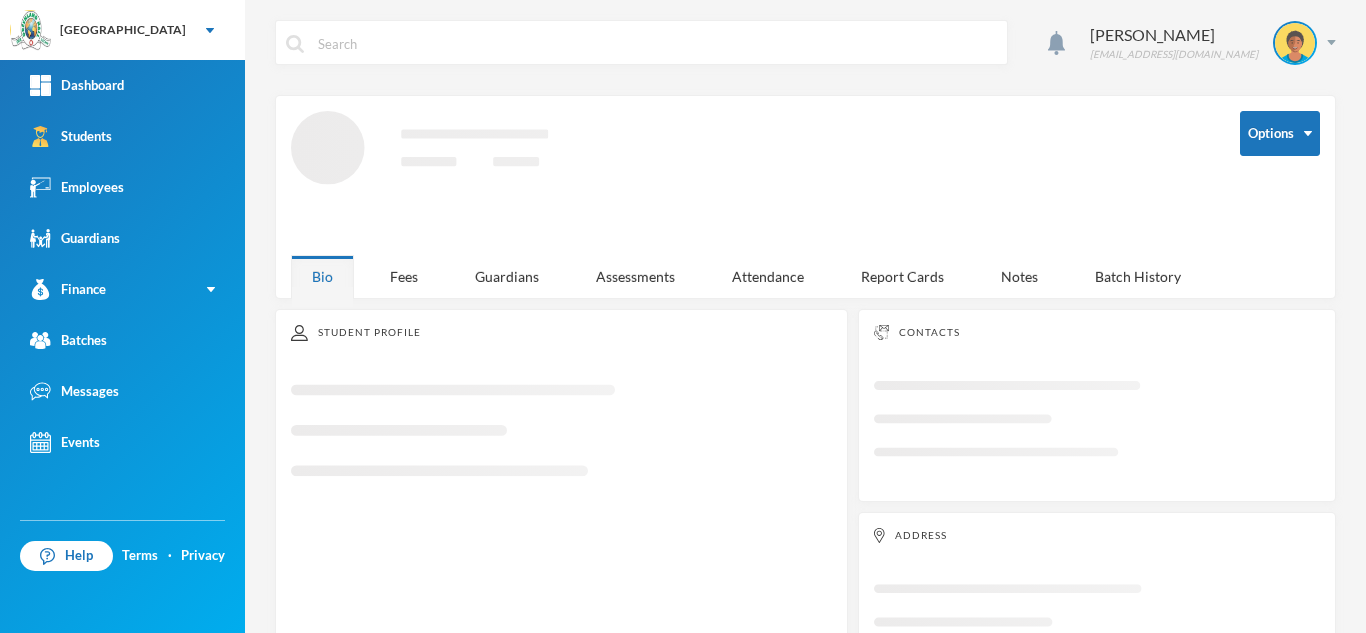 scroll, scrollTop: 0, scrollLeft: 0, axis: both 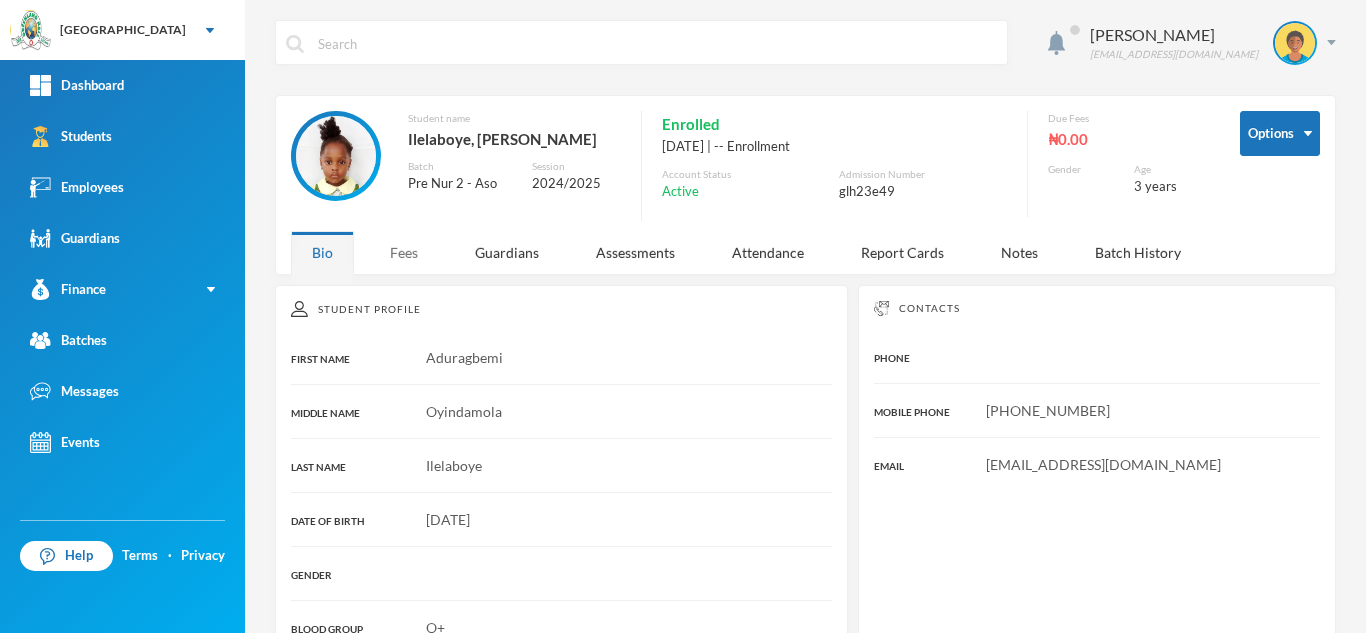 click on "Fees" at bounding box center (404, 252) 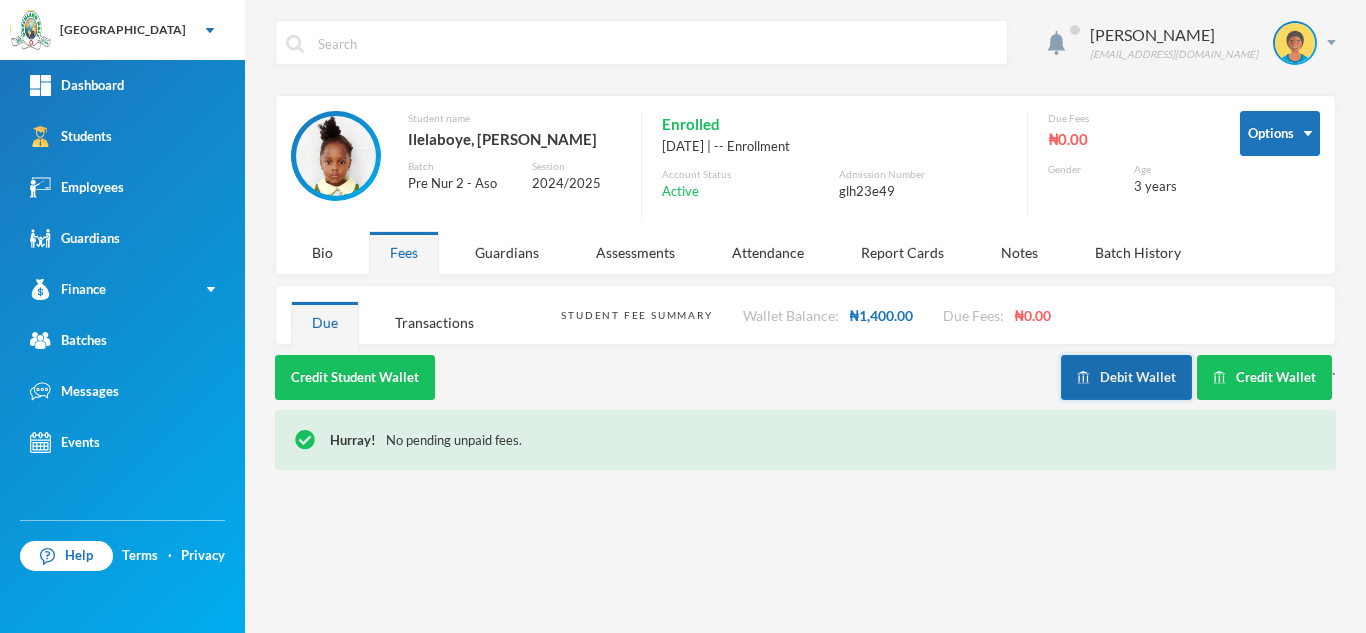 click at bounding box center (1083, 377) 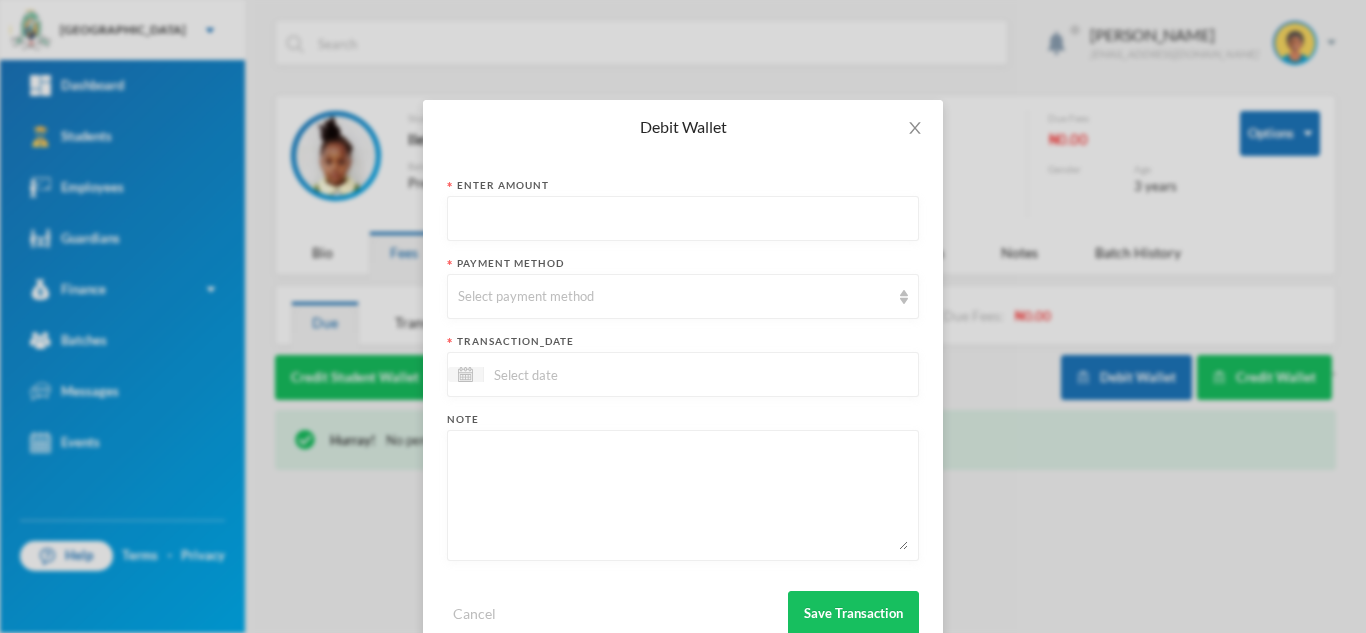 click at bounding box center [683, 219] 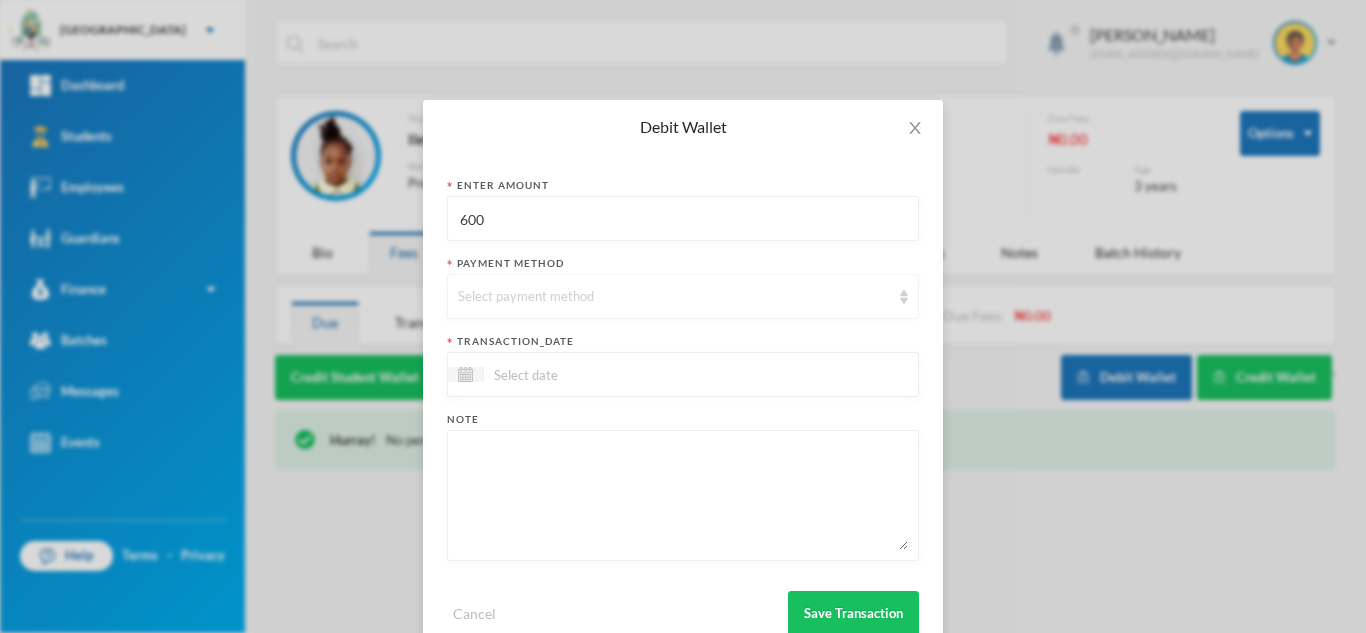type on "600" 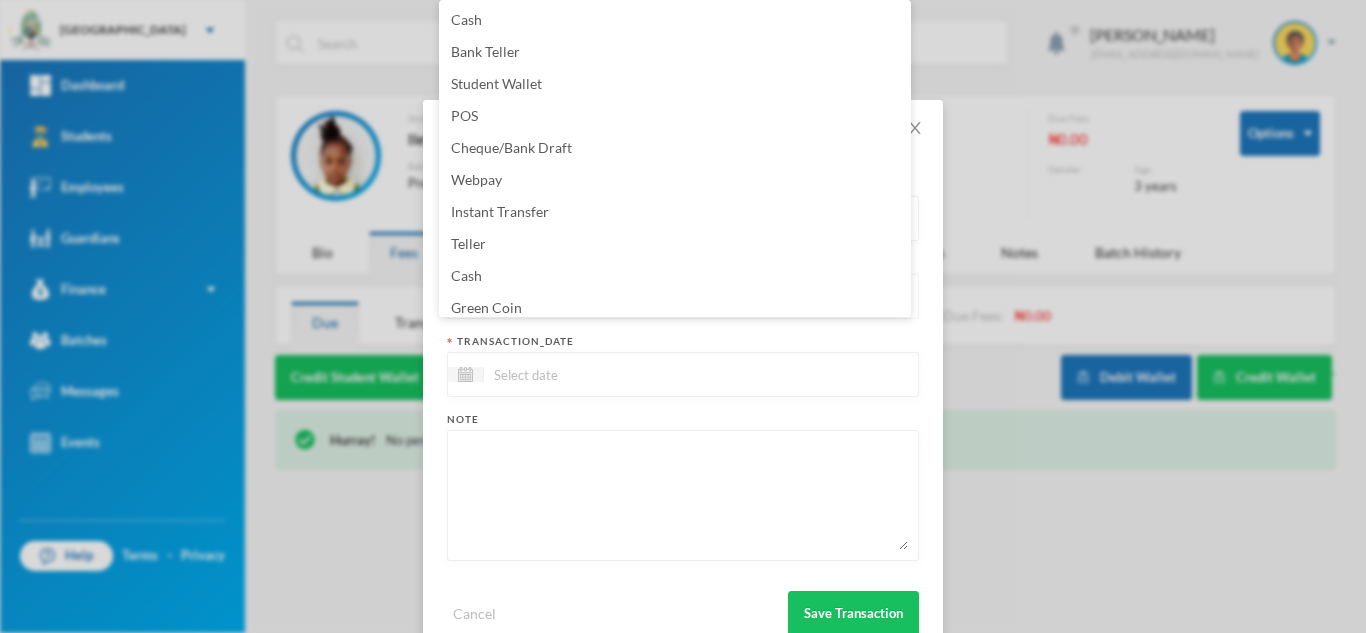 scroll, scrollTop: 7, scrollLeft: 0, axis: vertical 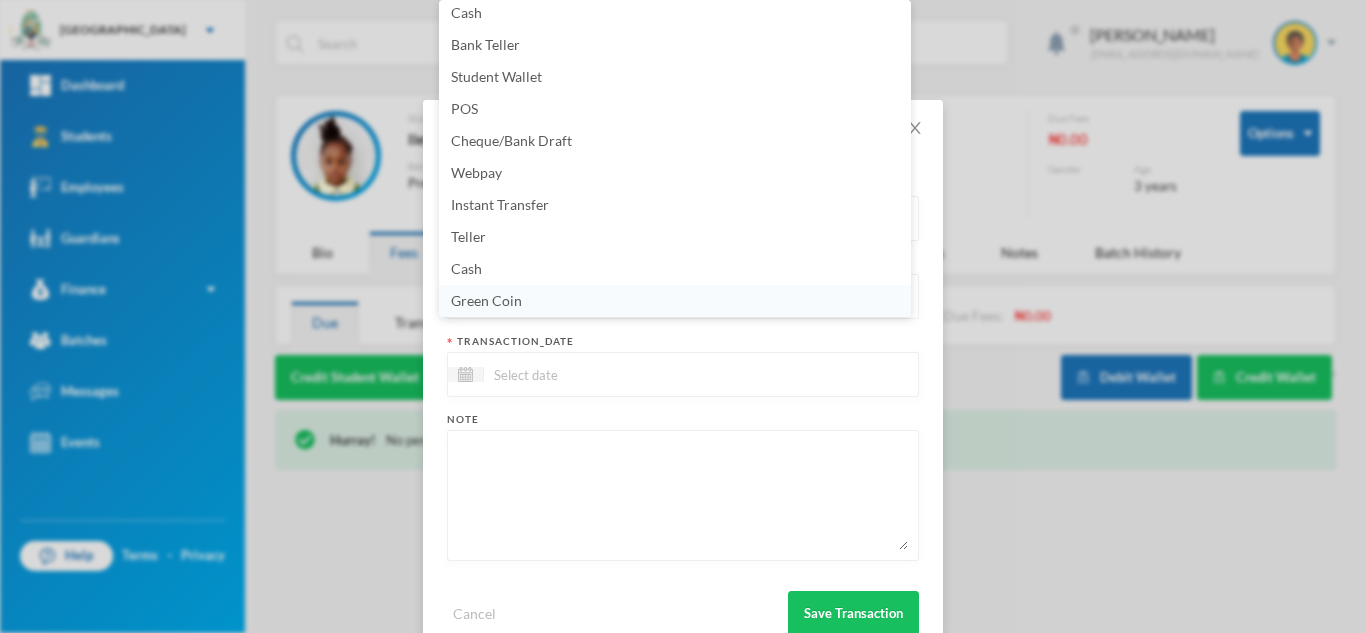 click on "Green Coin" at bounding box center (675, 301) 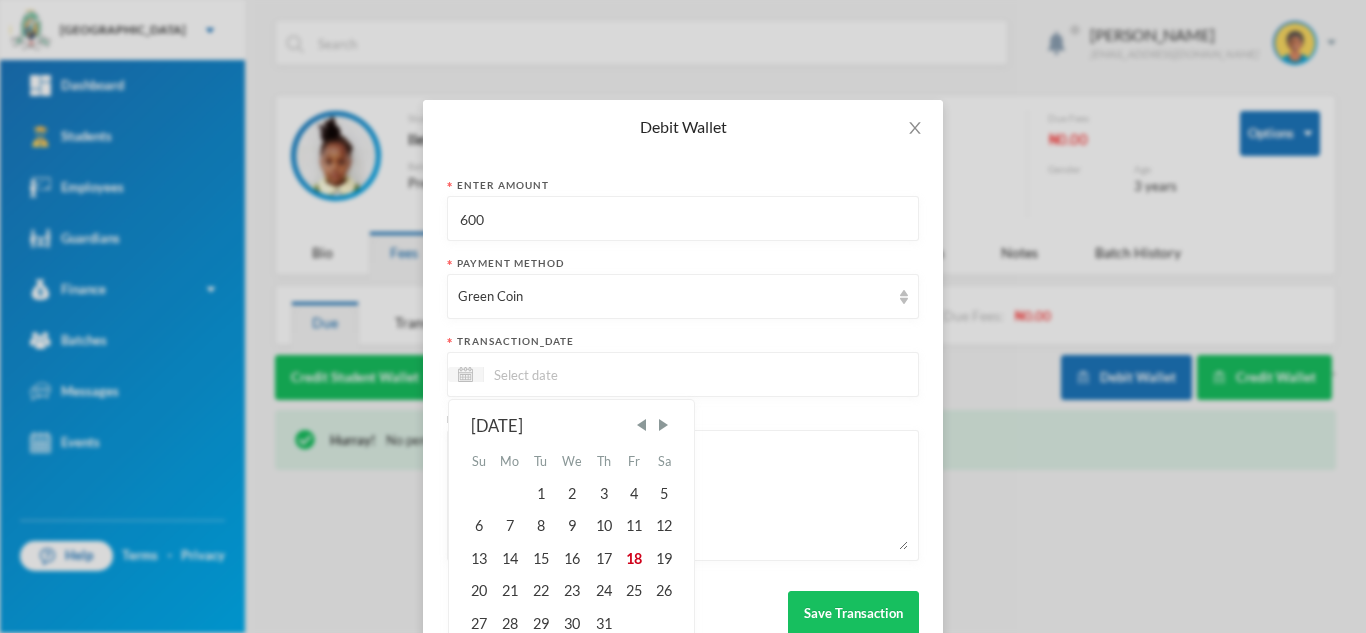 click at bounding box center (568, 374) 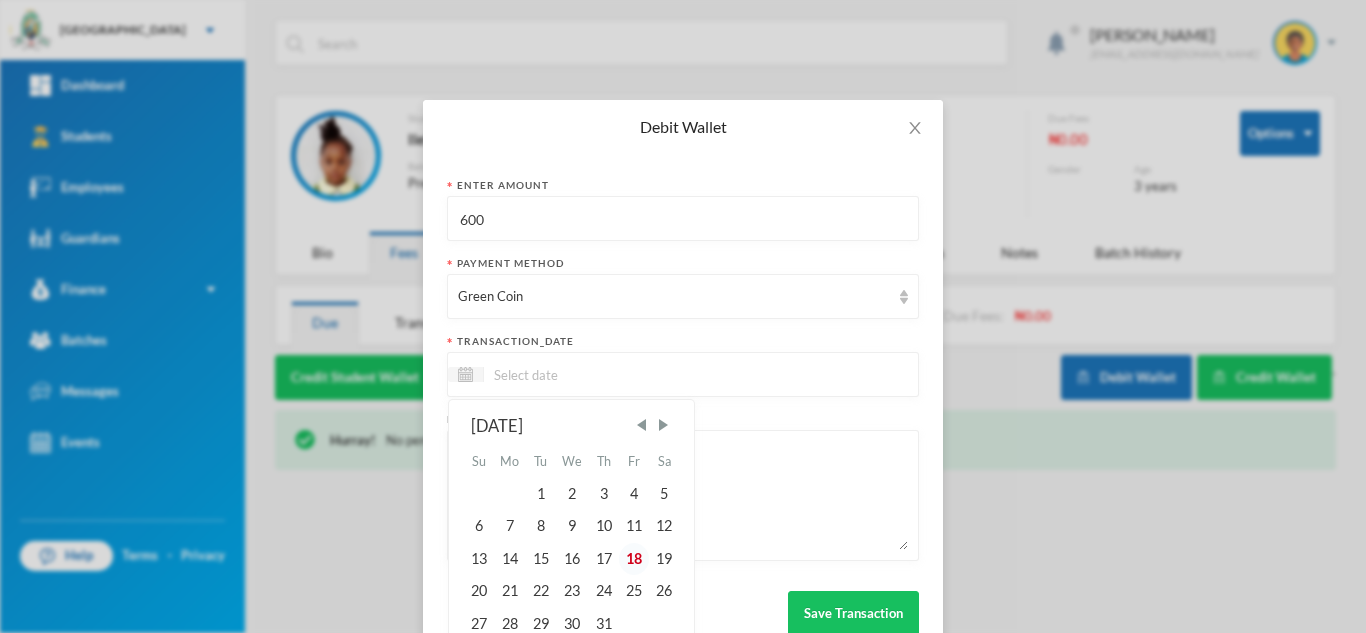 click on "18" at bounding box center (634, 559) 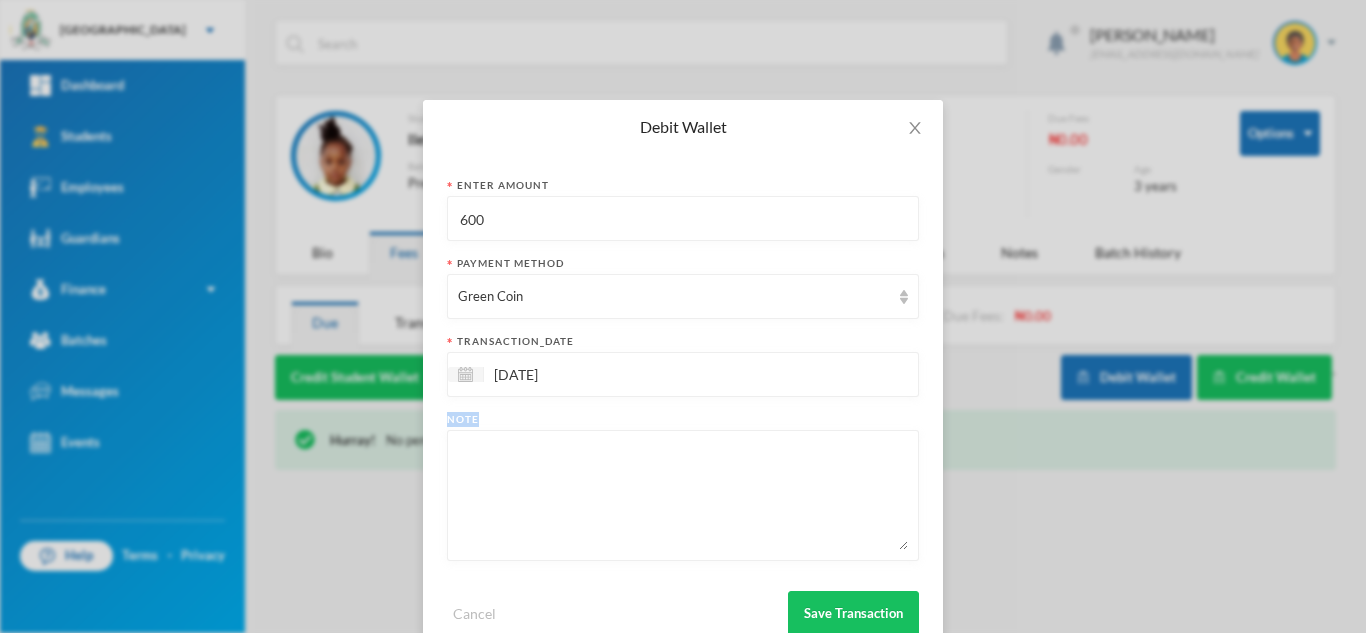 click at bounding box center (683, 495) 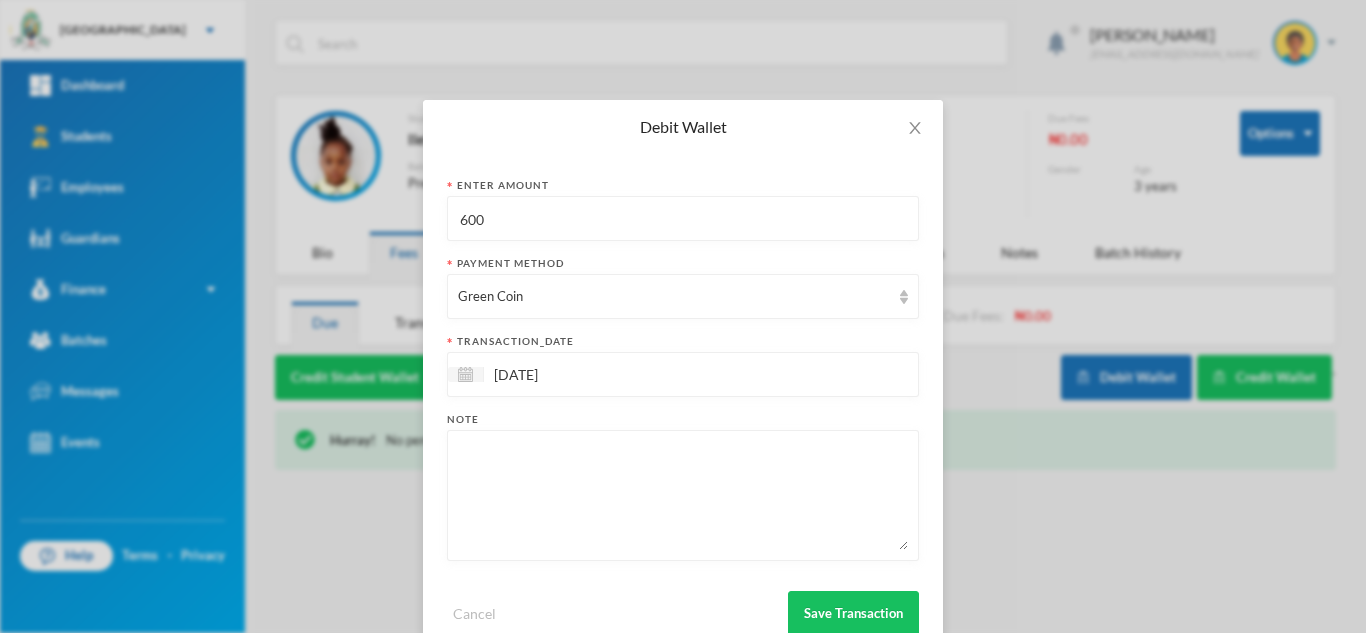 click at bounding box center (683, 495) 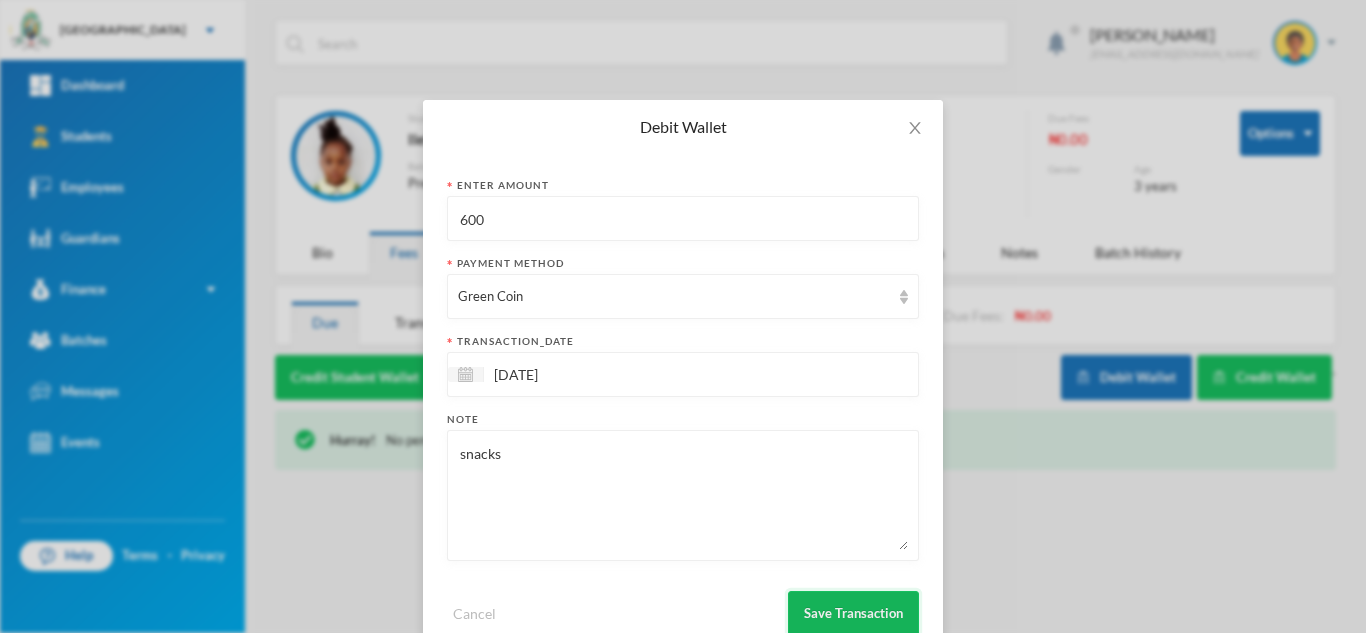 type on "snacks" 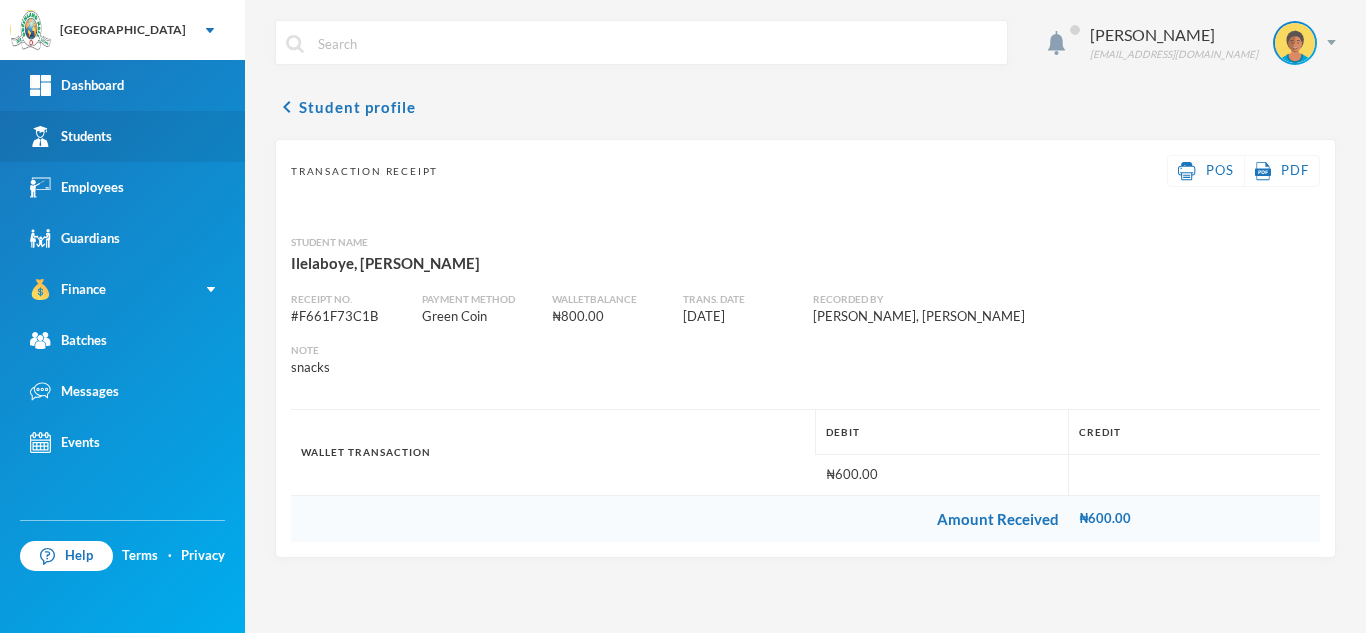 click on "Students" at bounding box center (122, 136) 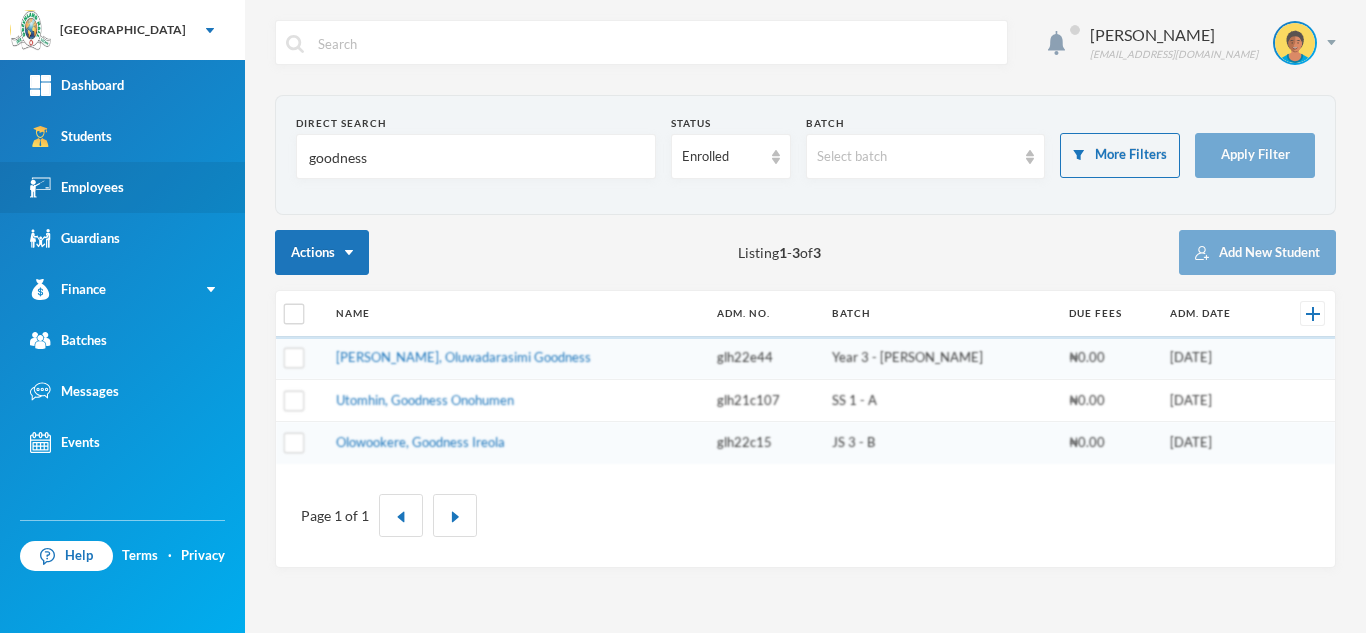drag, startPoint x: 419, startPoint y: 171, endPoint x: 109, endPoint y: 170, distance: 310.00162 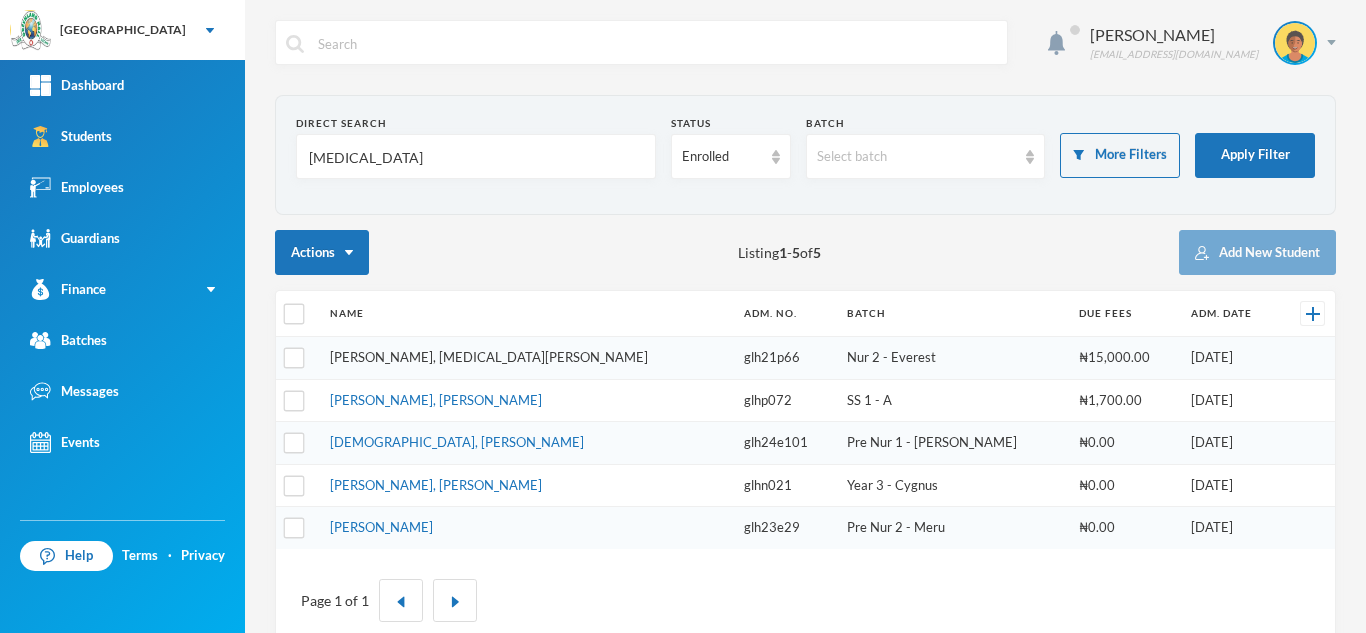 type on "[MEDICAL_DATA]" 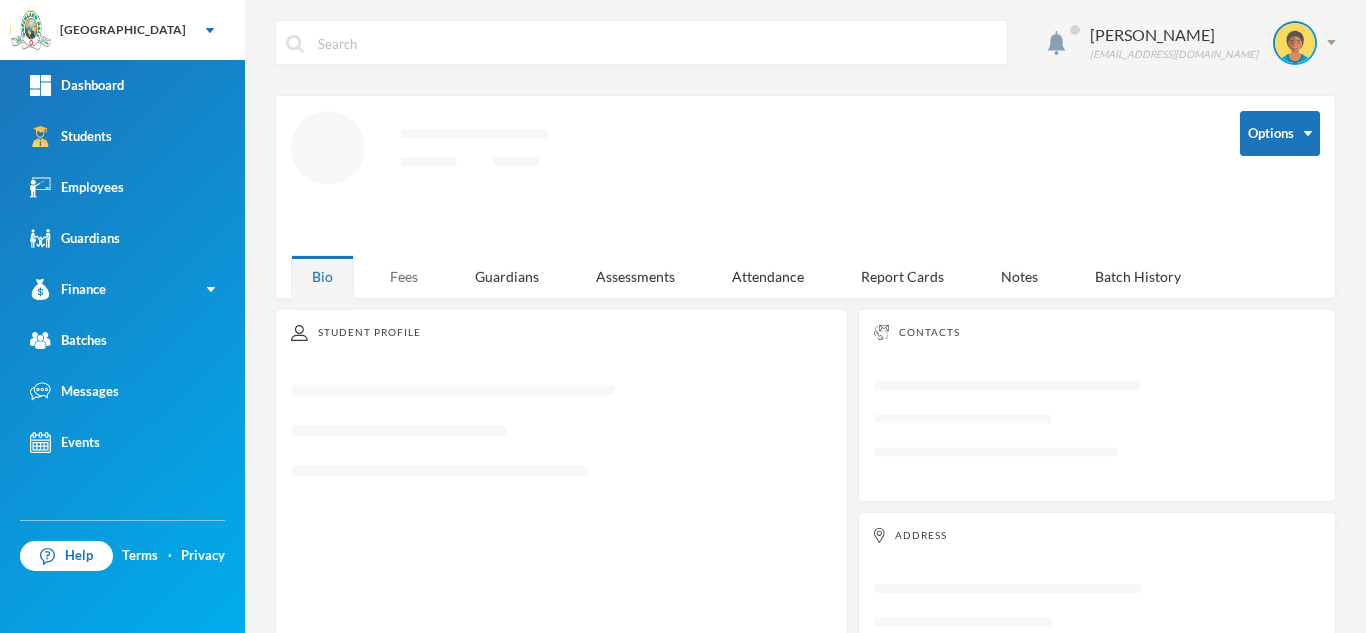 click on "Fees" at bounding box center (404, 276) 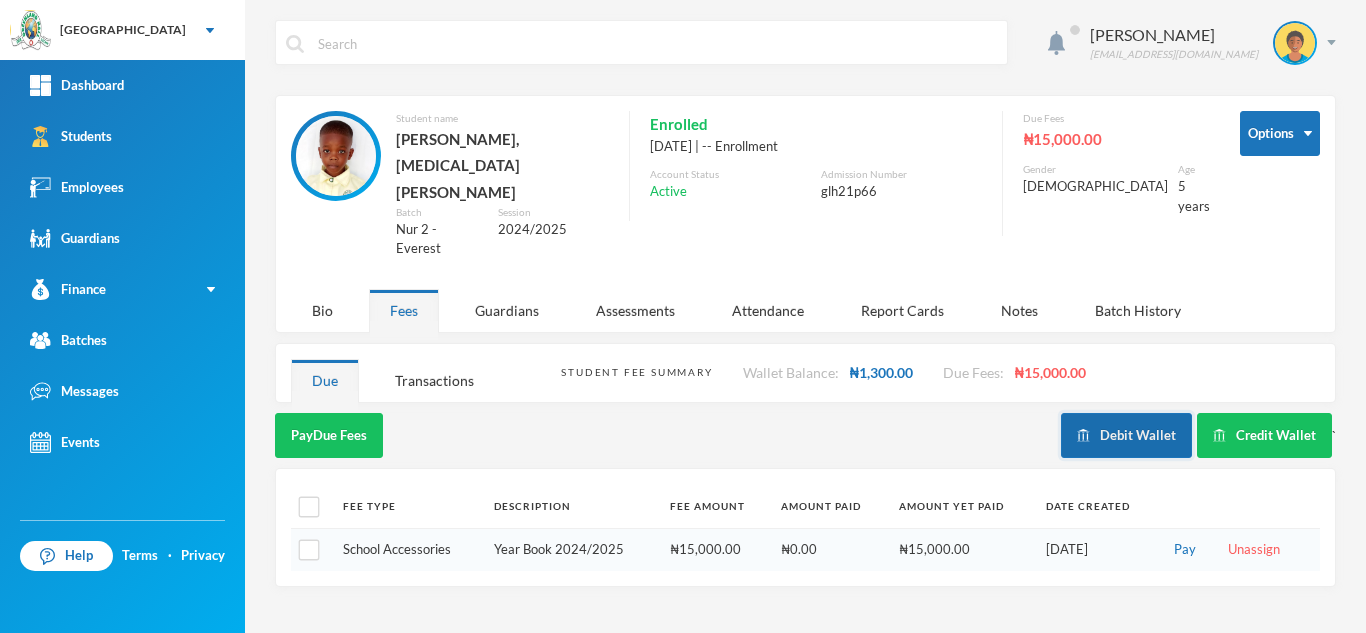 click on "Debit Wallet" at bounding box center (1126, 435) 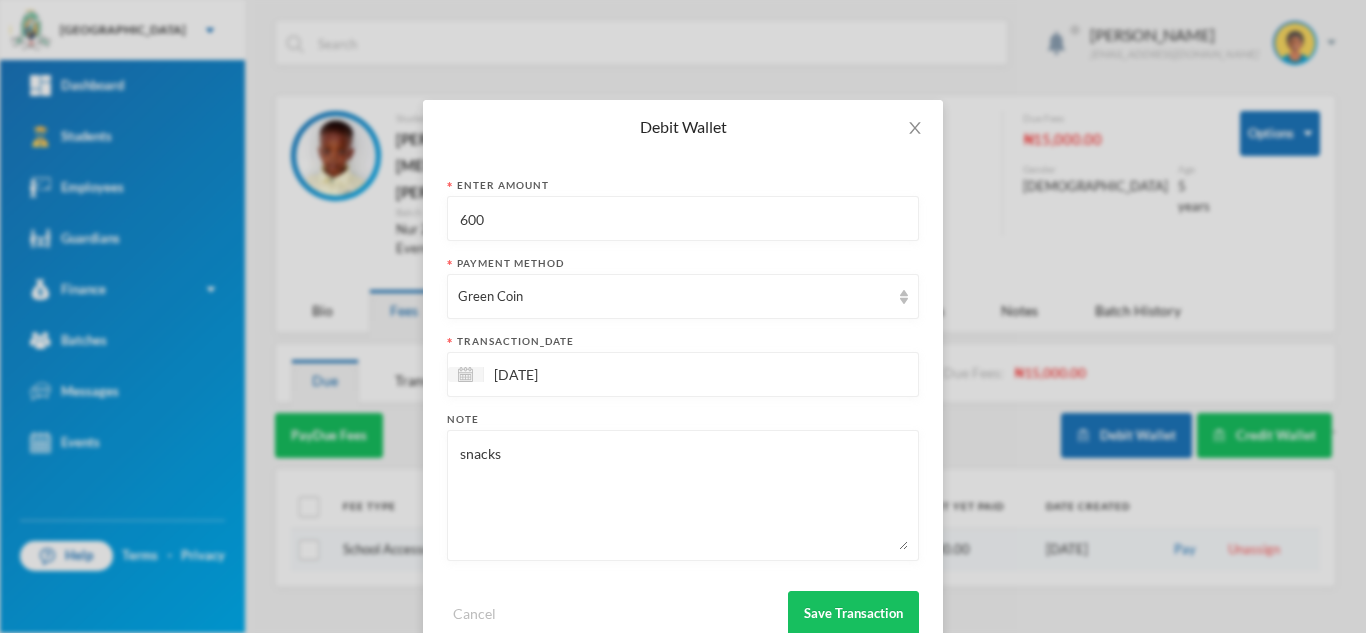 drag, startPoint x: 551, startPoint y: 468, endPoint x: 252, endPoint y: 415, distance: 303.66098 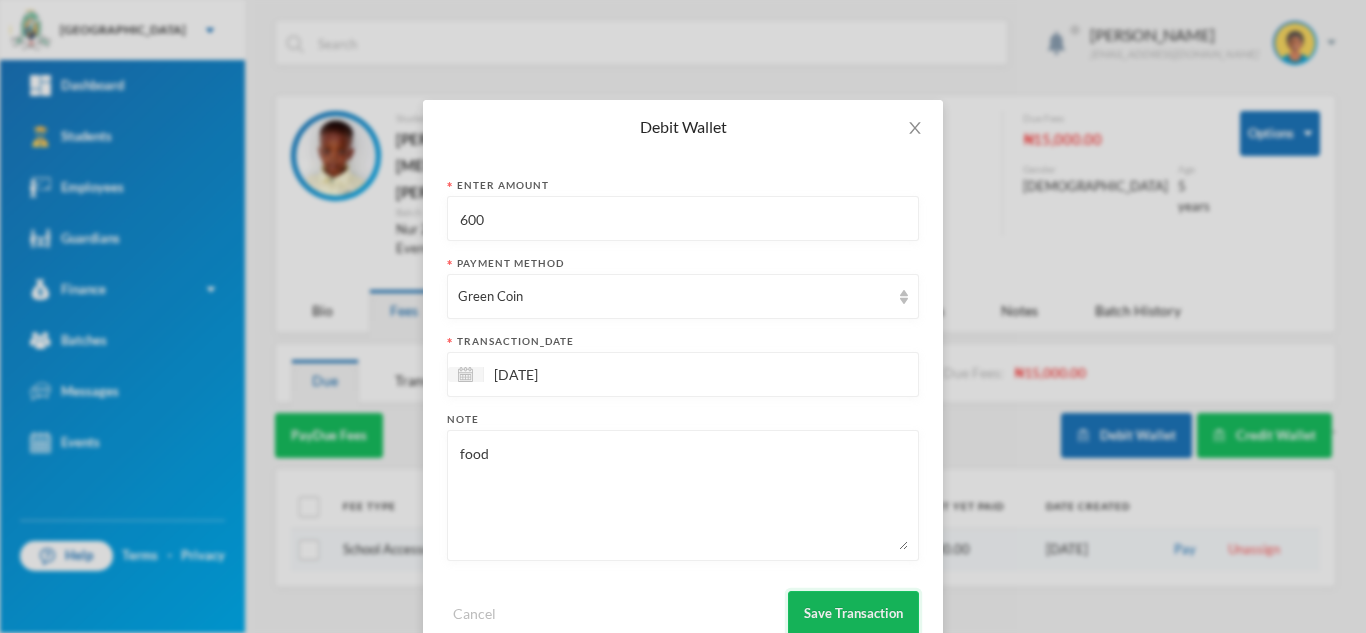 type on "food" 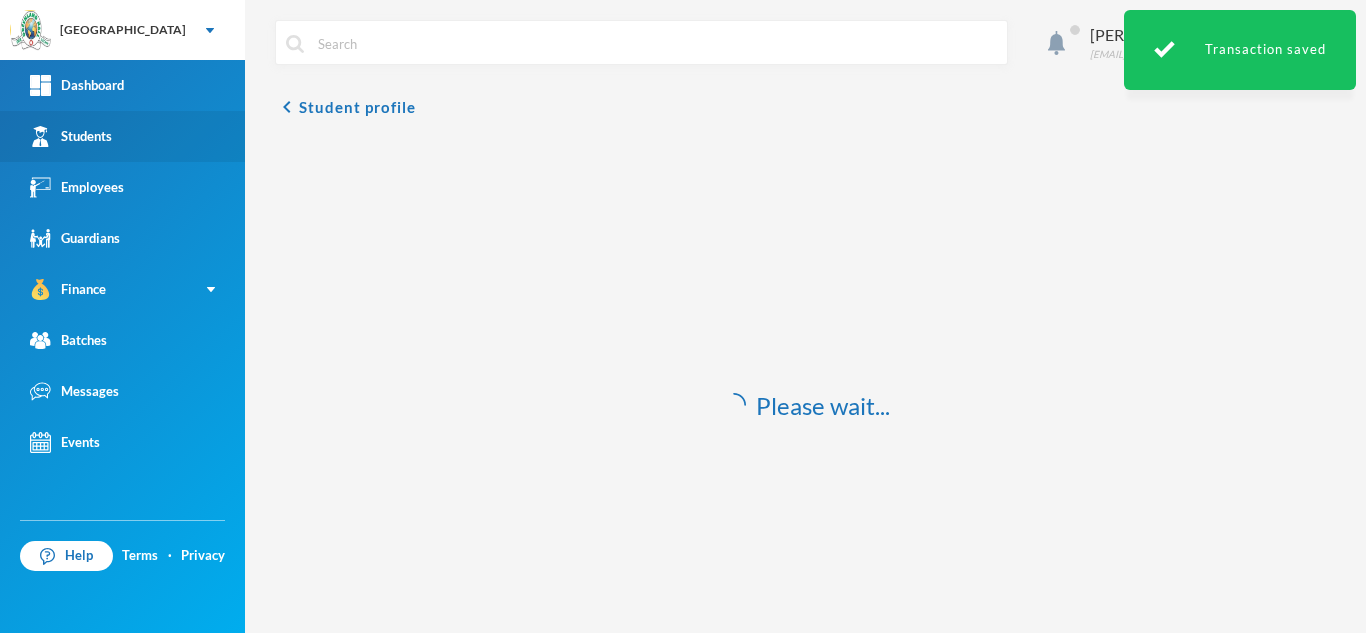 click on "Students" at bounding box center [71, 136] 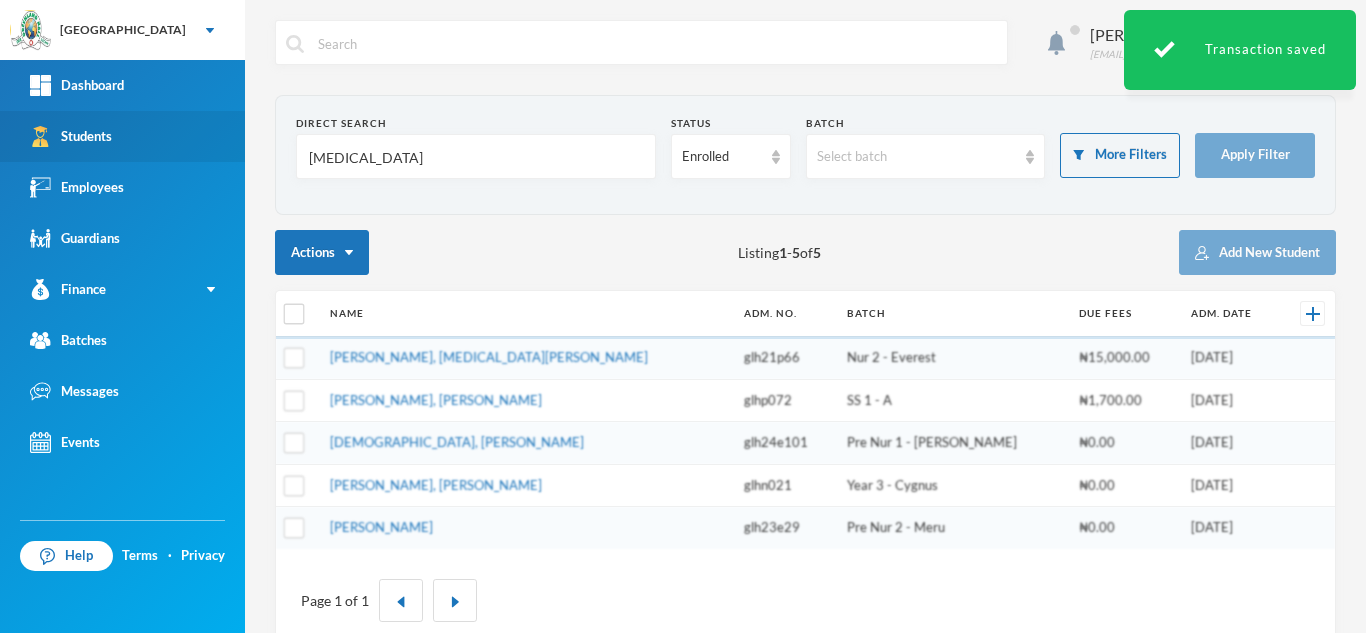 drag, startPoint x: 314, startPoint y: 150, endPoint x: 104, endPoint y: 160, distance: 210.23796 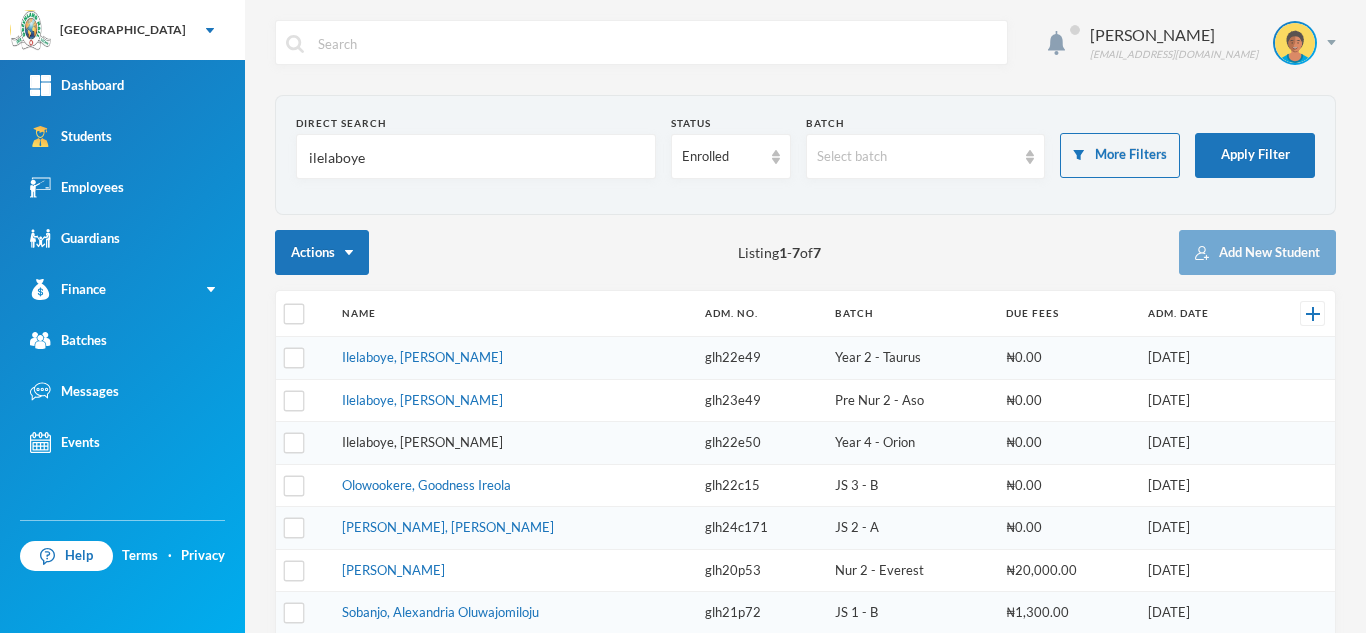 type on "ilelaboye" 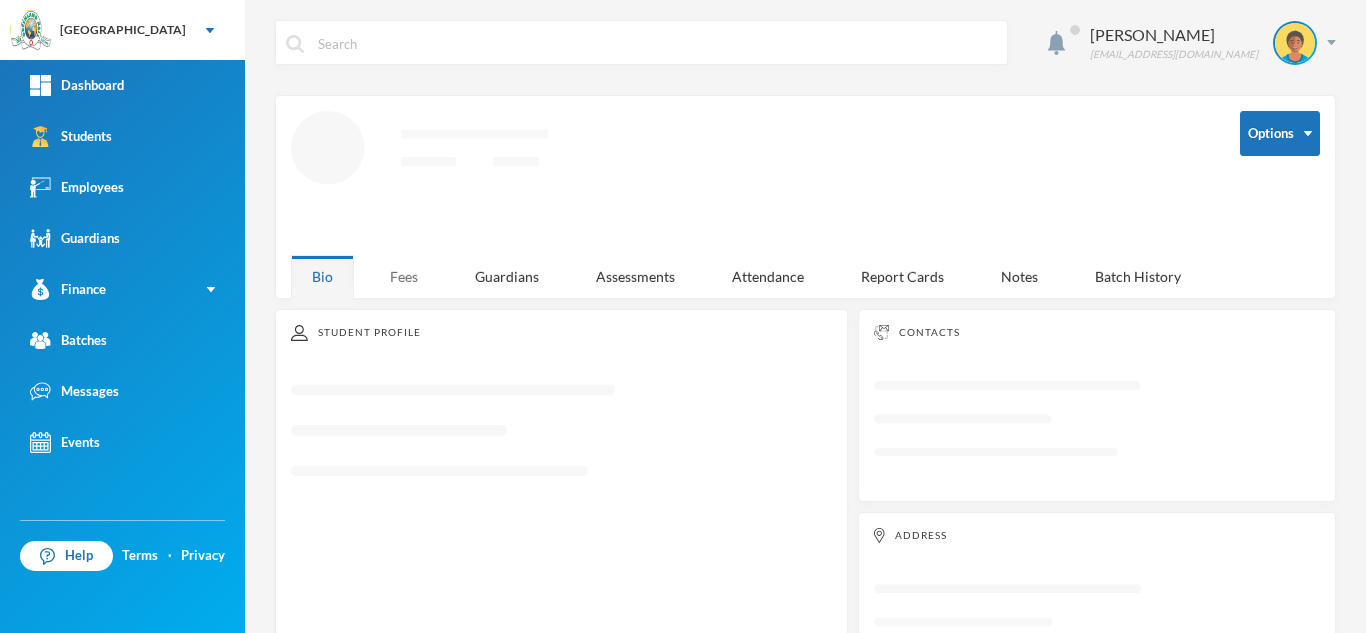 click on "Fees" at bounding box center (404, 276) 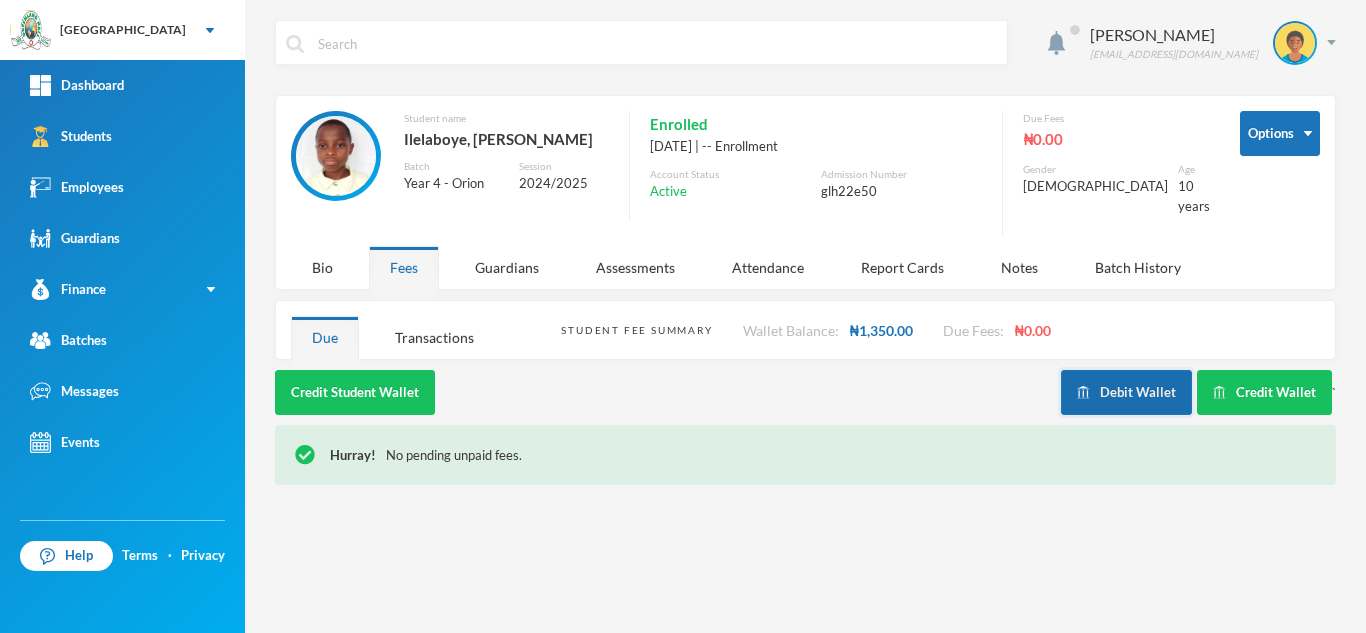 click on "Debit Wallet" at bounding box center (1126, 392) 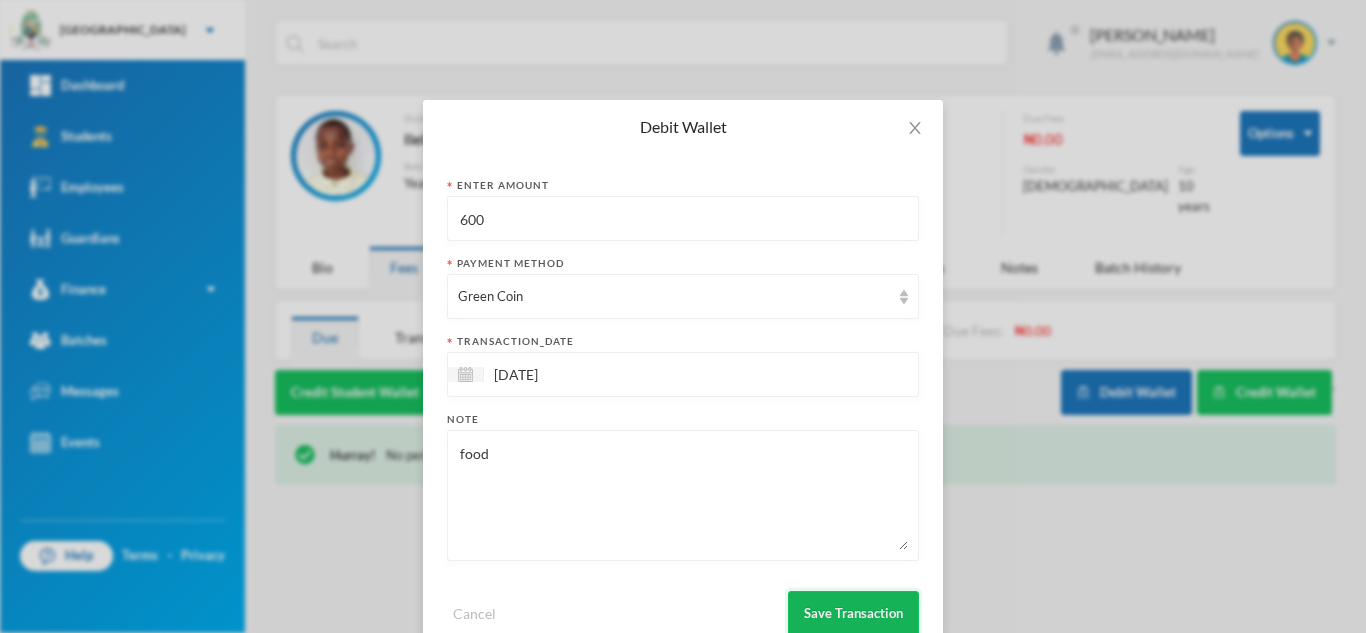 click on "Save Transaction" at bounding box center (853, 613) 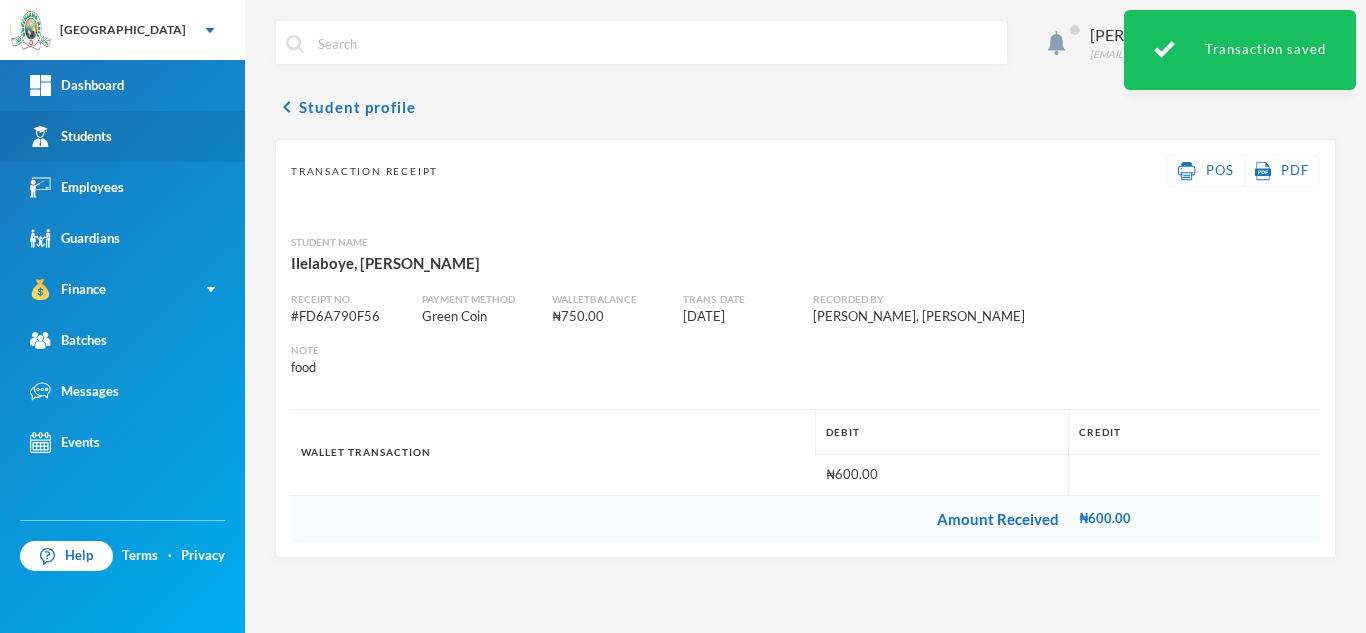 click on "Students" at bounding box center [122, 136] 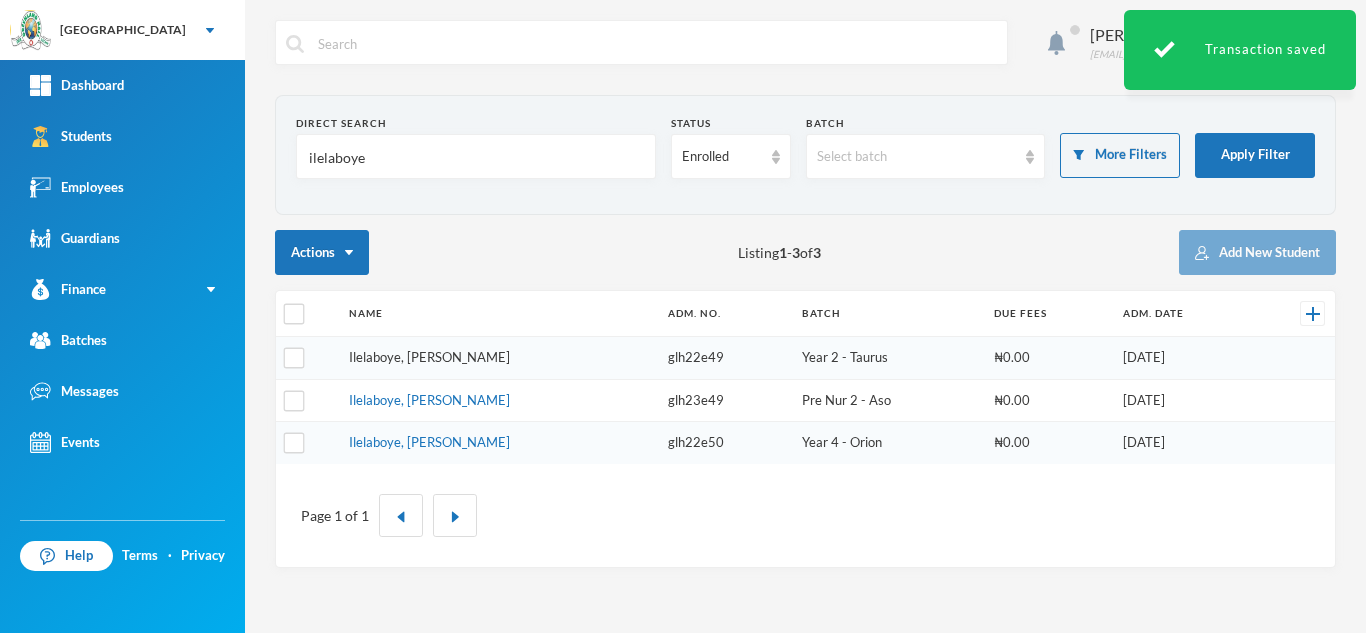 click on "Ilelaboye, Oluwatise Enoch" at bounding box center [429, 357] 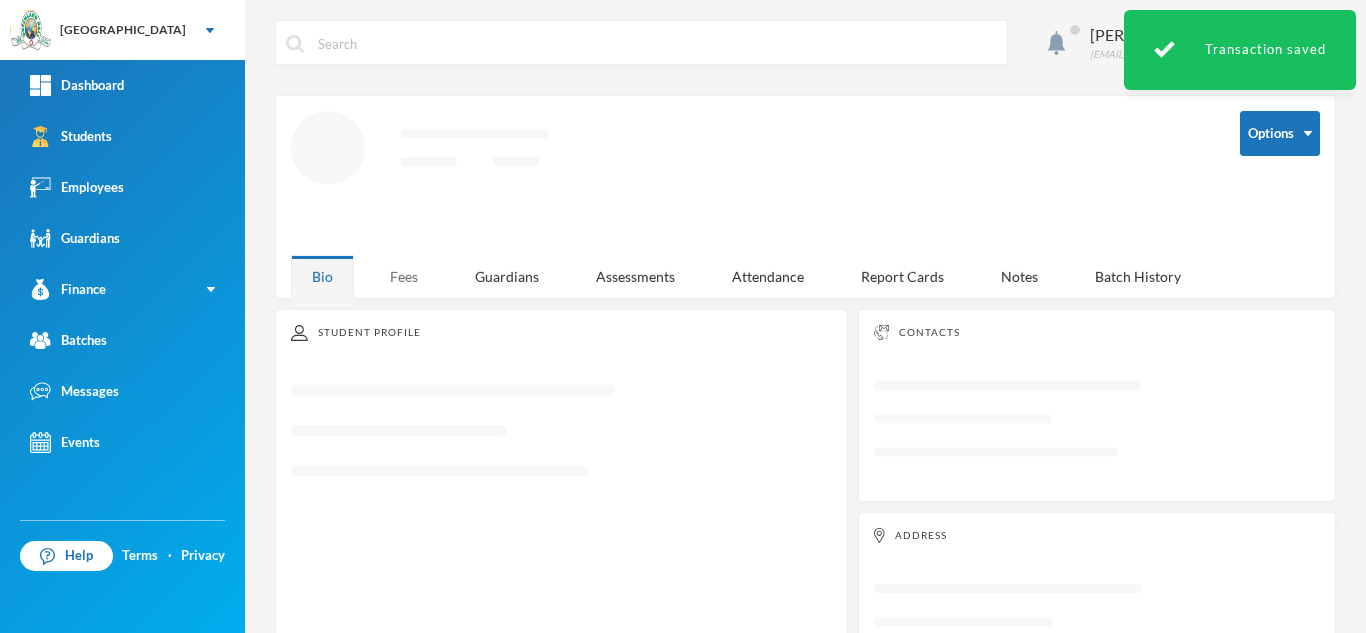 click on "Fees" at bounding box center (404, 276) 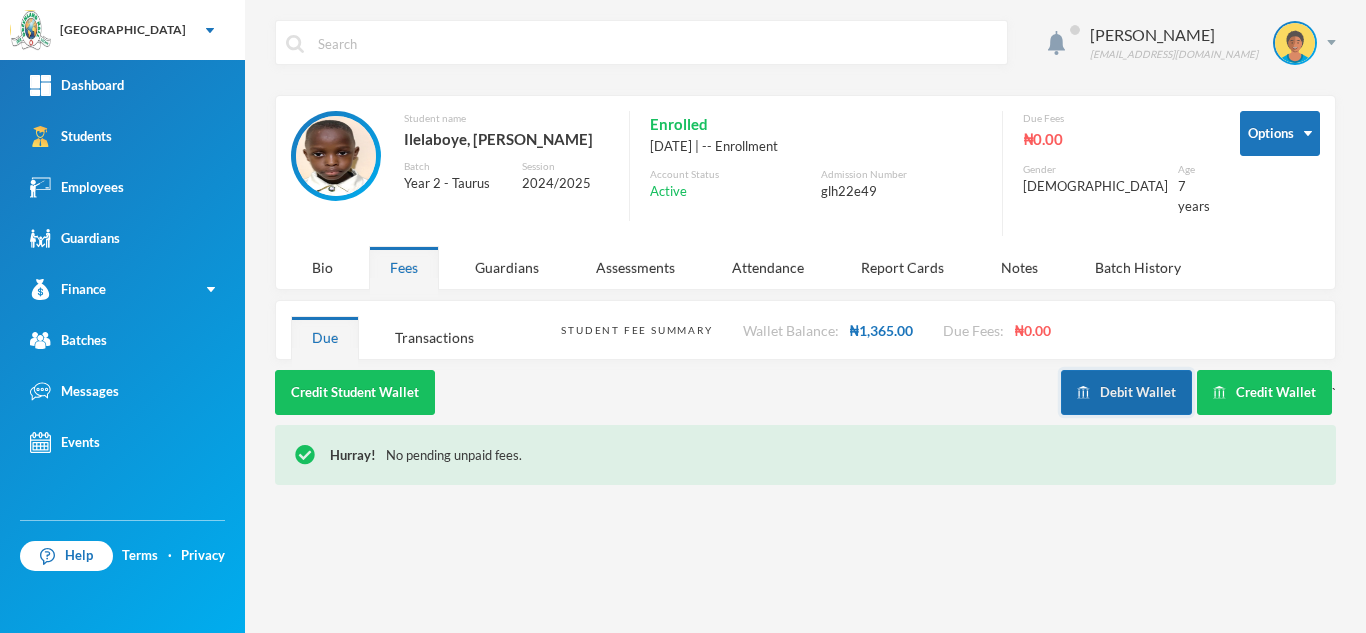 click on "Debit Wallet" at bounding box center (1126, 392) 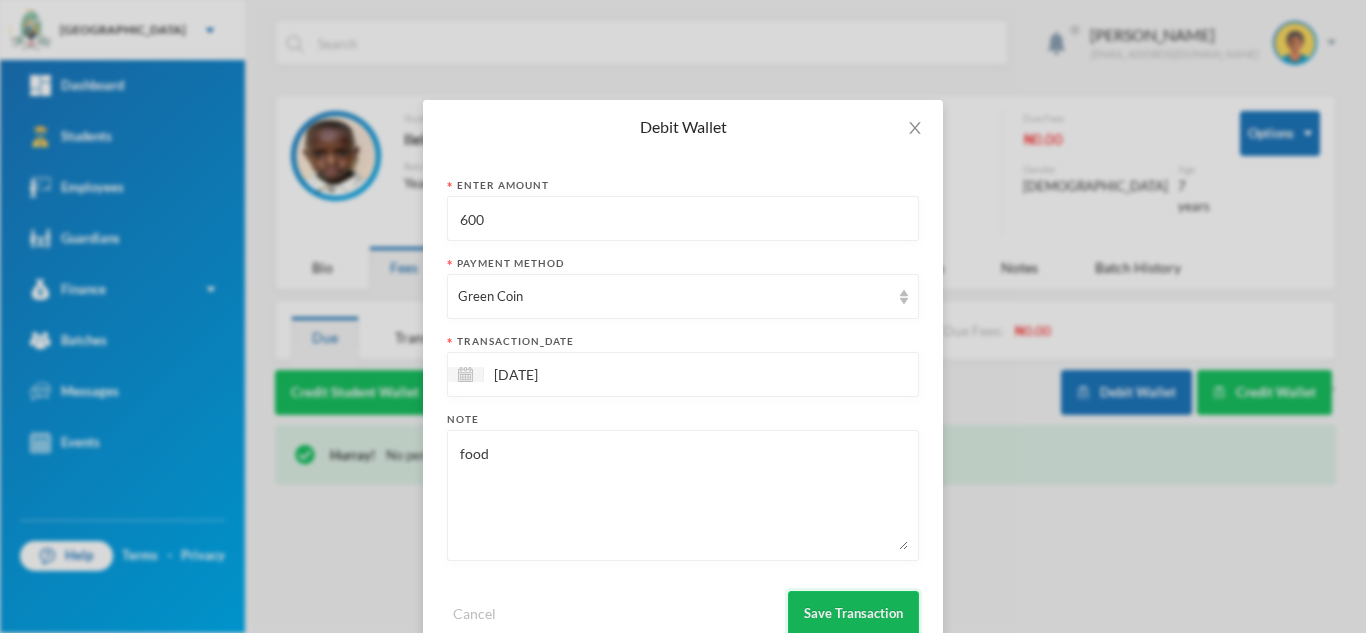 click on "Save Transaction" at bounding box center [853, 613] 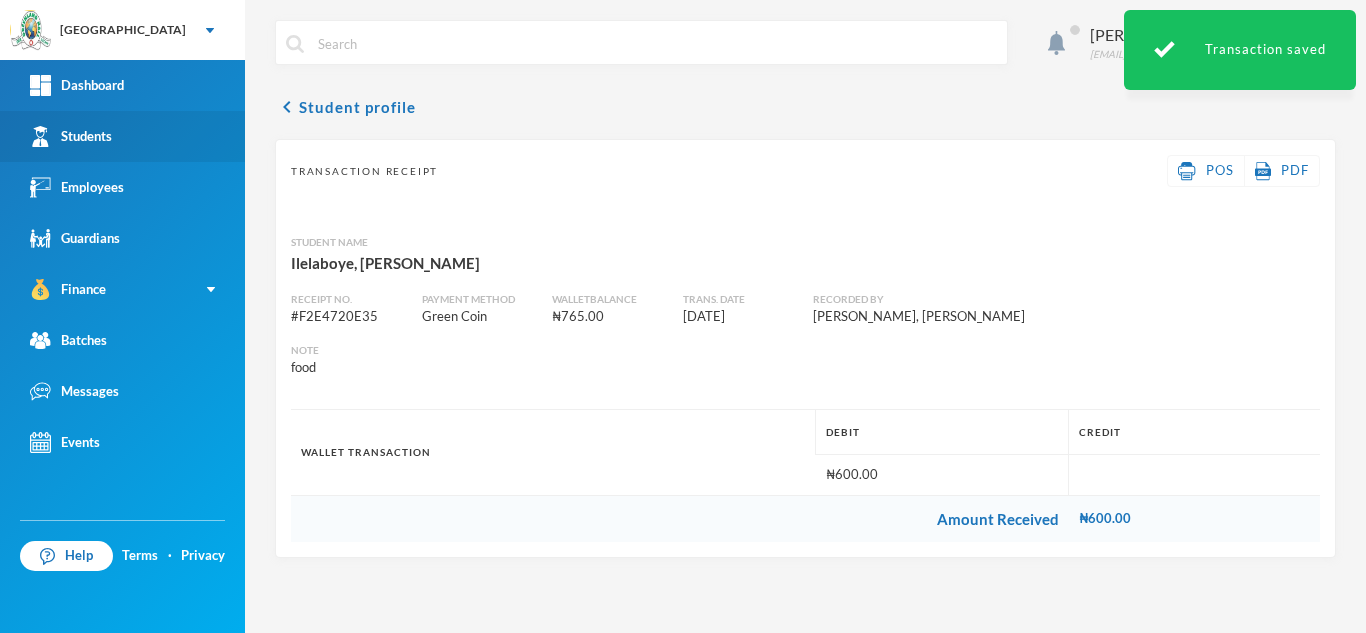 click on "Students" at bounding box center (122, 136) 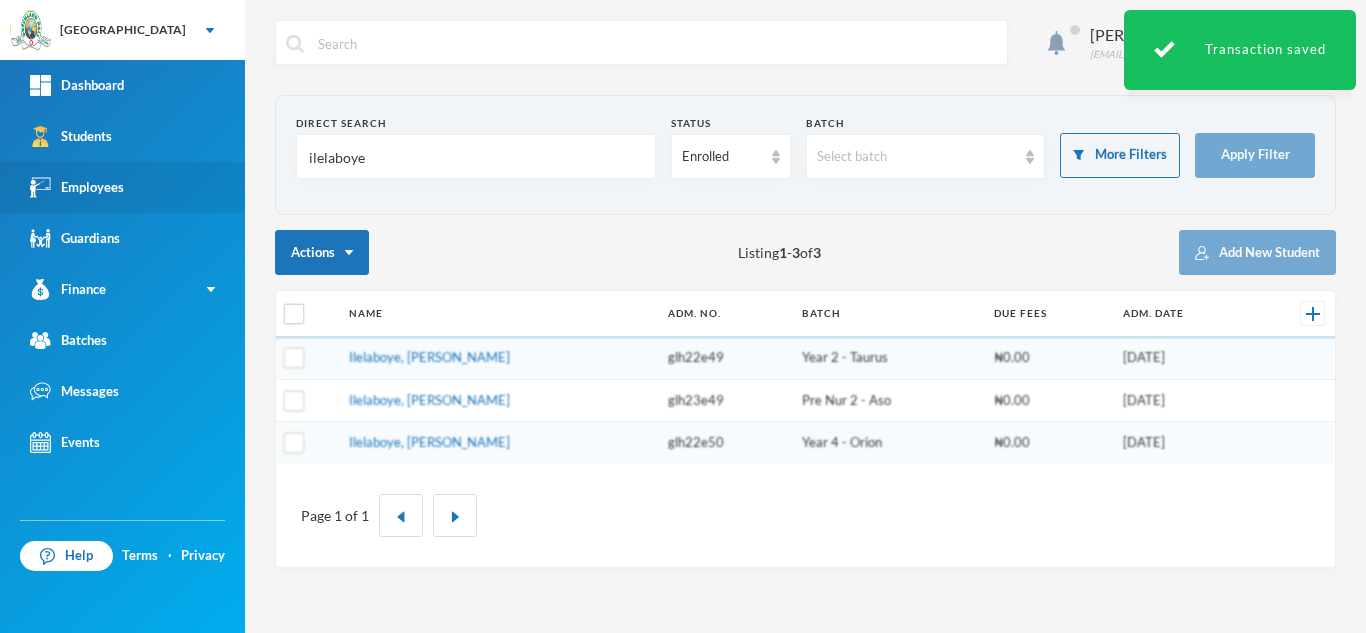 drag, startPoint x: 342, startPoint y: 163, endPoint x: 195, endPoint y: 163, distance: 147 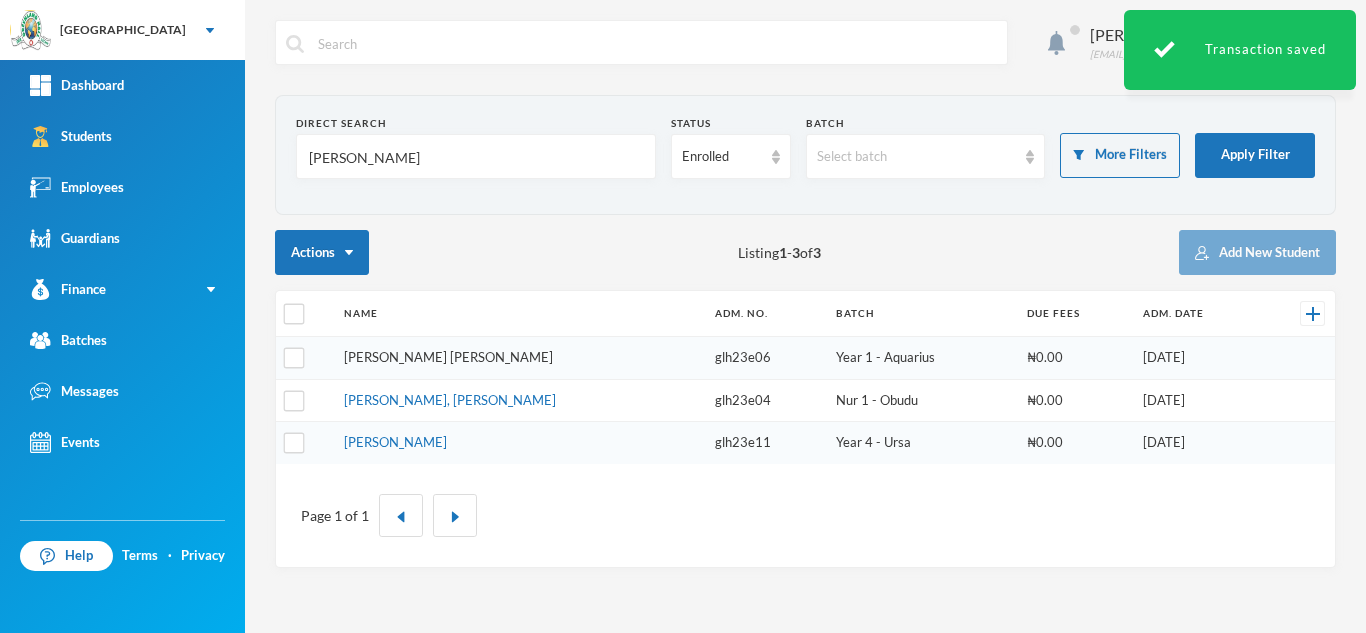 type on "[PERSON_NAME]" 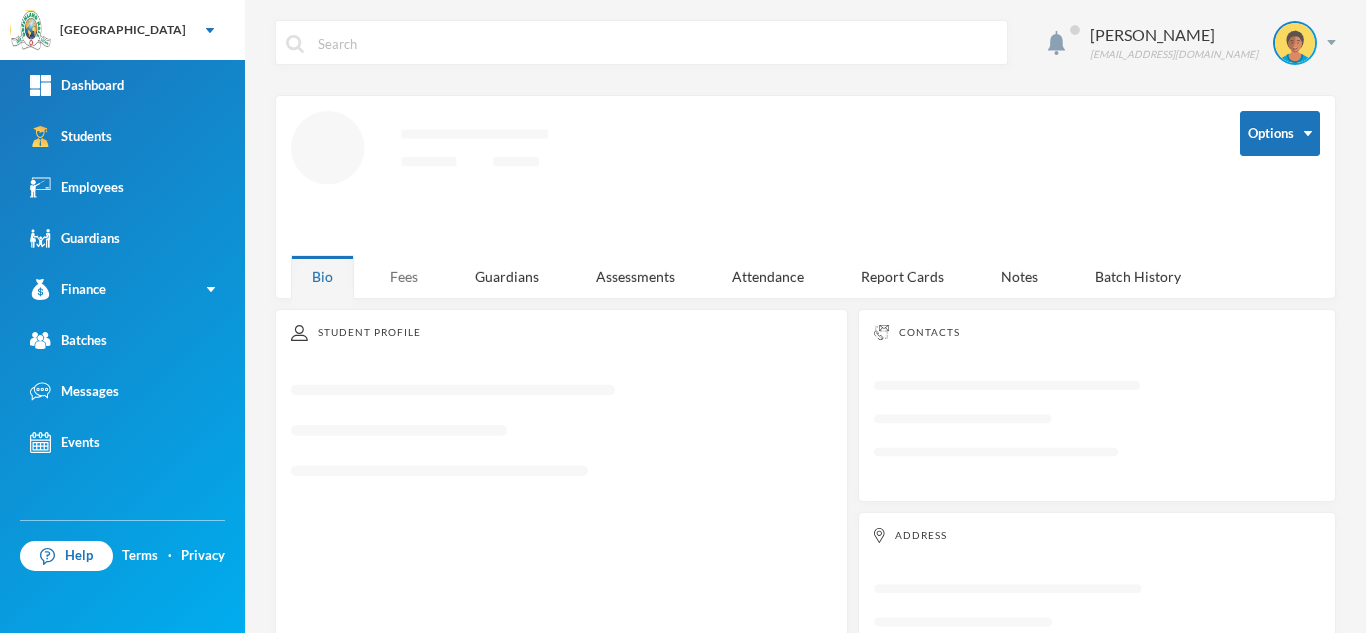 click on "Fees" at bounding box center (404, 276) 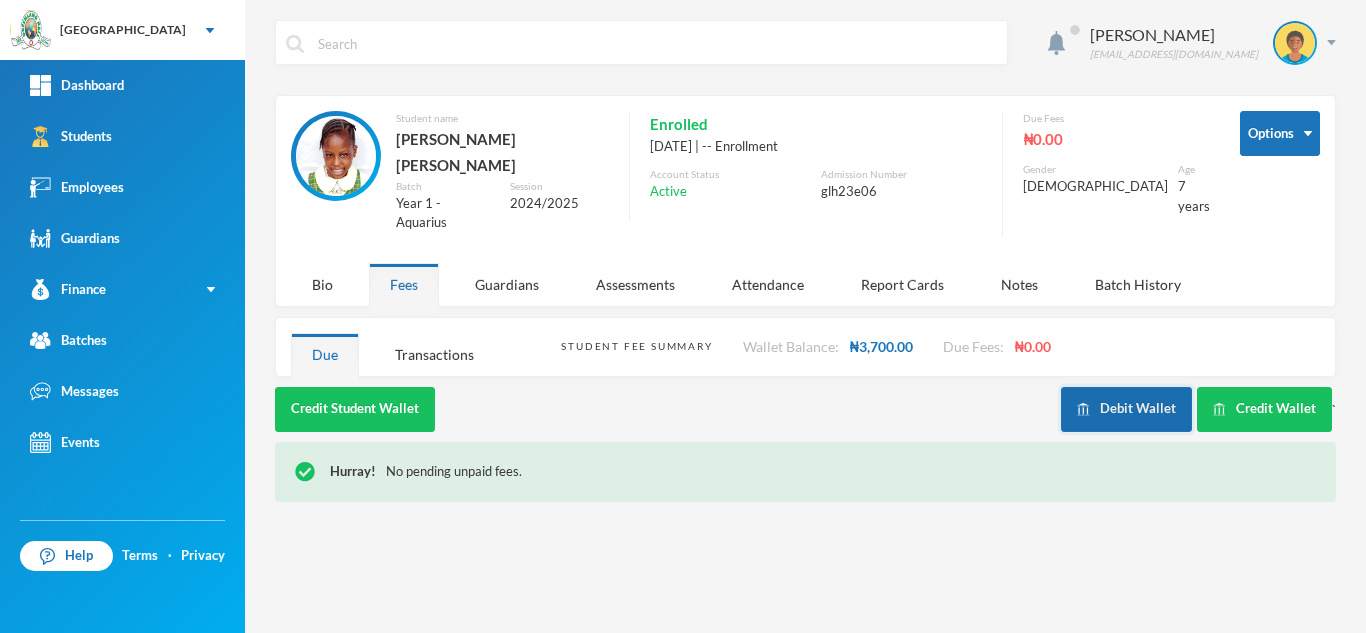 click on "Debit Wallet" at bounding box center (1126, 409) 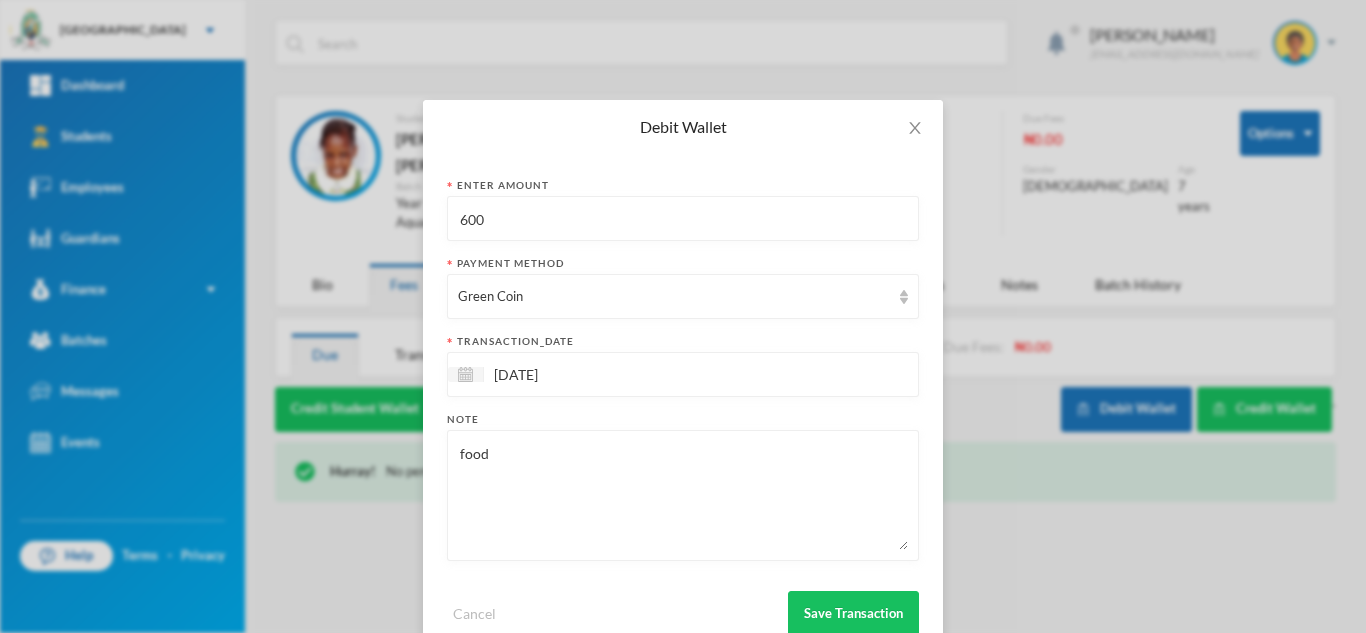 drag, startPoint x: 512, startPoint y: 232, endPoint x: 301, endPoint y: 205, distance: 212.72047 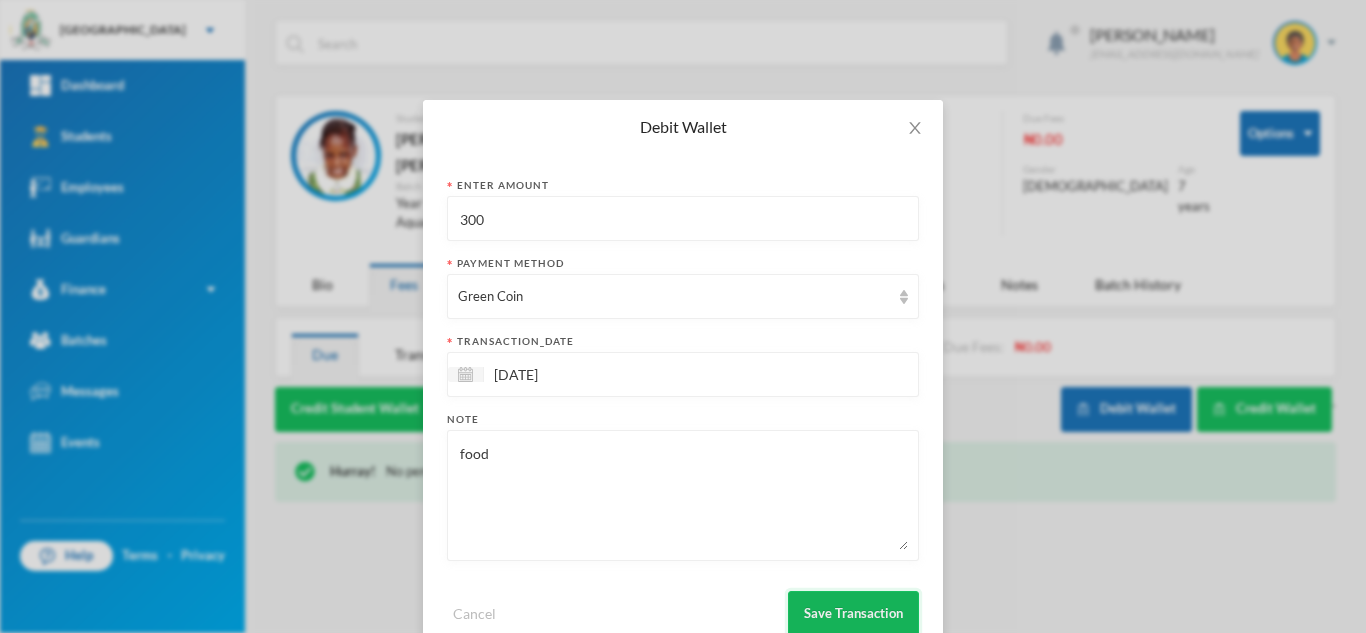 type on "300" 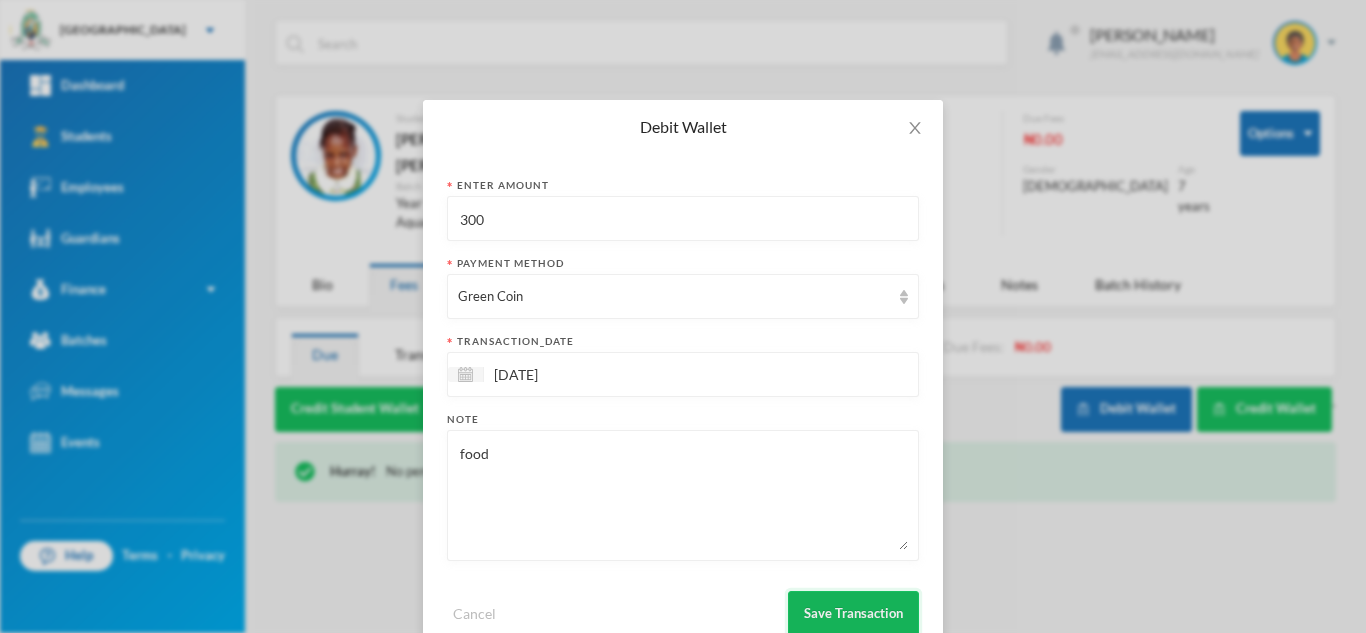 click on "Save Transaction" at bounding box center (853, 613) 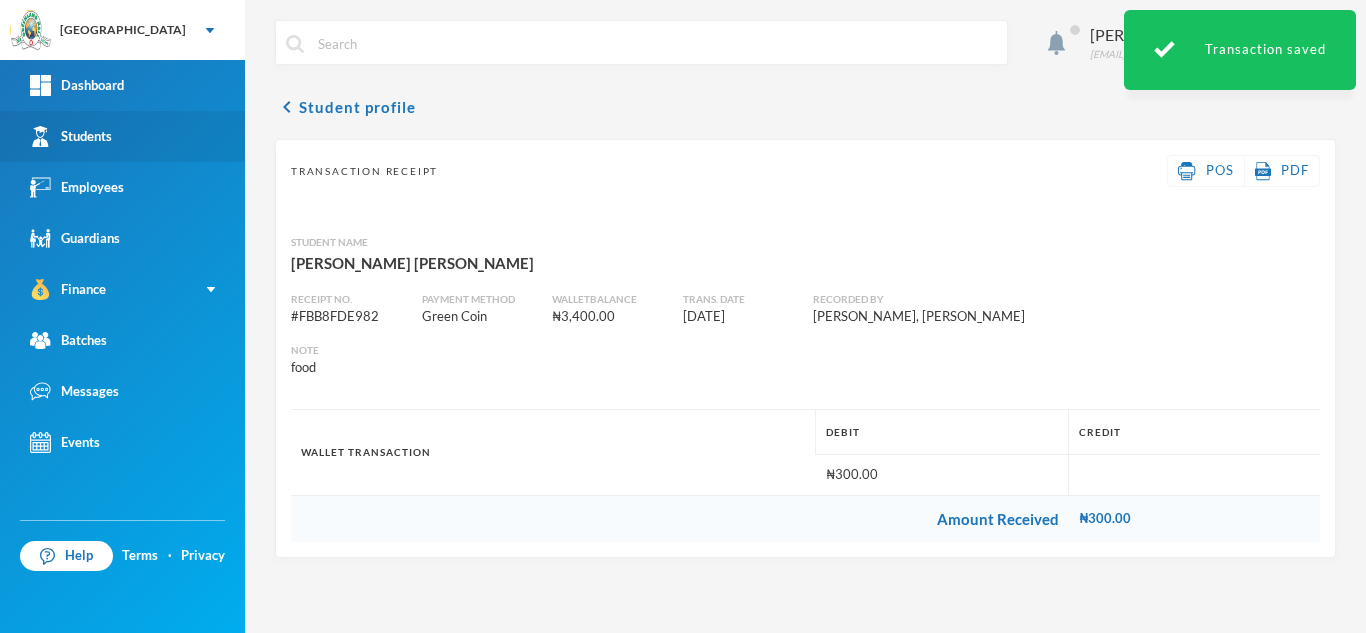click on "Students" at bounding box center [122, 136] 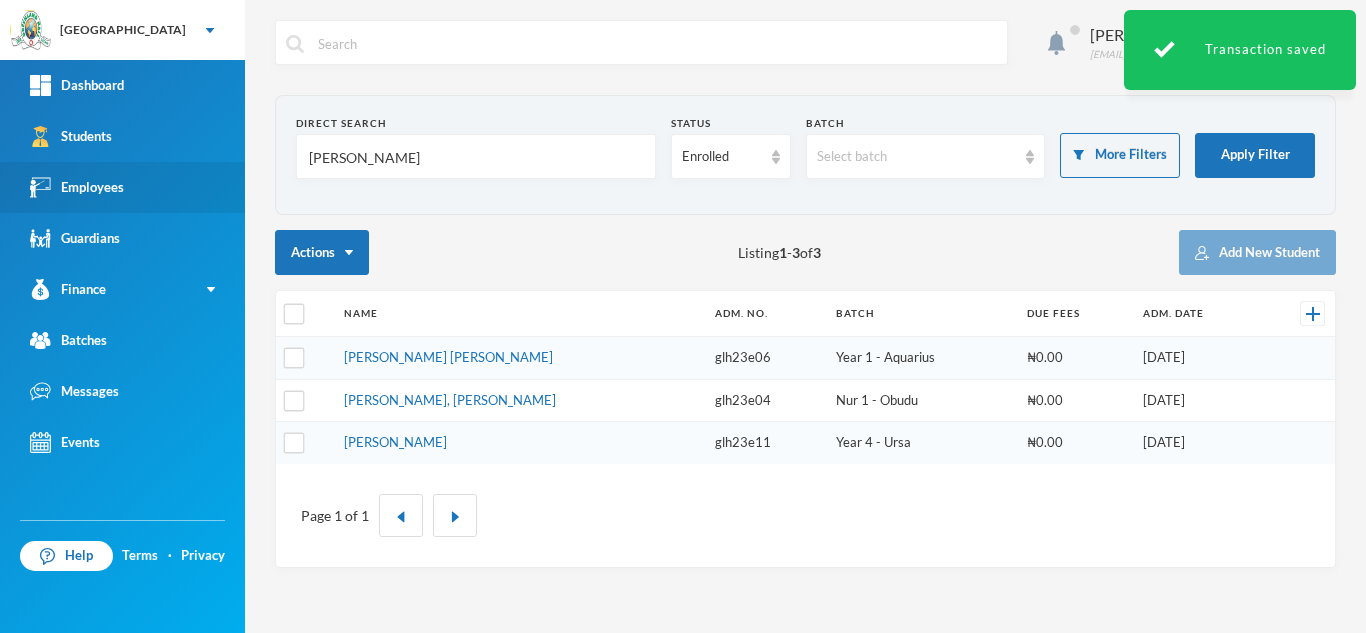drag, startPoint x: 350, startPoint y: 166, endPoint x: 148, endPoint y: 166, distance: 202 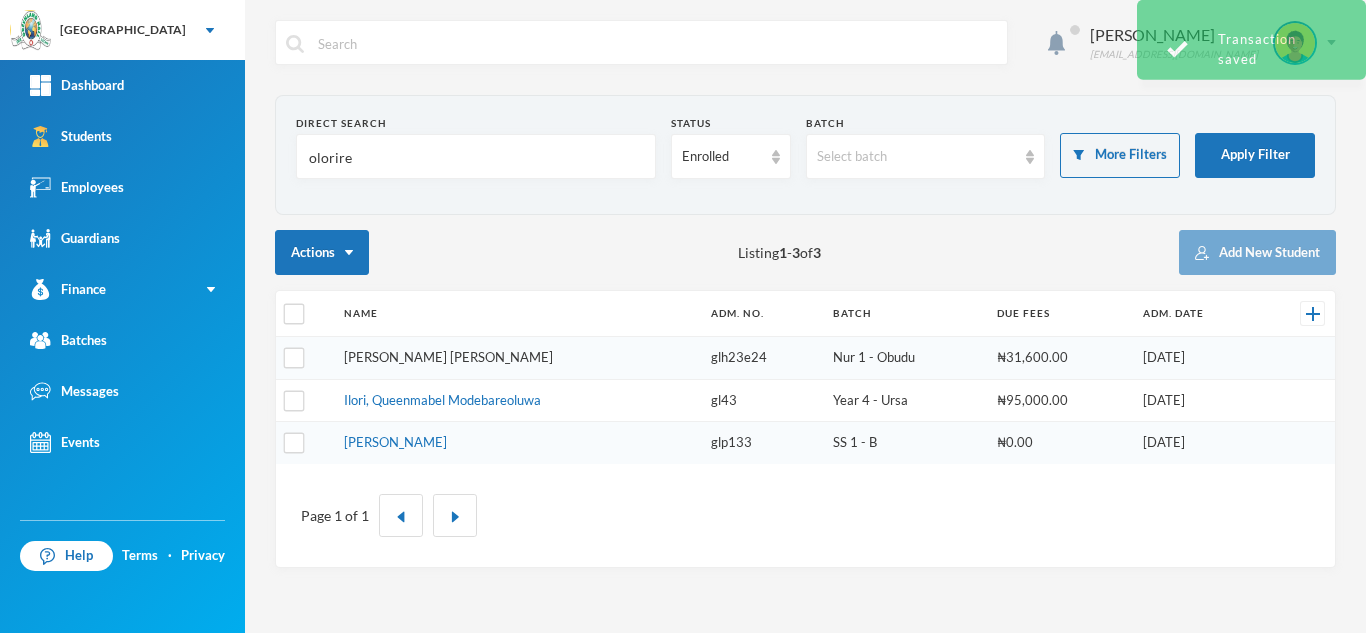 type on "olorire" 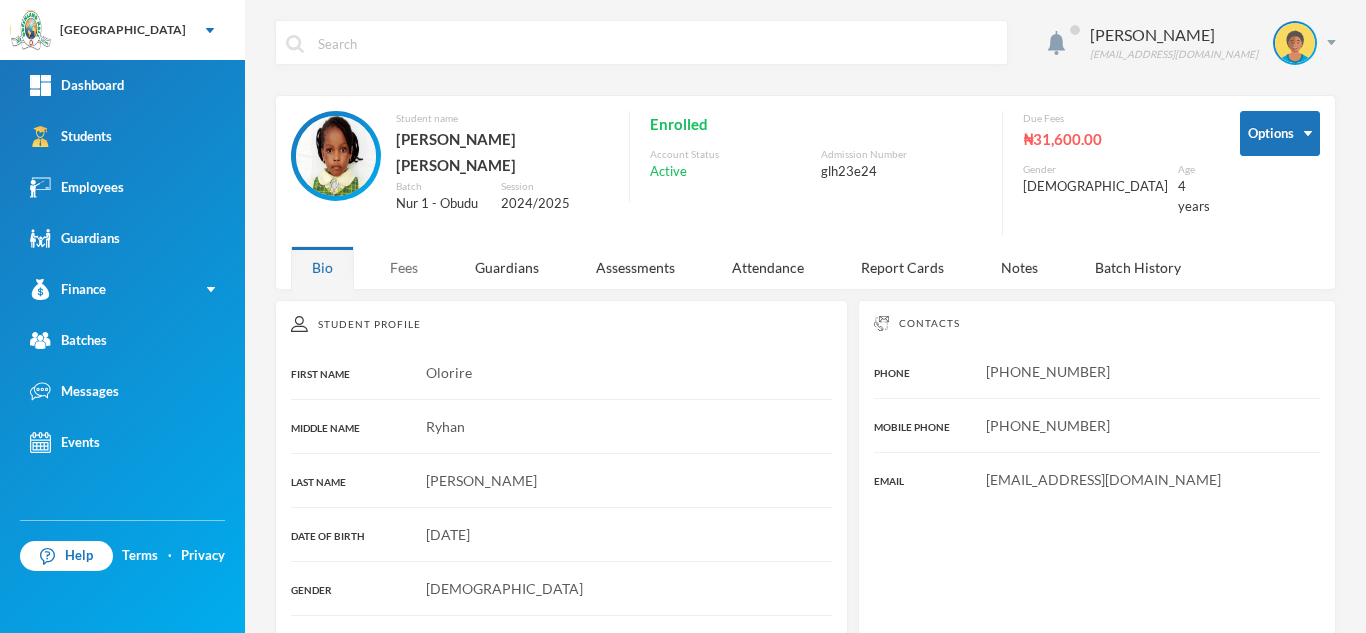 click on "Fees" at bounding box center (404, 267) 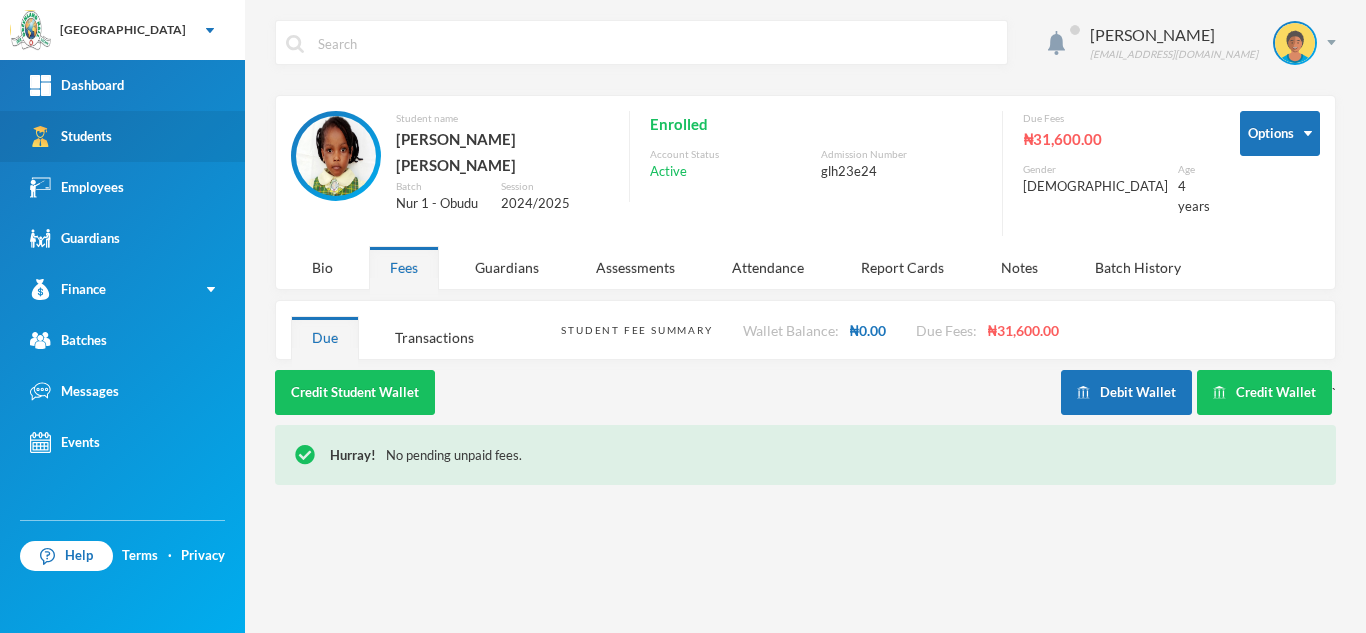 click on "Students" at bounding box center (122, 136) 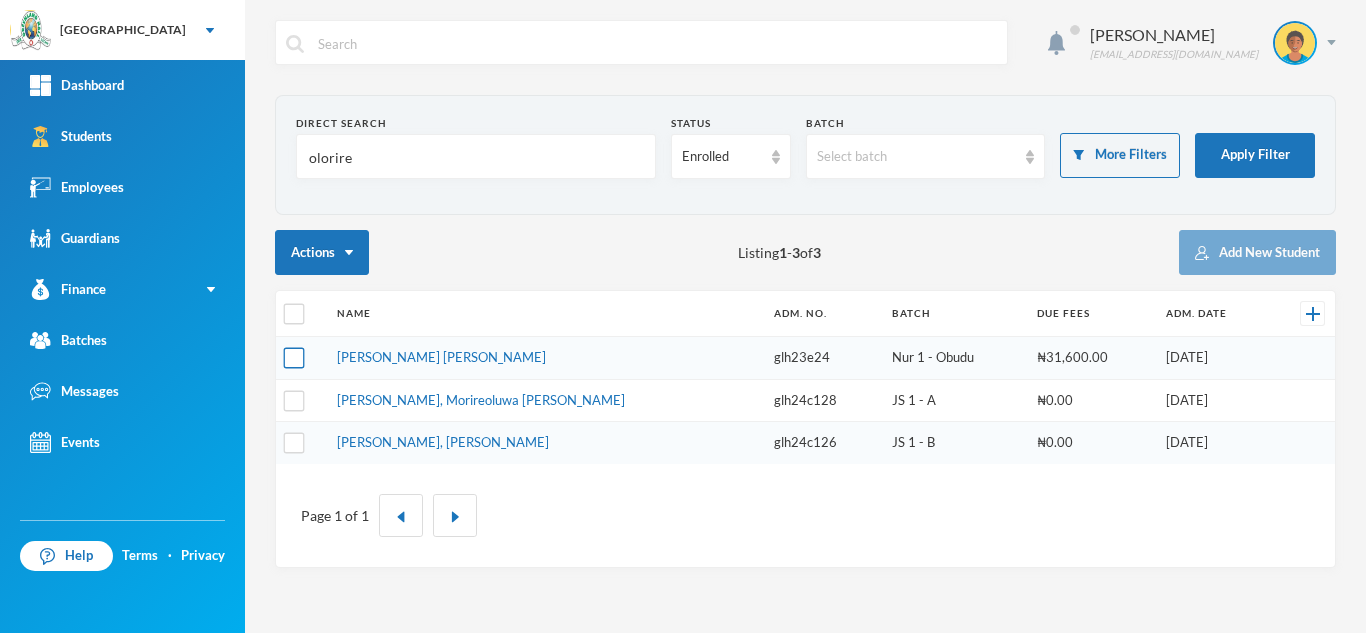 click at bounding box center (294, 358) 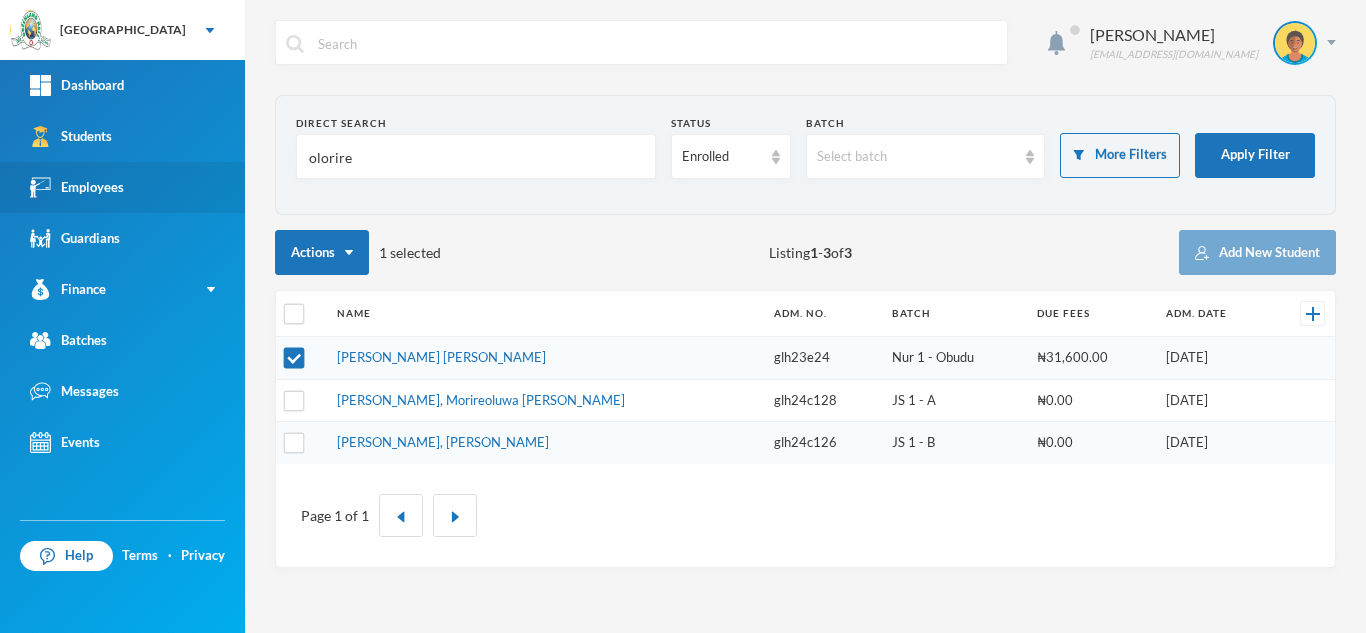 drag, startPoint x: 255, startPoint y: 163, endPoint x: 148, endPoint y: 175, distance: 107.67079 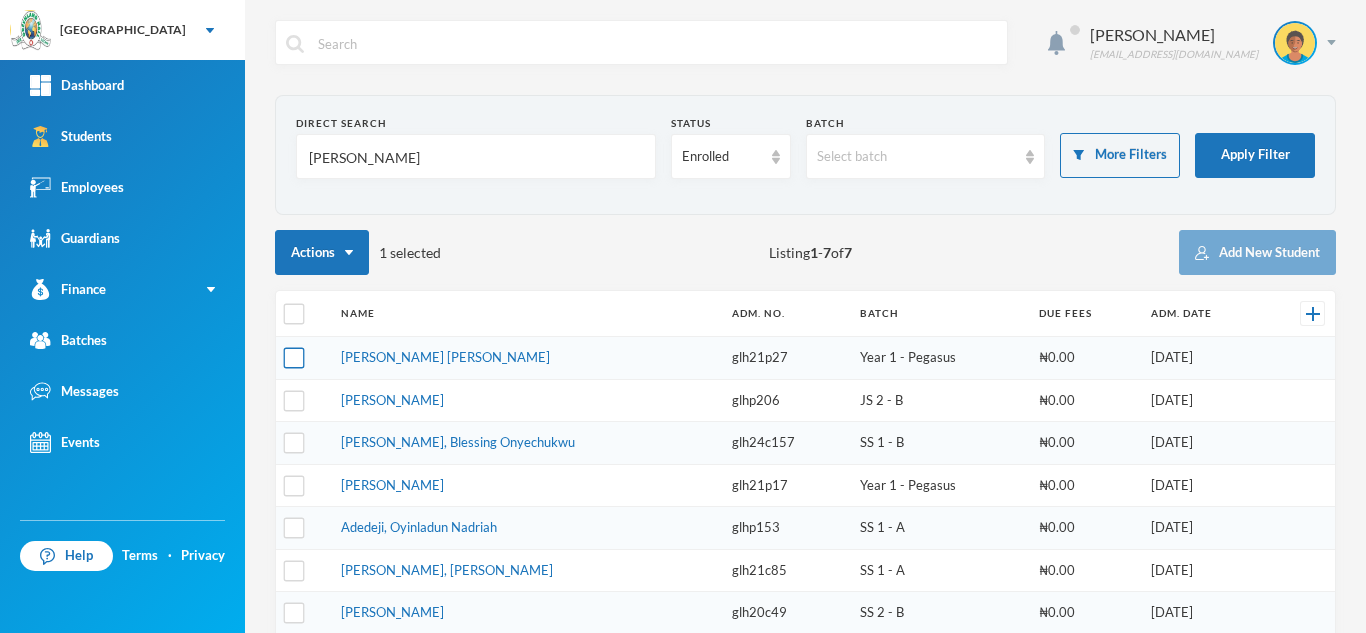 type on "[PERSON_NAME]" 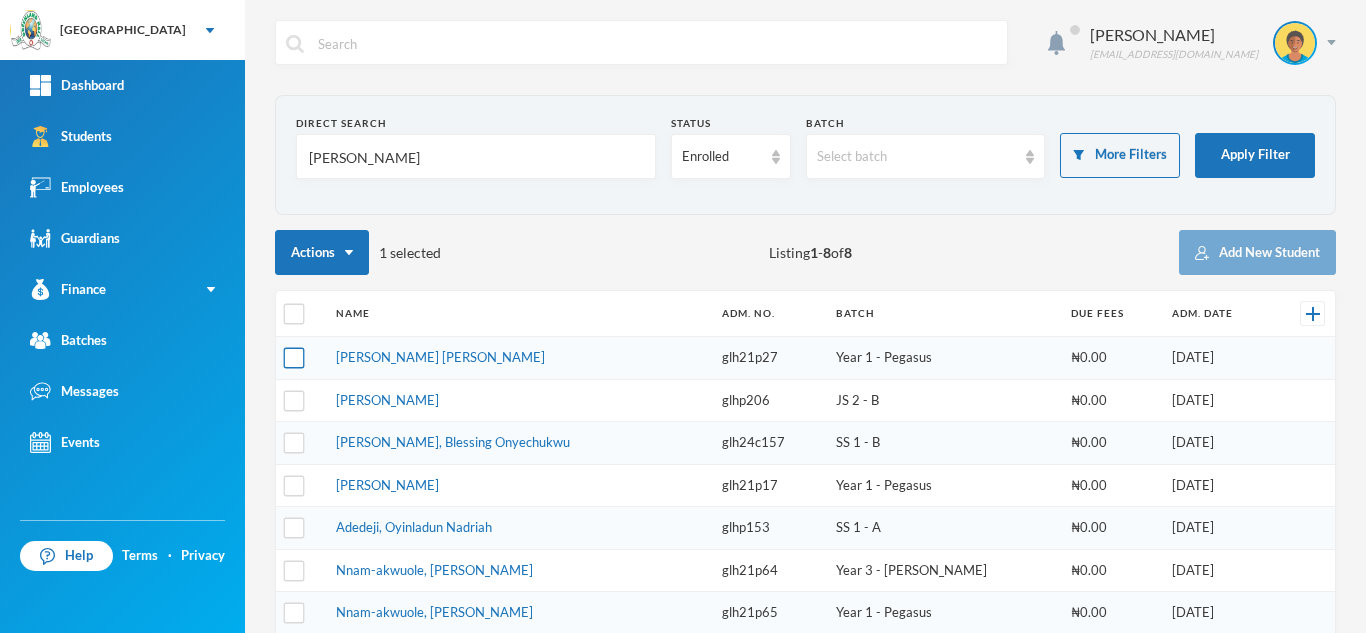 click at bounding box center [294, 358] 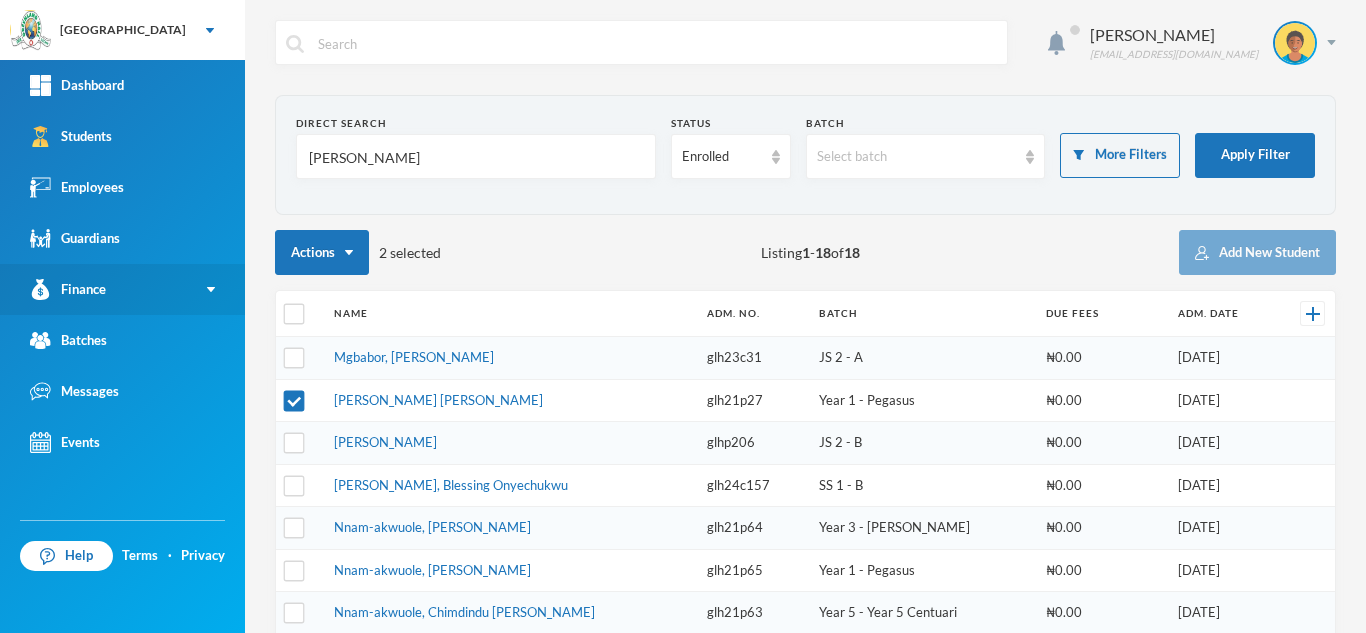 click on "Finance" at bounding box center (122, 289) 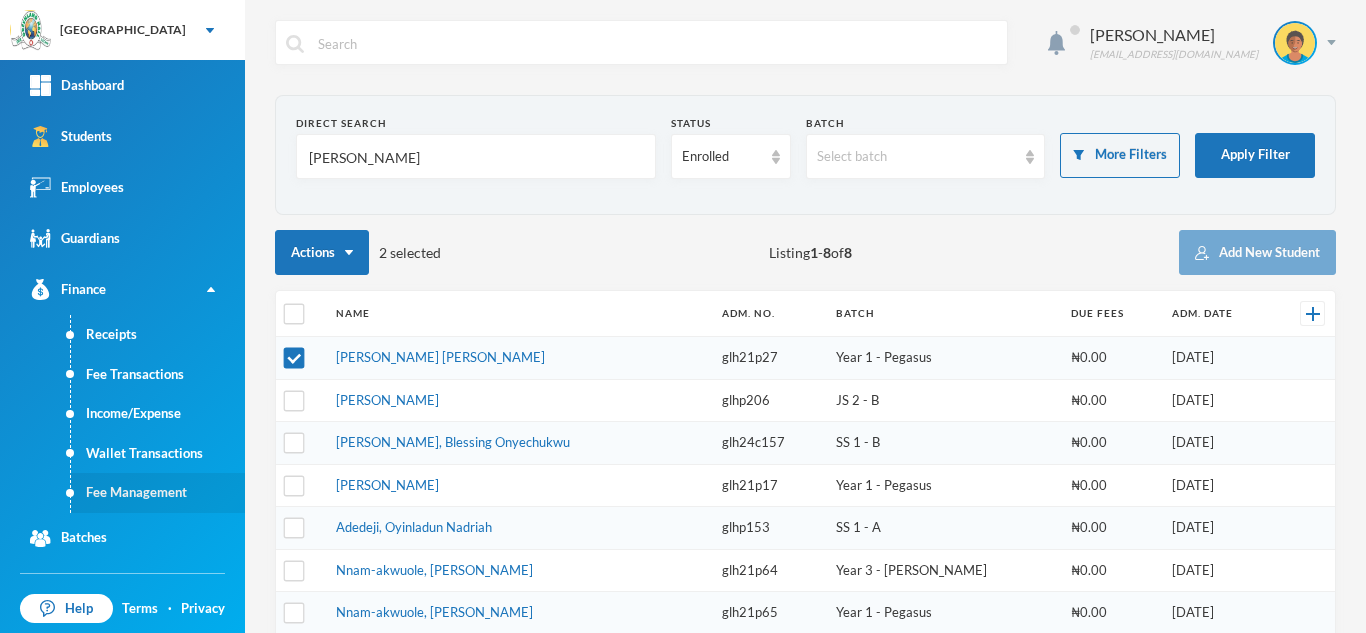 click on "Fee Management" at bounding box center [158, 493] 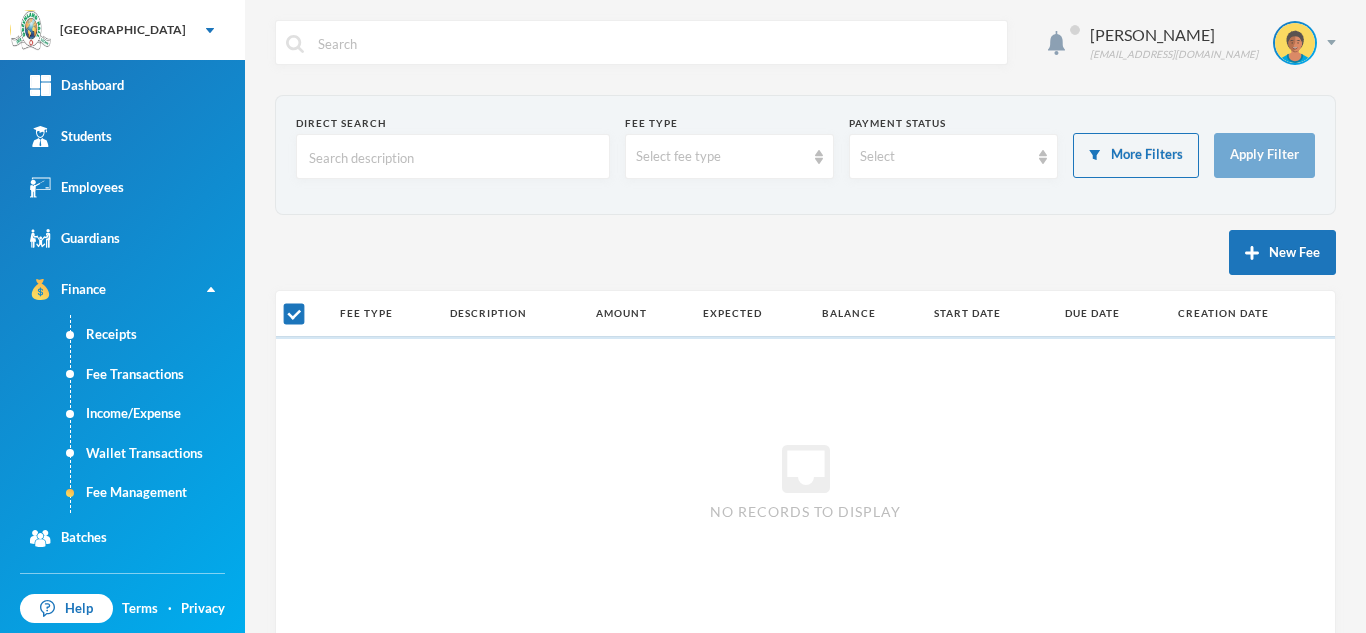 checkbox on "false" 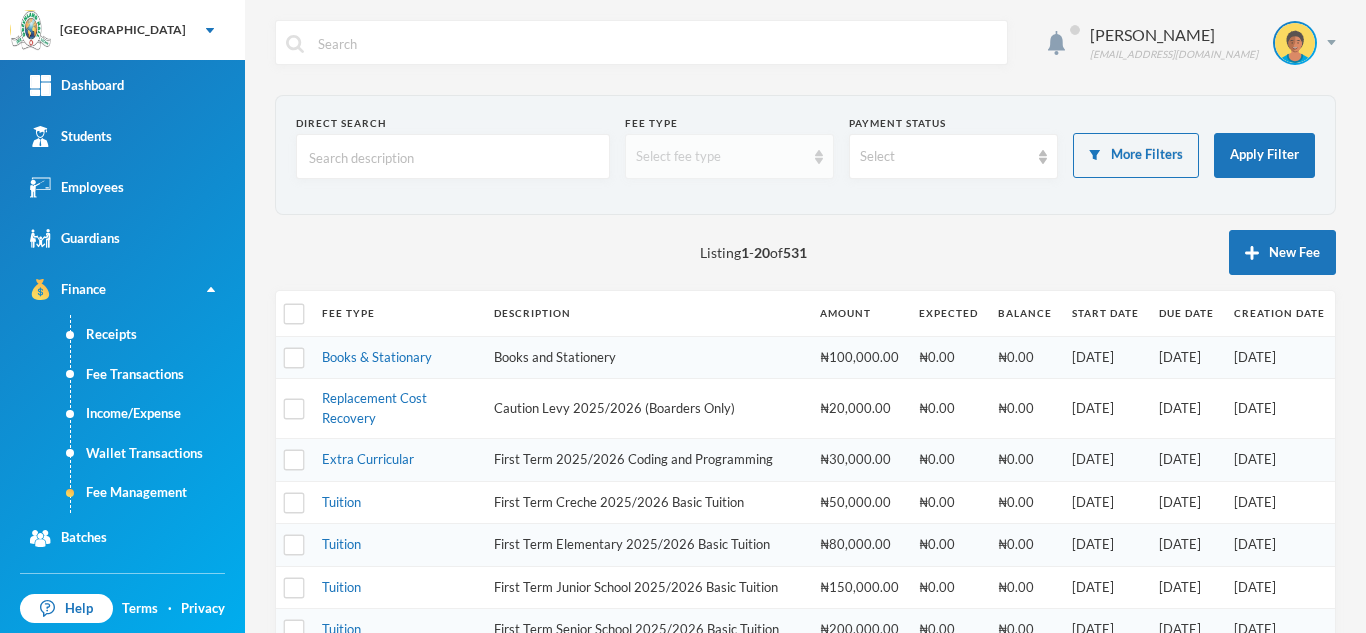 click on "Select fee type" at bounding box center [720, 157] 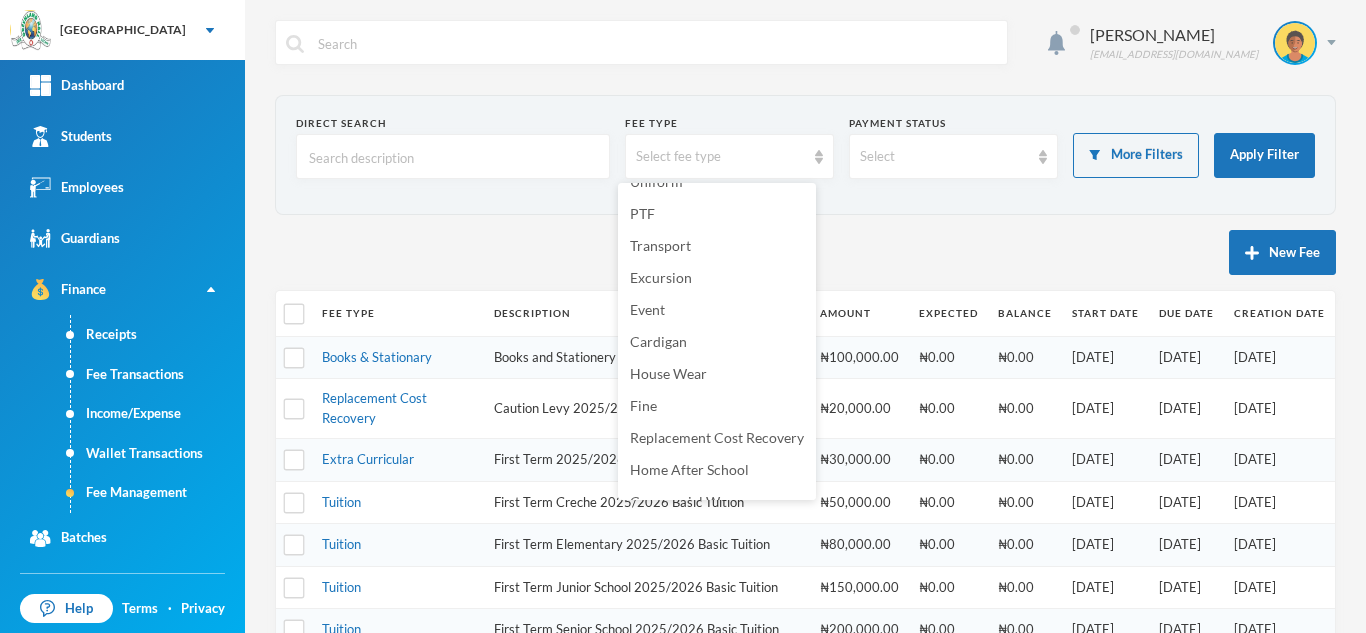 scroll, scrollTop: 554, scrollLeft: 0, axis: vertical 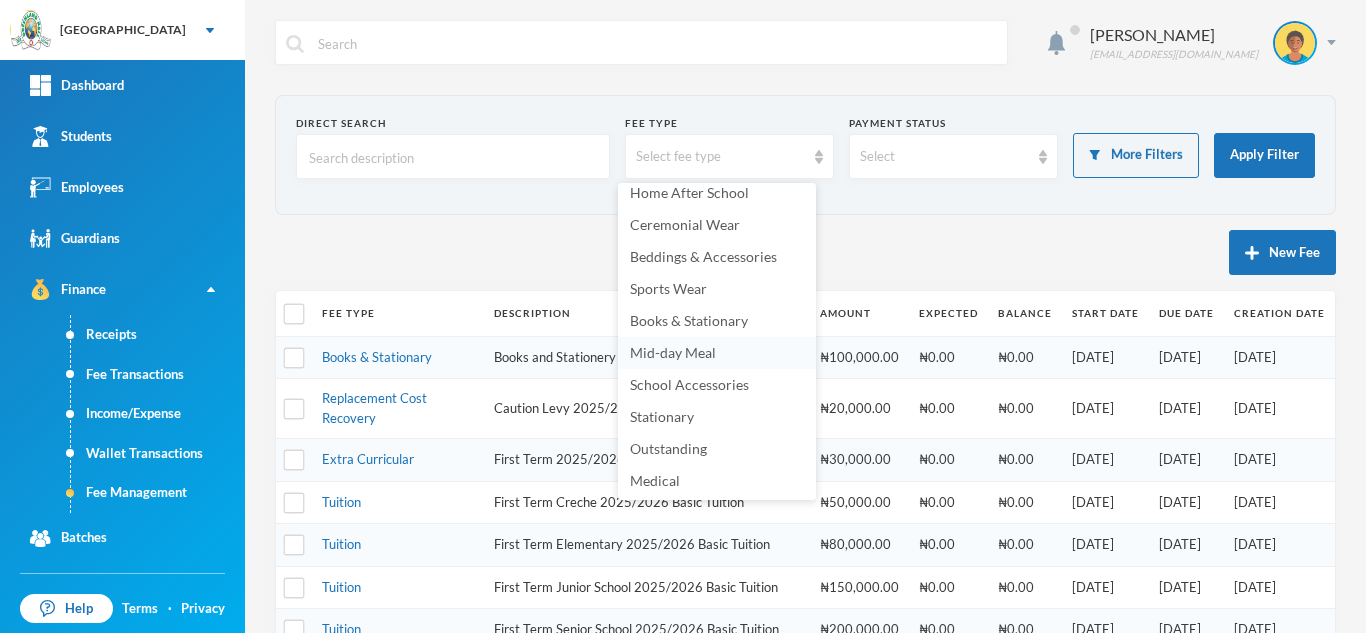 click on "Mid-day Meal" at bounding box center (673, 352) 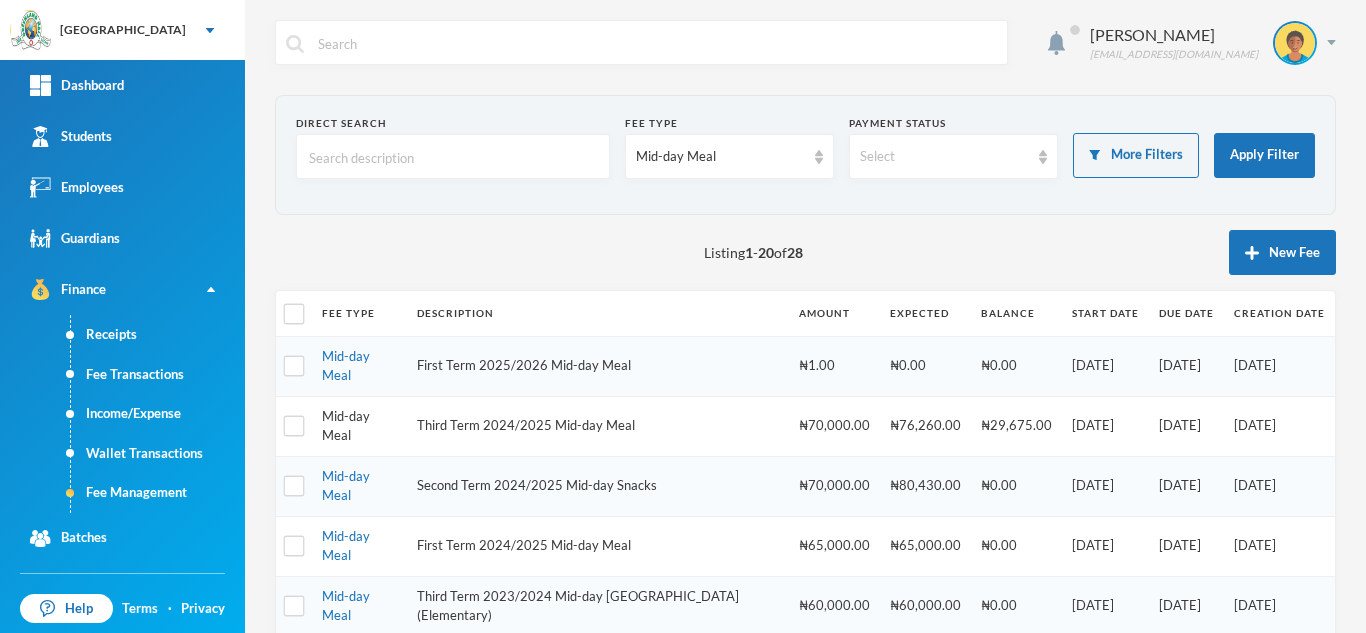 click on "Mid-day Meal" at bounding box center (346, 426) 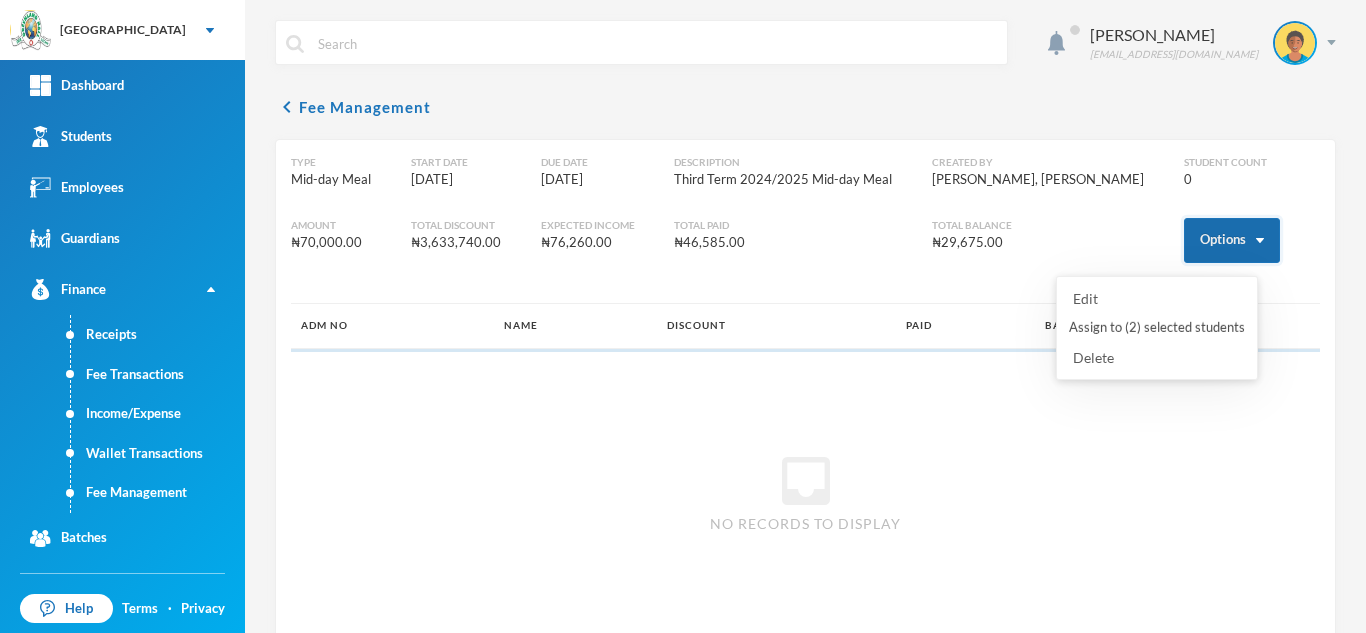 click on "Options" at bounding box center (1232, 240) 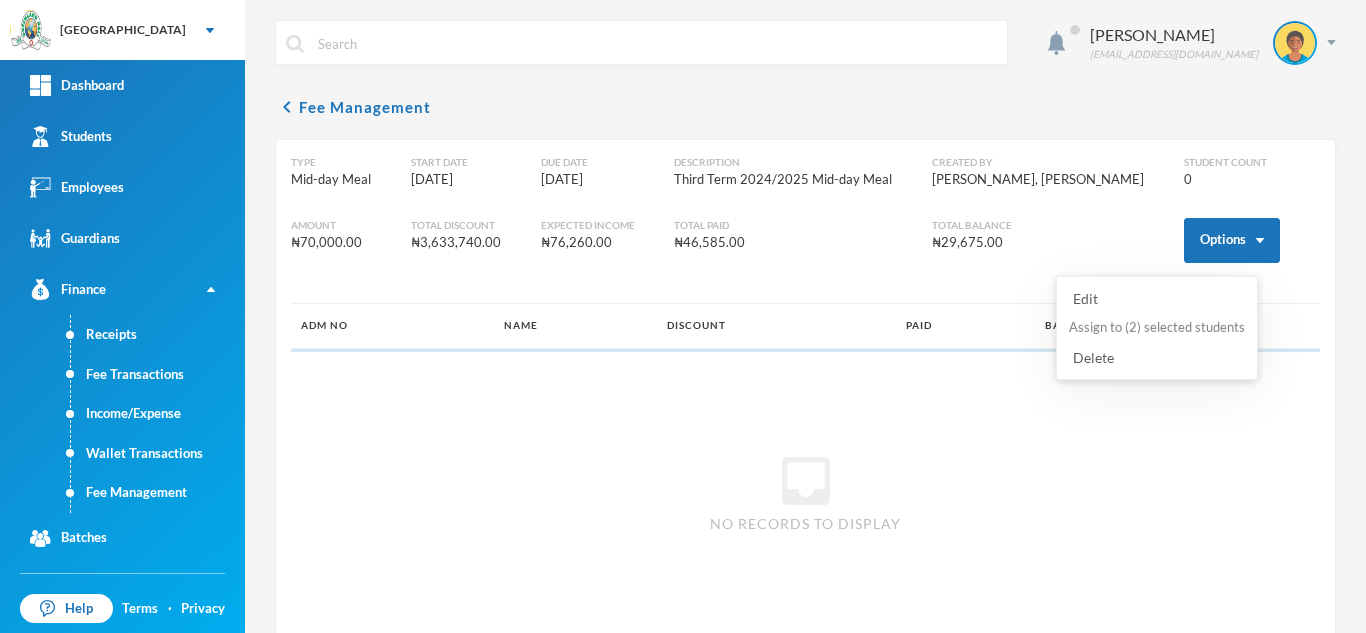 click on "Assign to ( 2 ) selected students" at bounding box center [1157, 328] 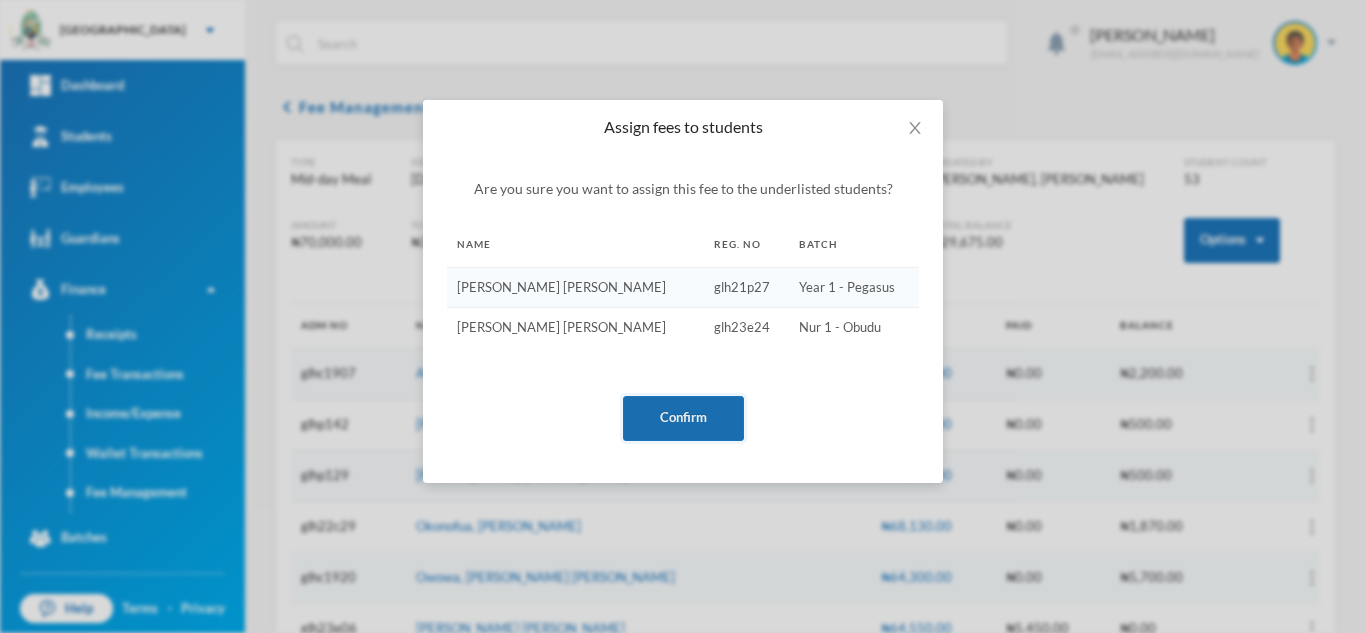 click on "Confirm" at bounding box center (683, 418) 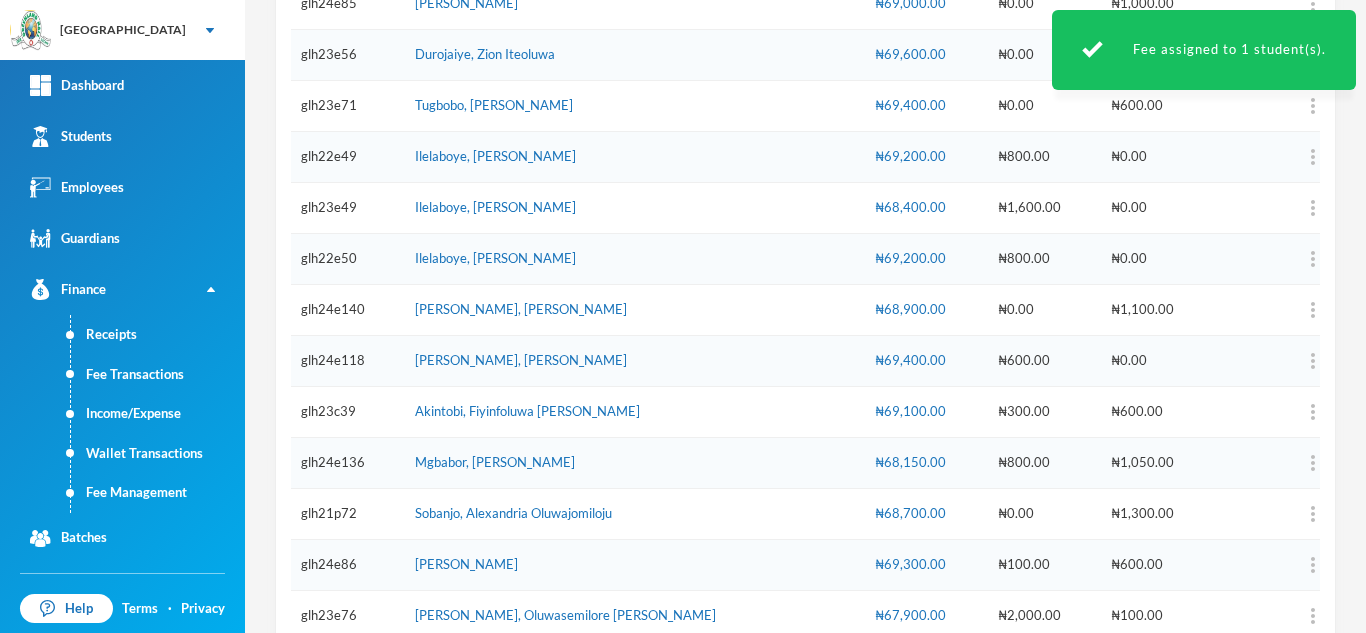 scroll, scrollTop: 2505, scrollLeft: 0, axis: vertical 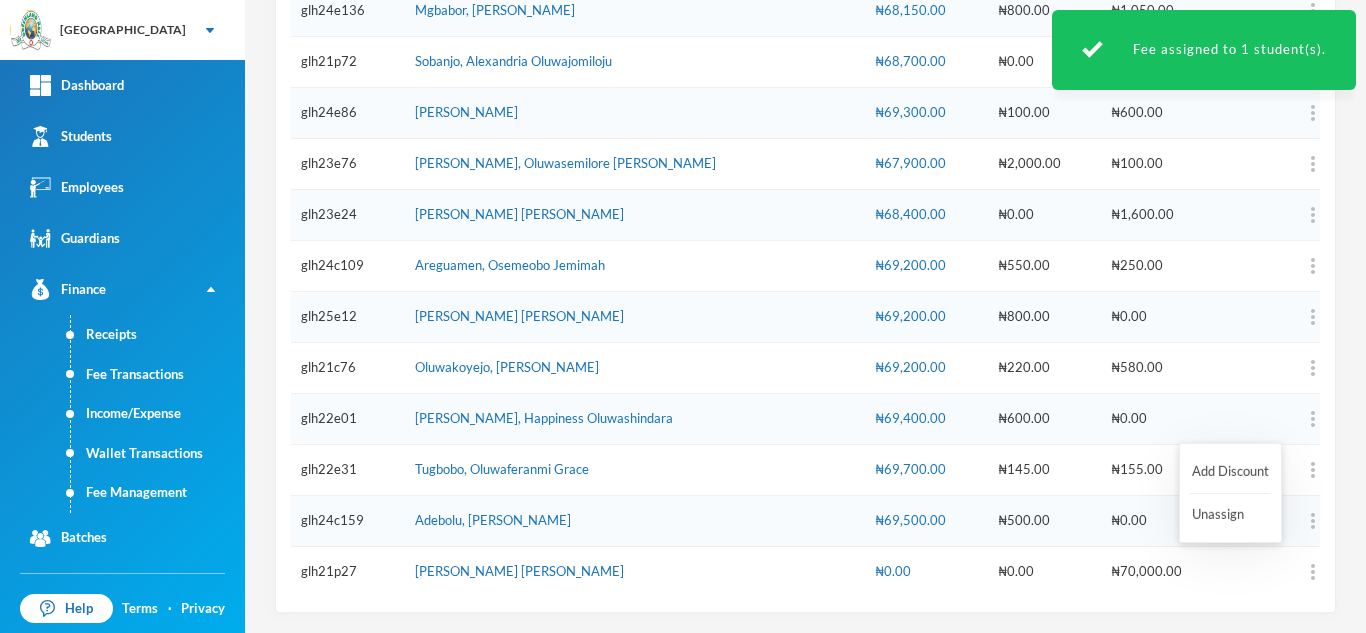 click at bounding box center [1275, 572] 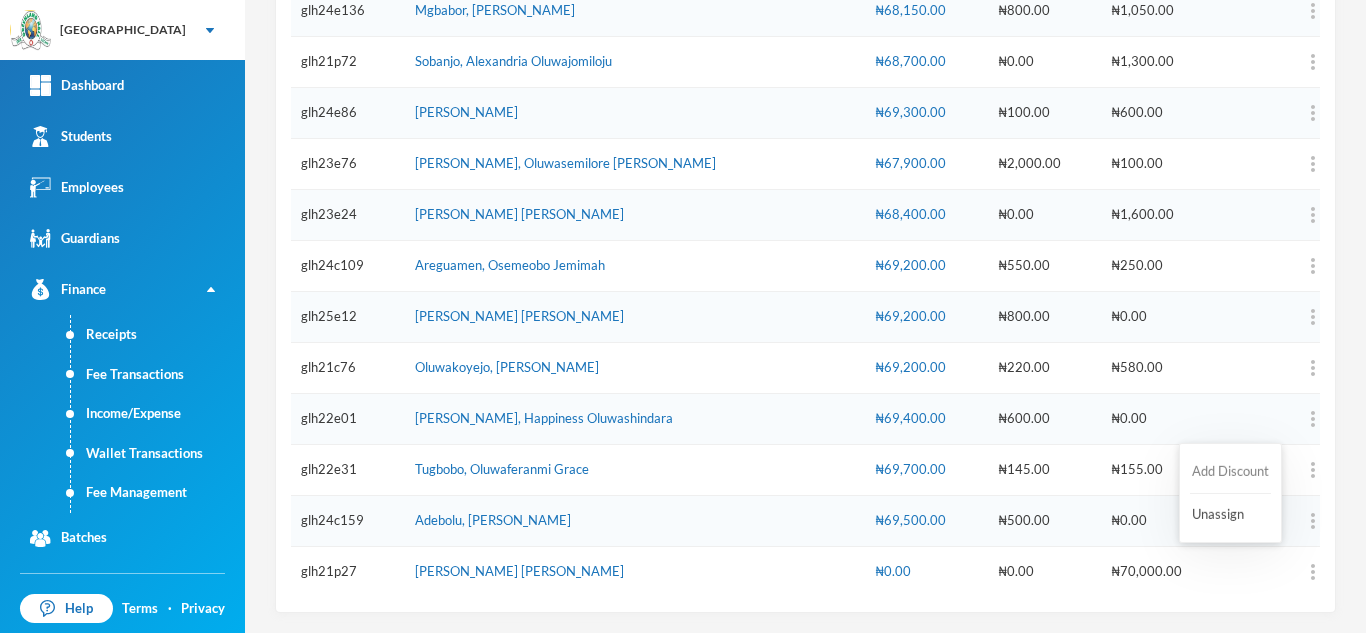 click on "Add Discount" at bounding box center (1230, 472) 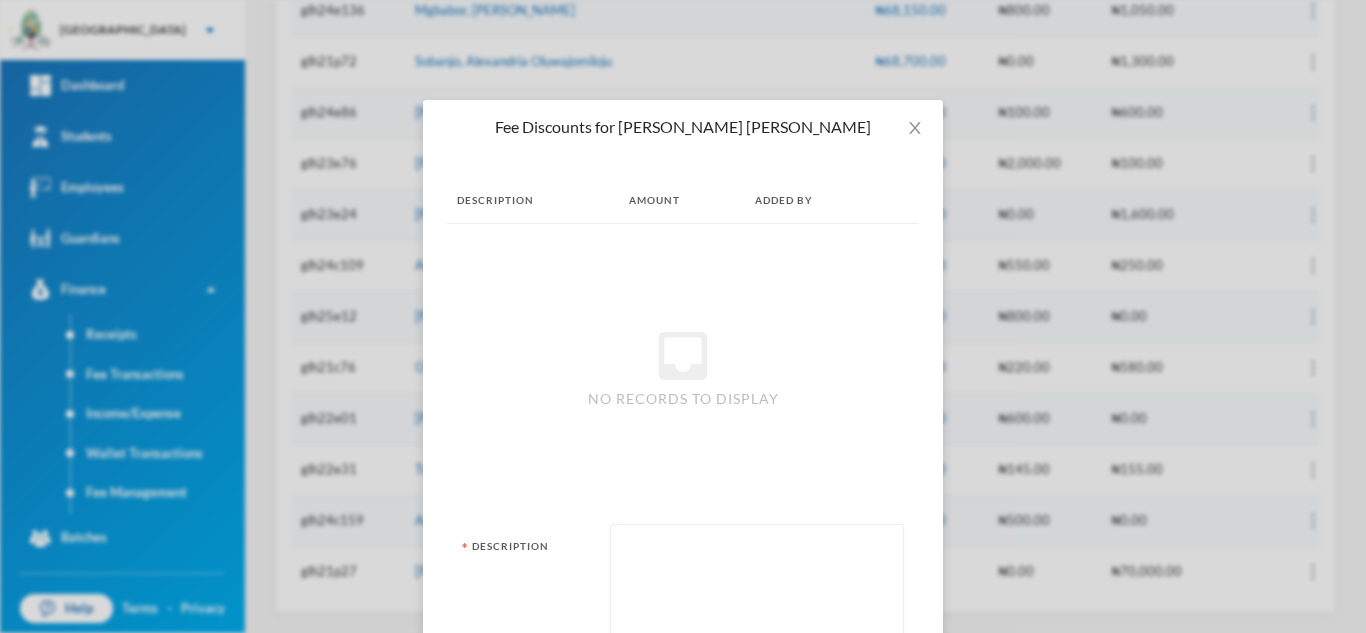 click at bounding box center [757, 589] 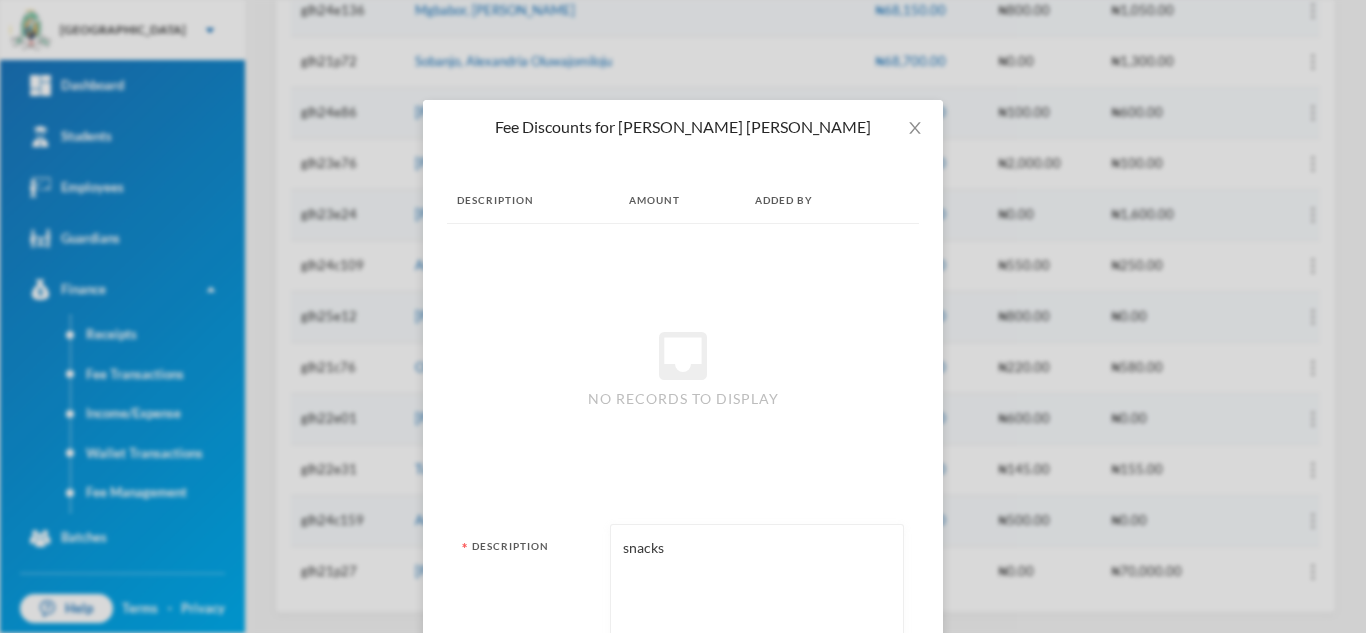 type on "snacks" 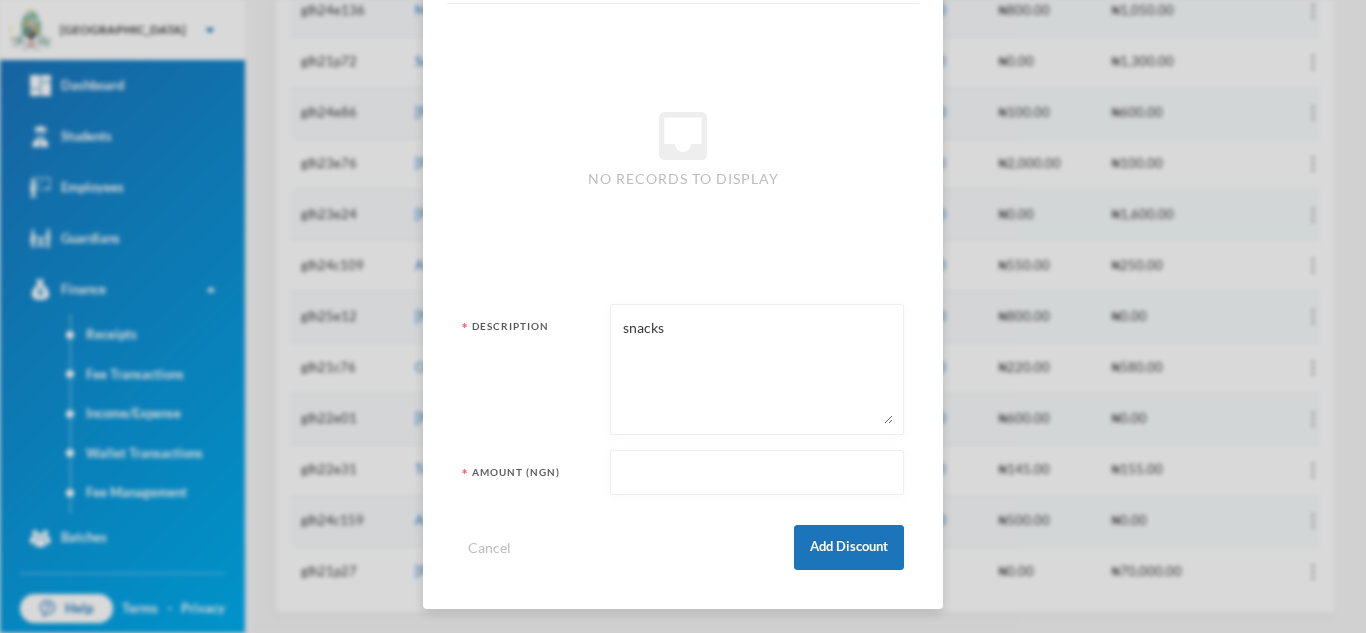 click at bounding box center [757, 473] 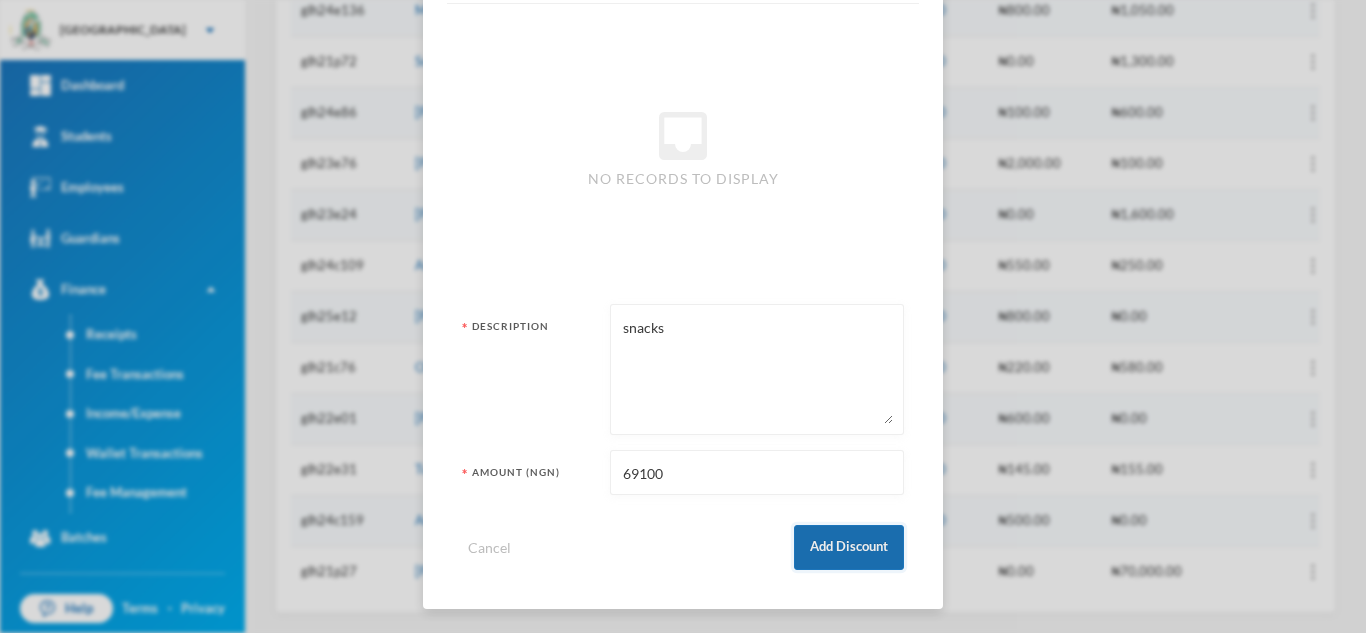 type on "69100" 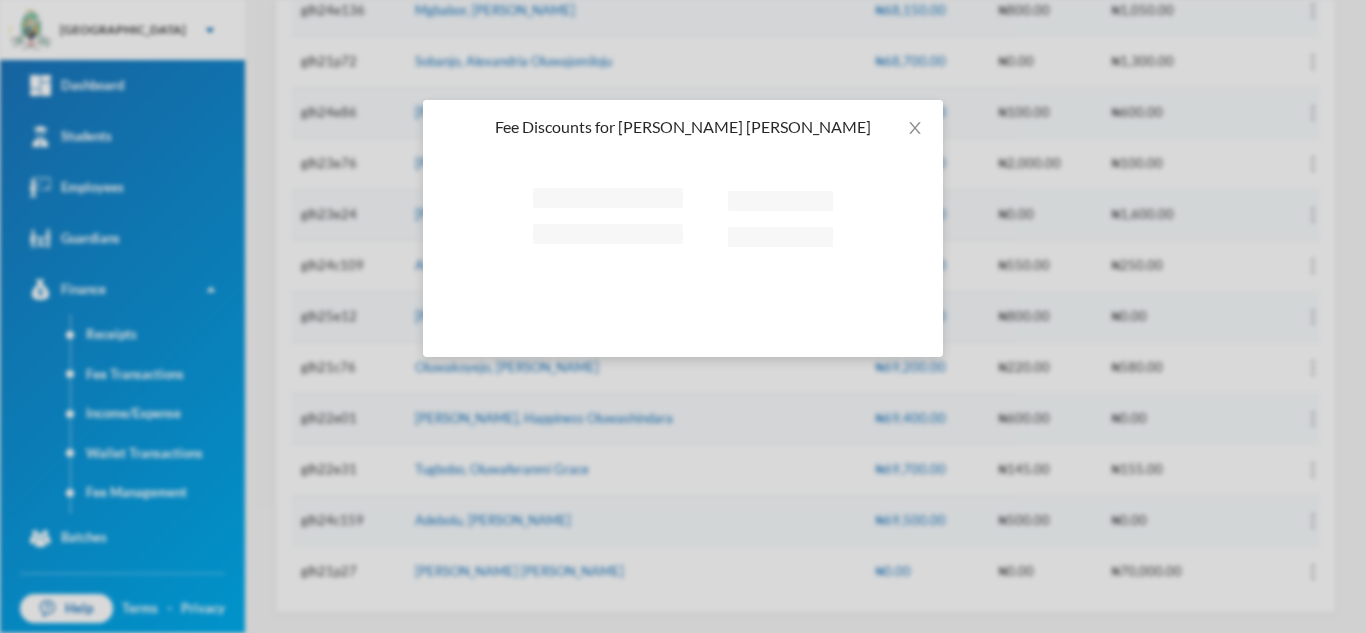 scroll, scrollTop: 0, scrollLeft: 0, axis: both 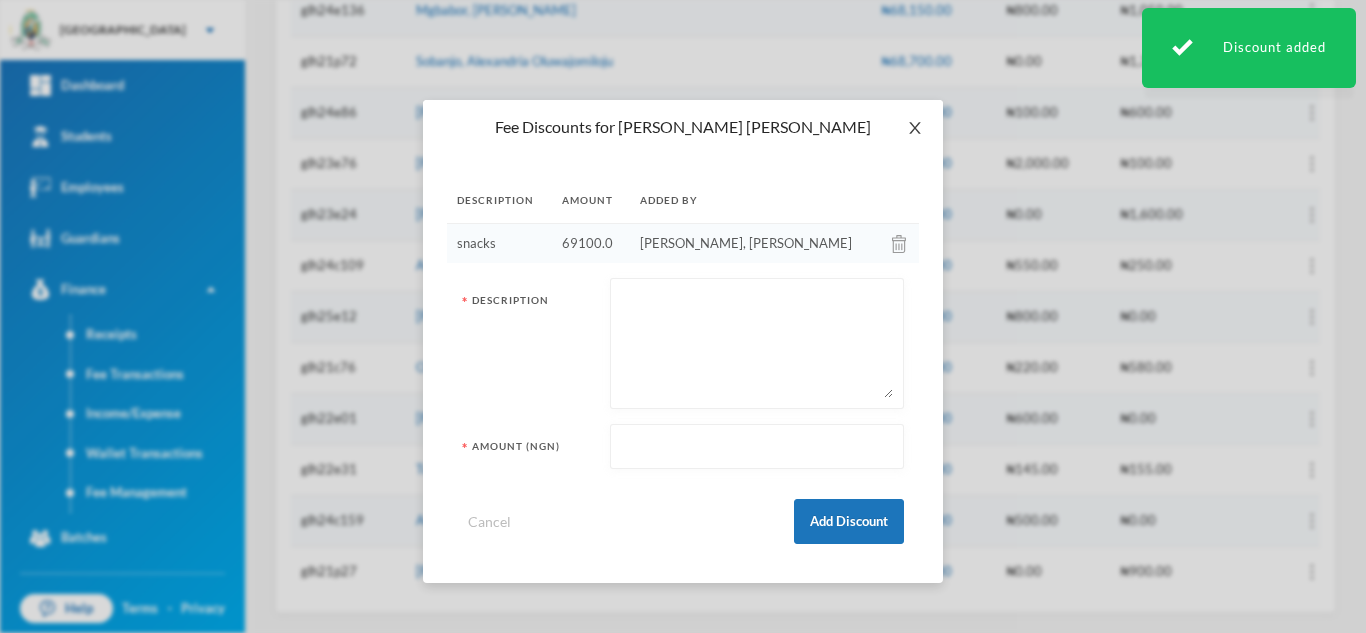 click 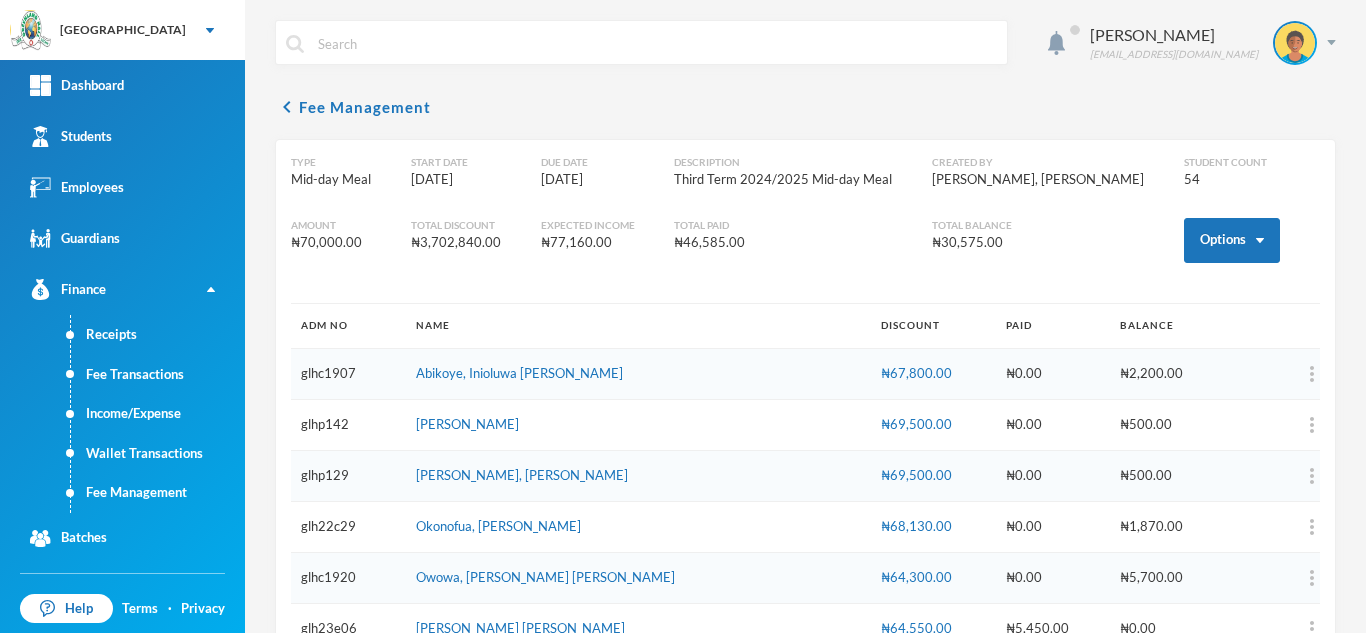 scroll, scrollTop: 2505, scrollLeft: 0, axis: vertical 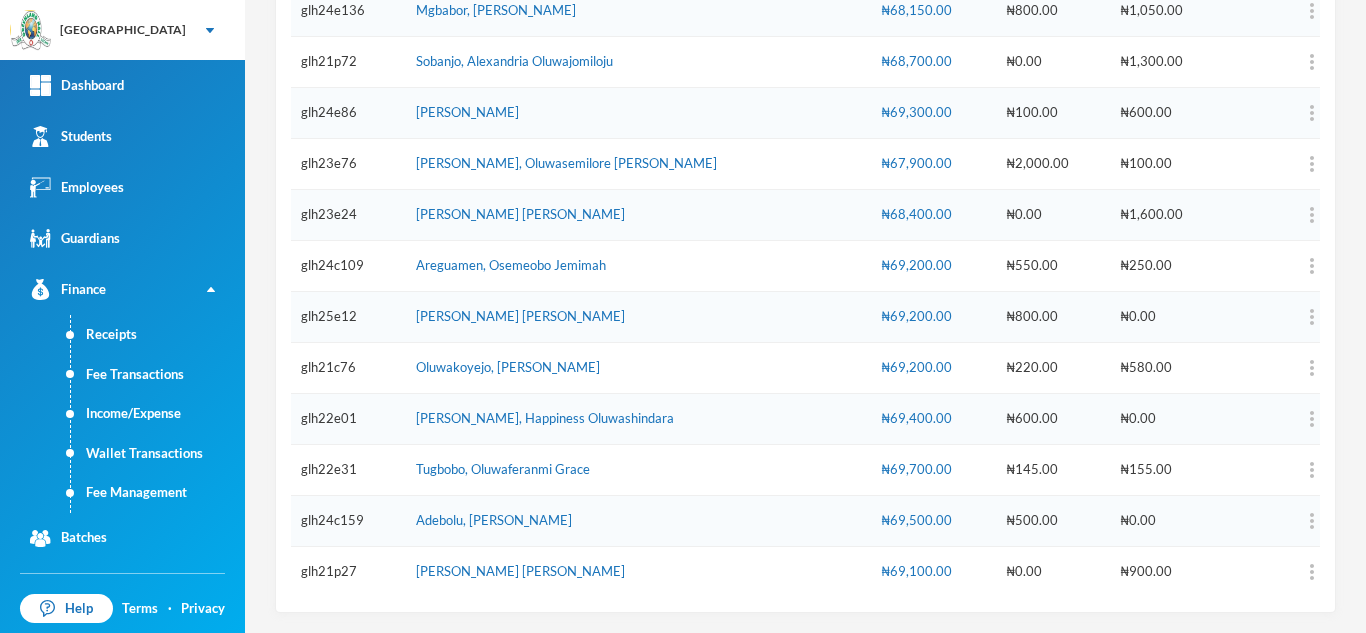 click on "₦68,400.00" at bounding box center (933, 215) 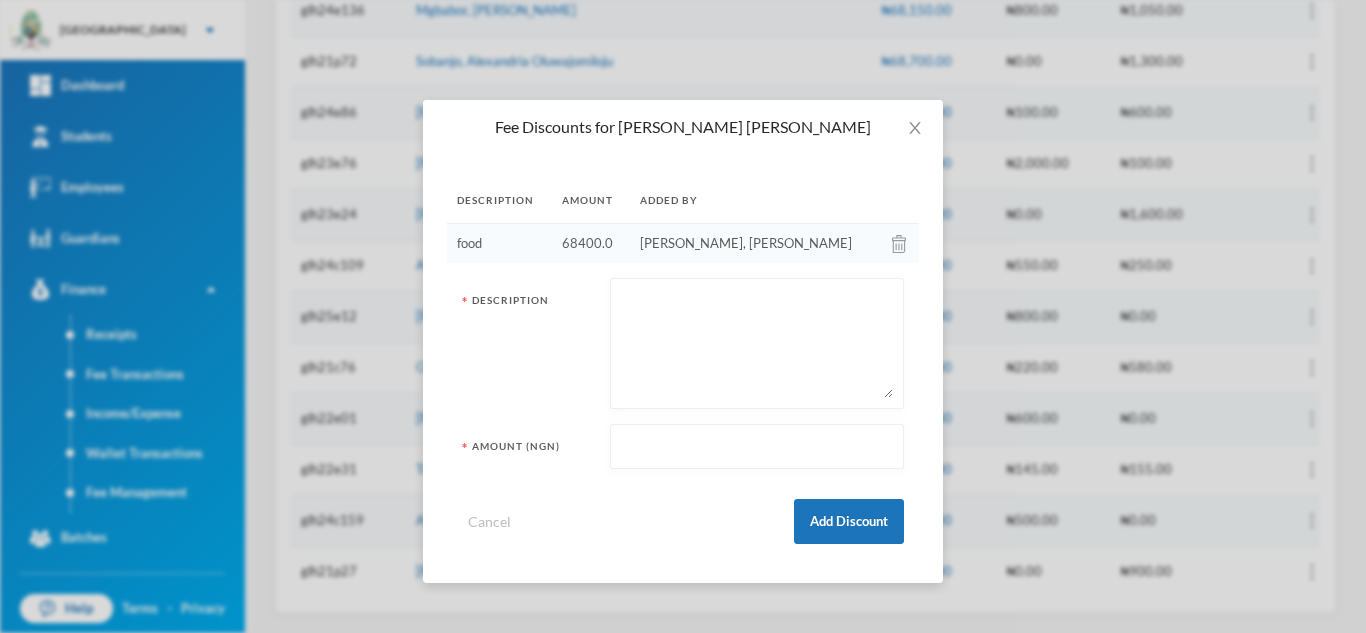 click at bounding box center (899, 244) 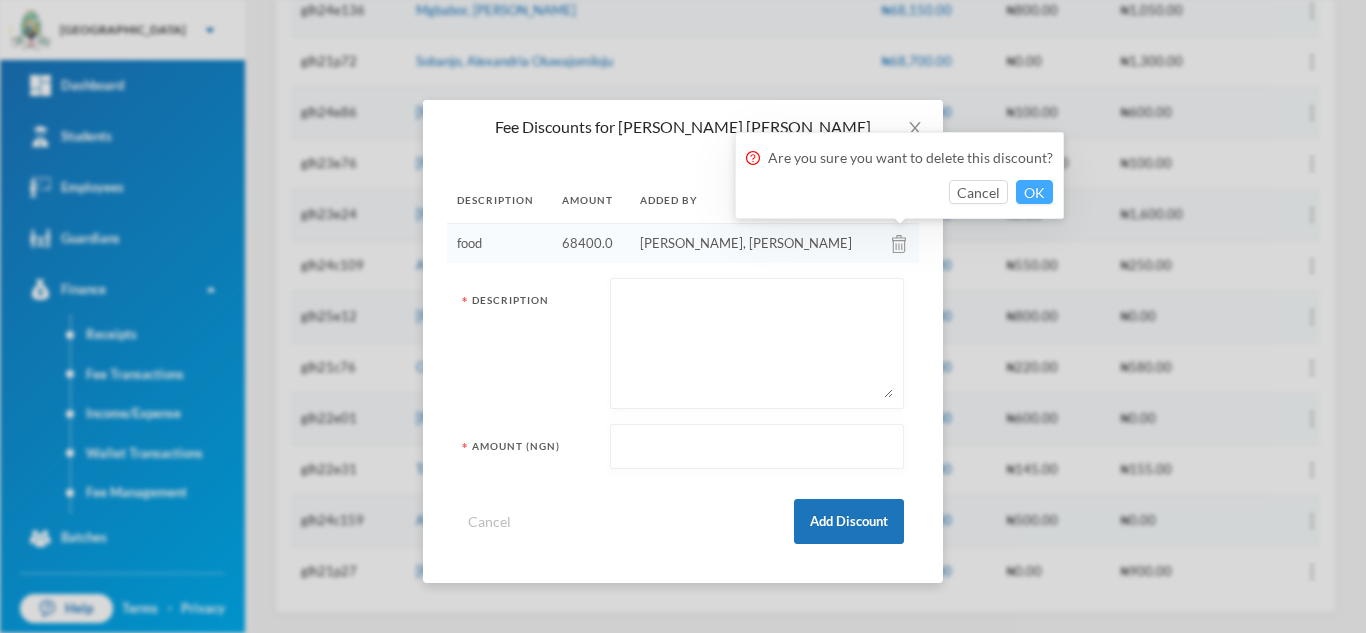 click on "OK" at bounding box center (1034, 192) 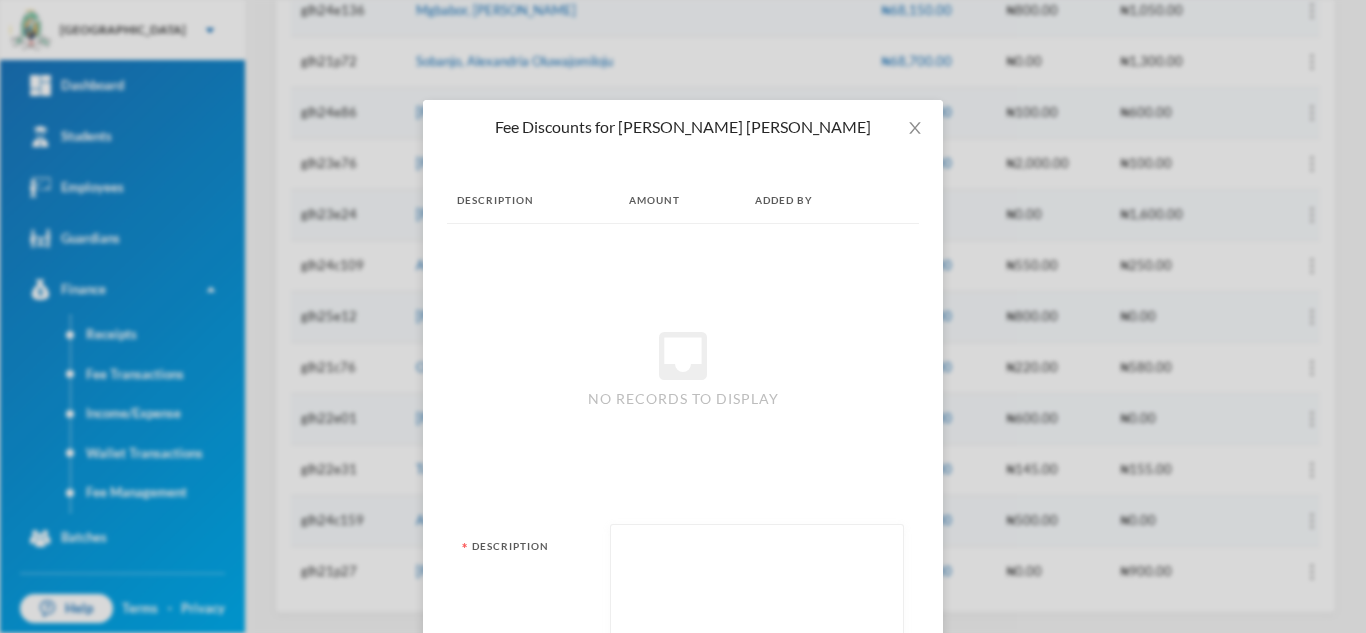 click at bounding box center [757, 589] 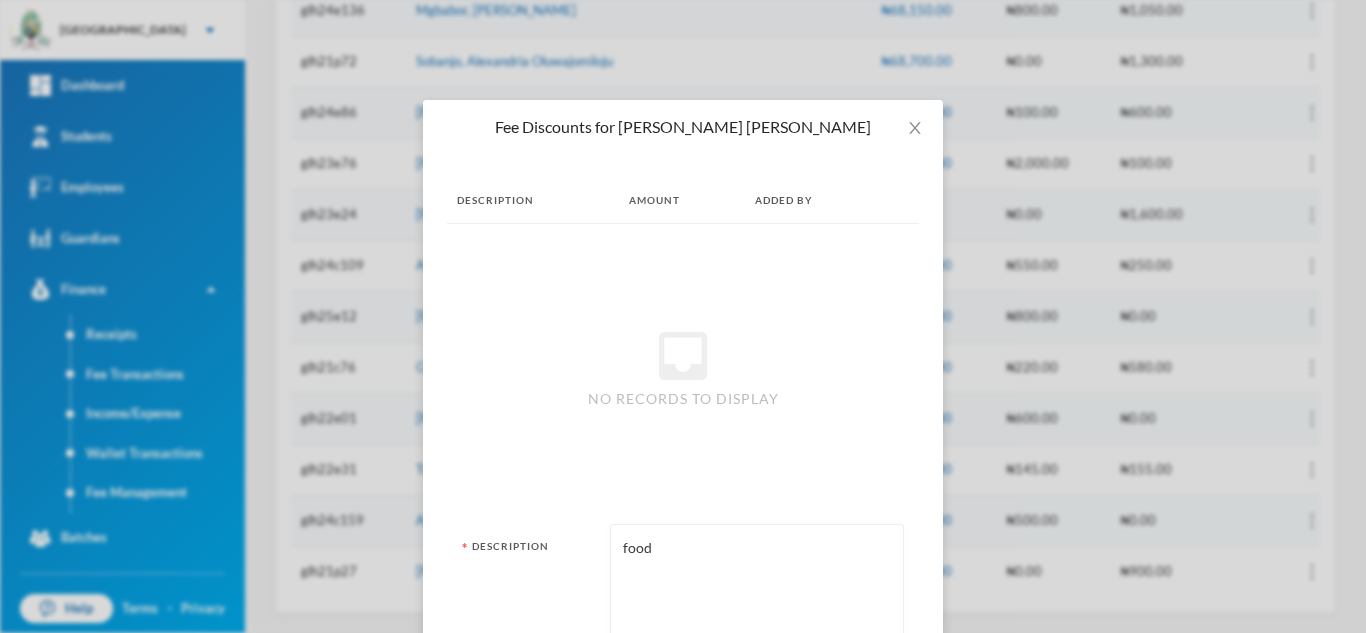 type on "food" 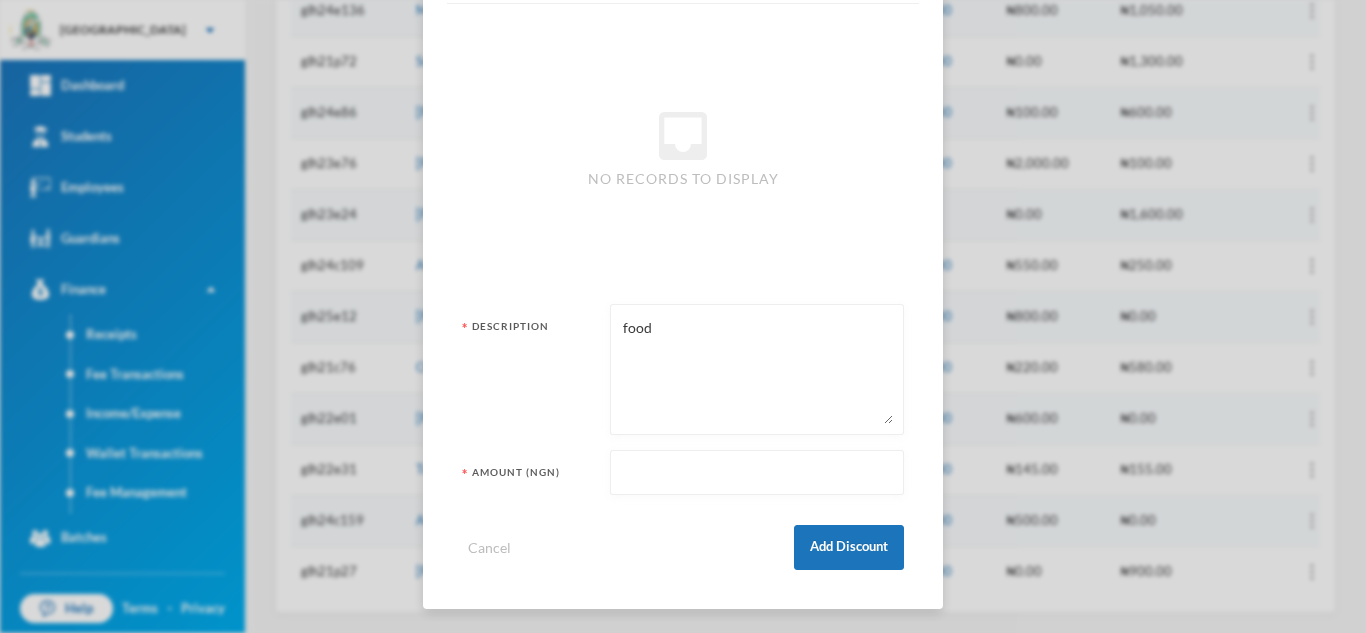 click at bounding box center (757, 473) 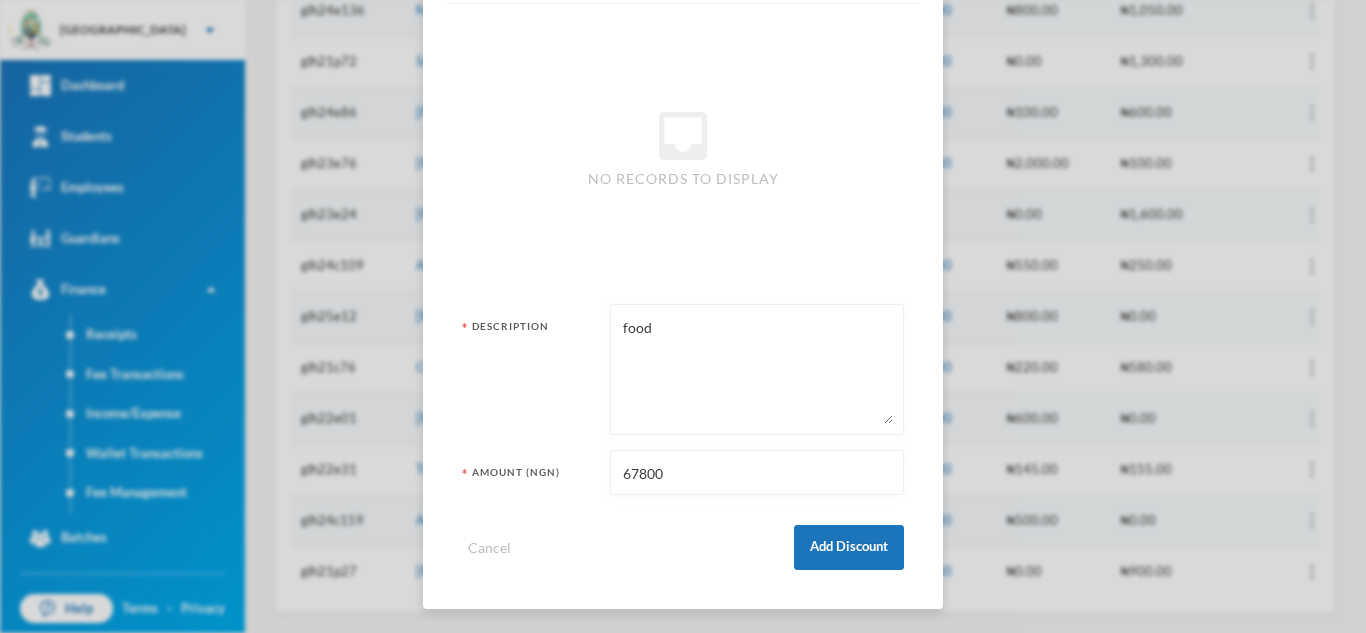 type on "67800" 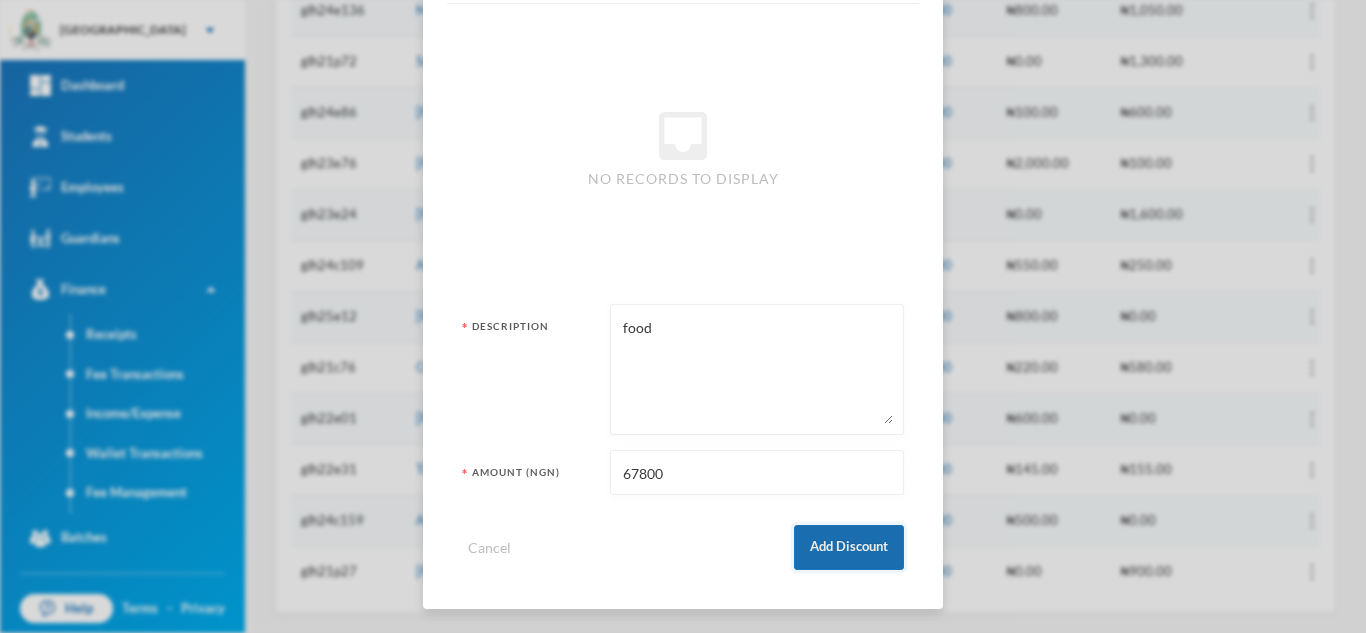 click on "Add Discount" at bounding box center (849, 547) 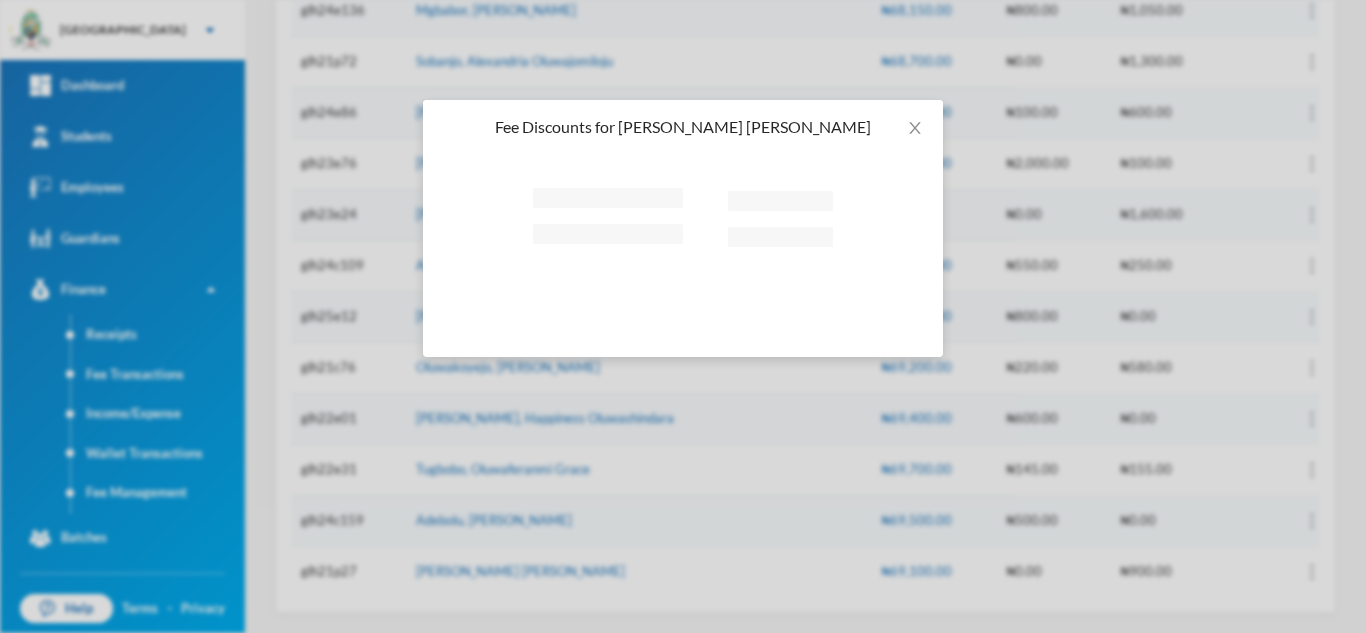 scroll, scrollTop: 0, scrollLeft: 0, axis: both 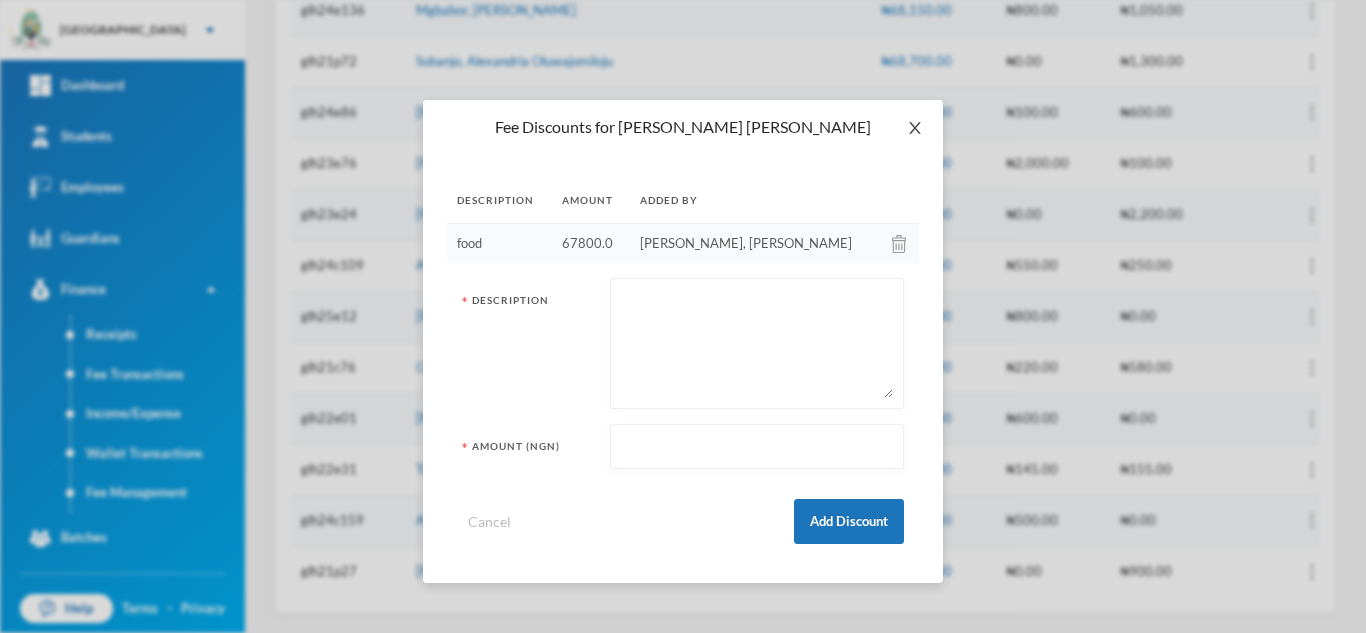 click at bounding box center (915, 128) 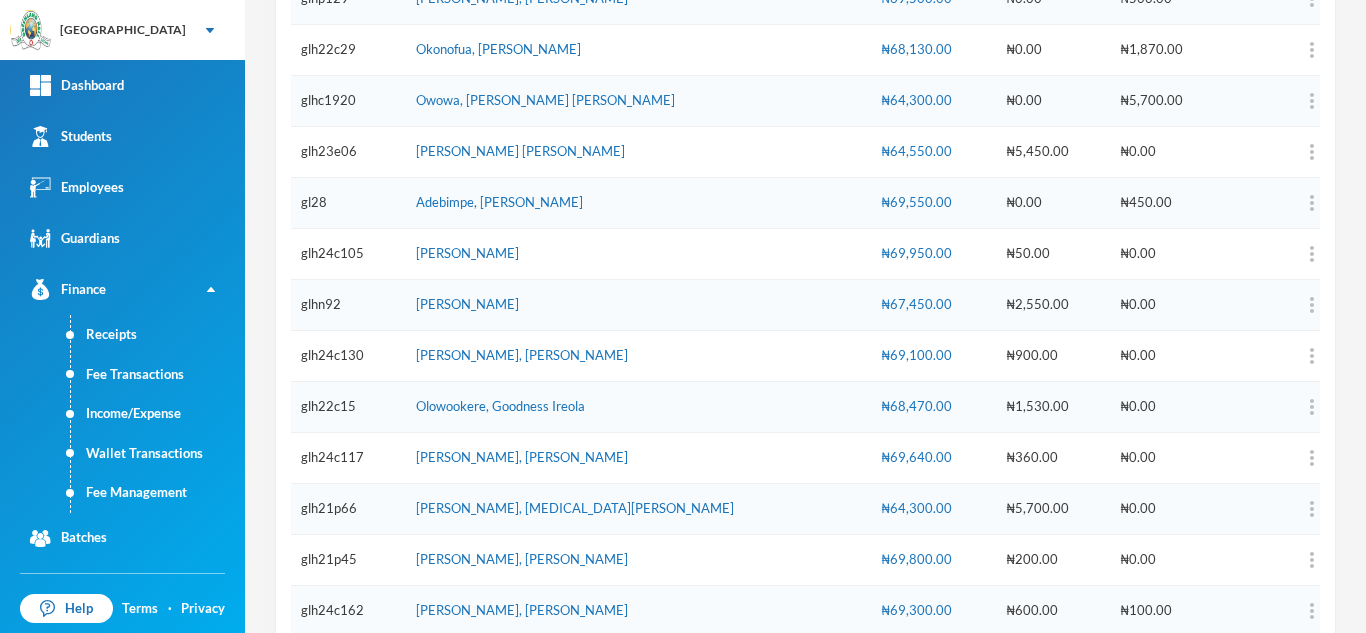 scroll, scrollTop: 0, scrollLeft: 0, axis: both 